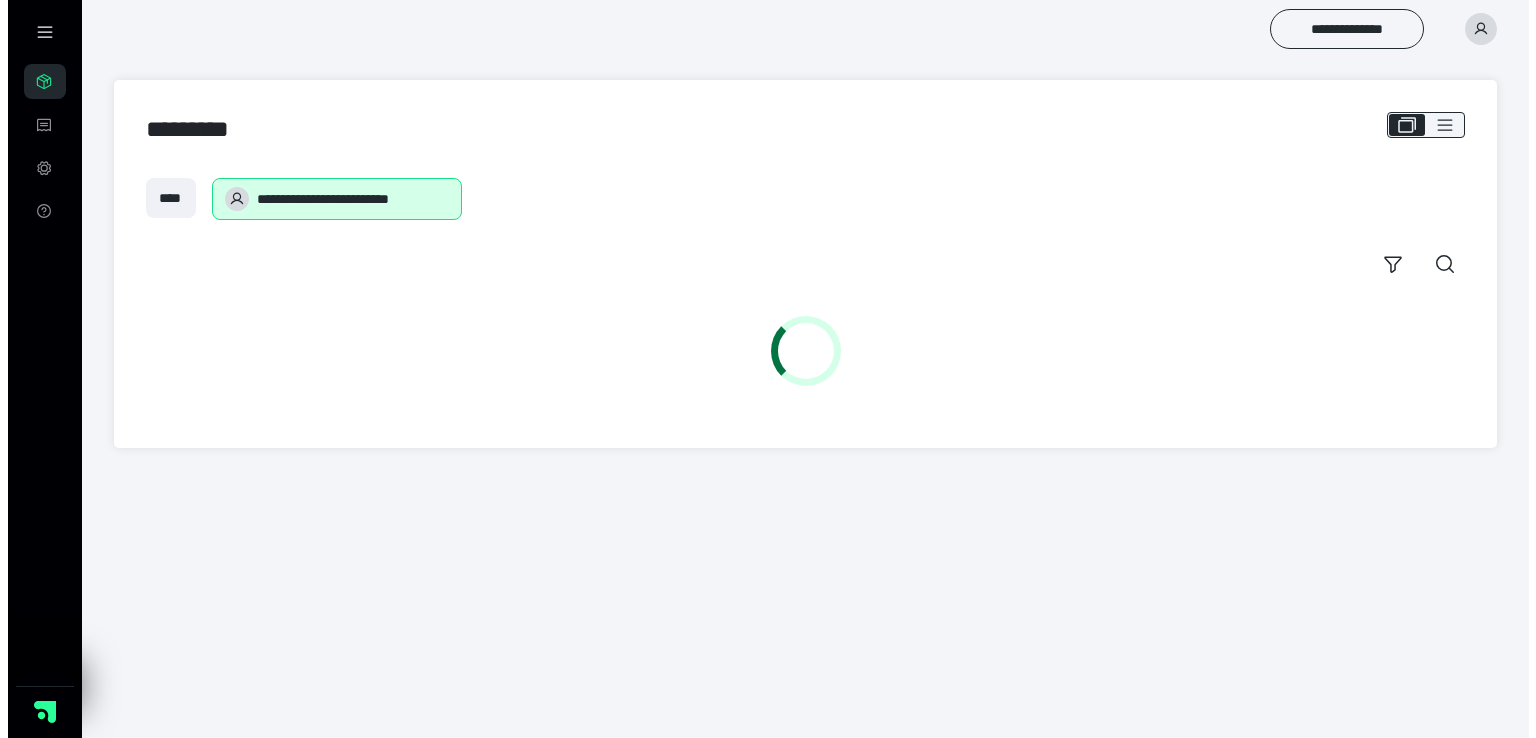 scroll, scrollTop: 0, scrollLeft: 0, axis: both 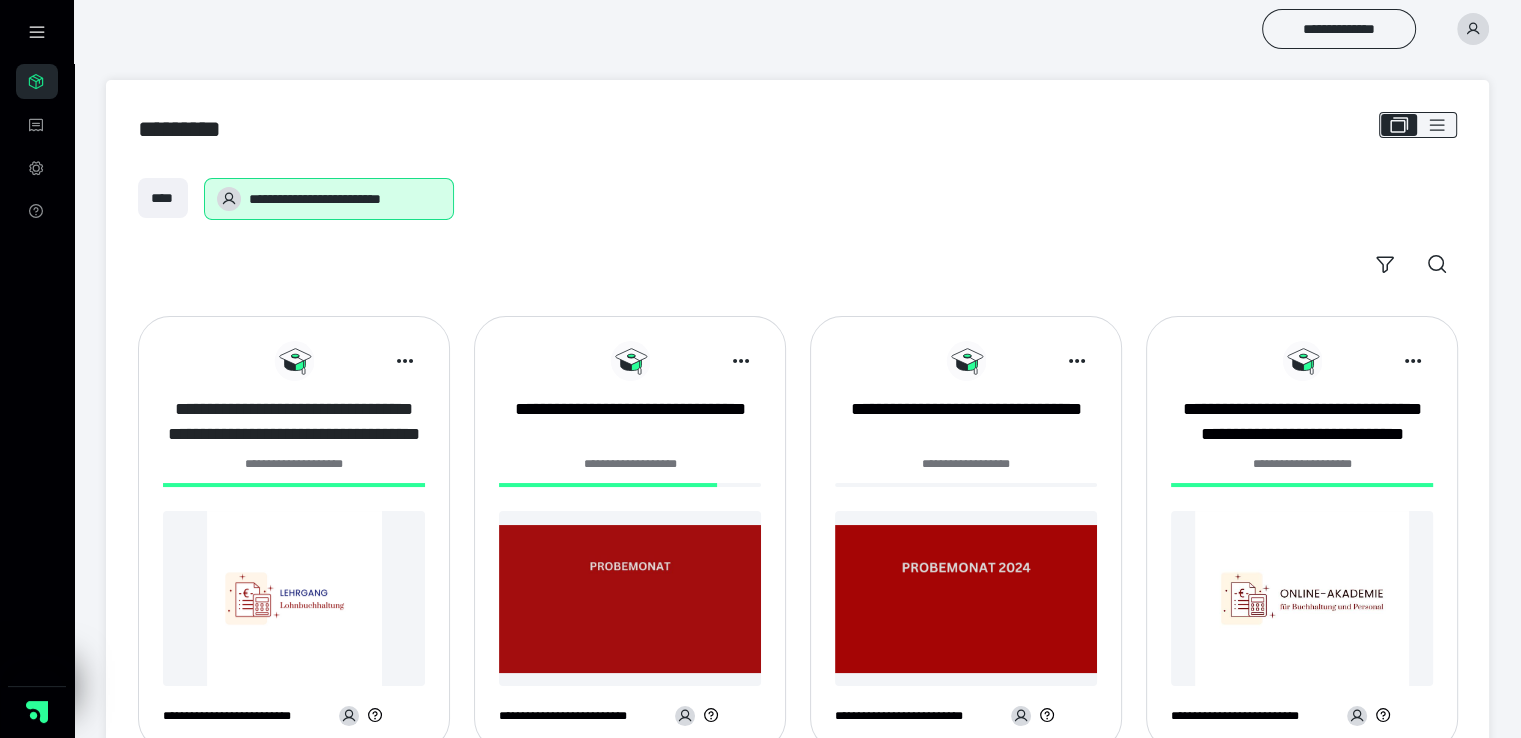 click on "**********" at bounding box center (294, 422) 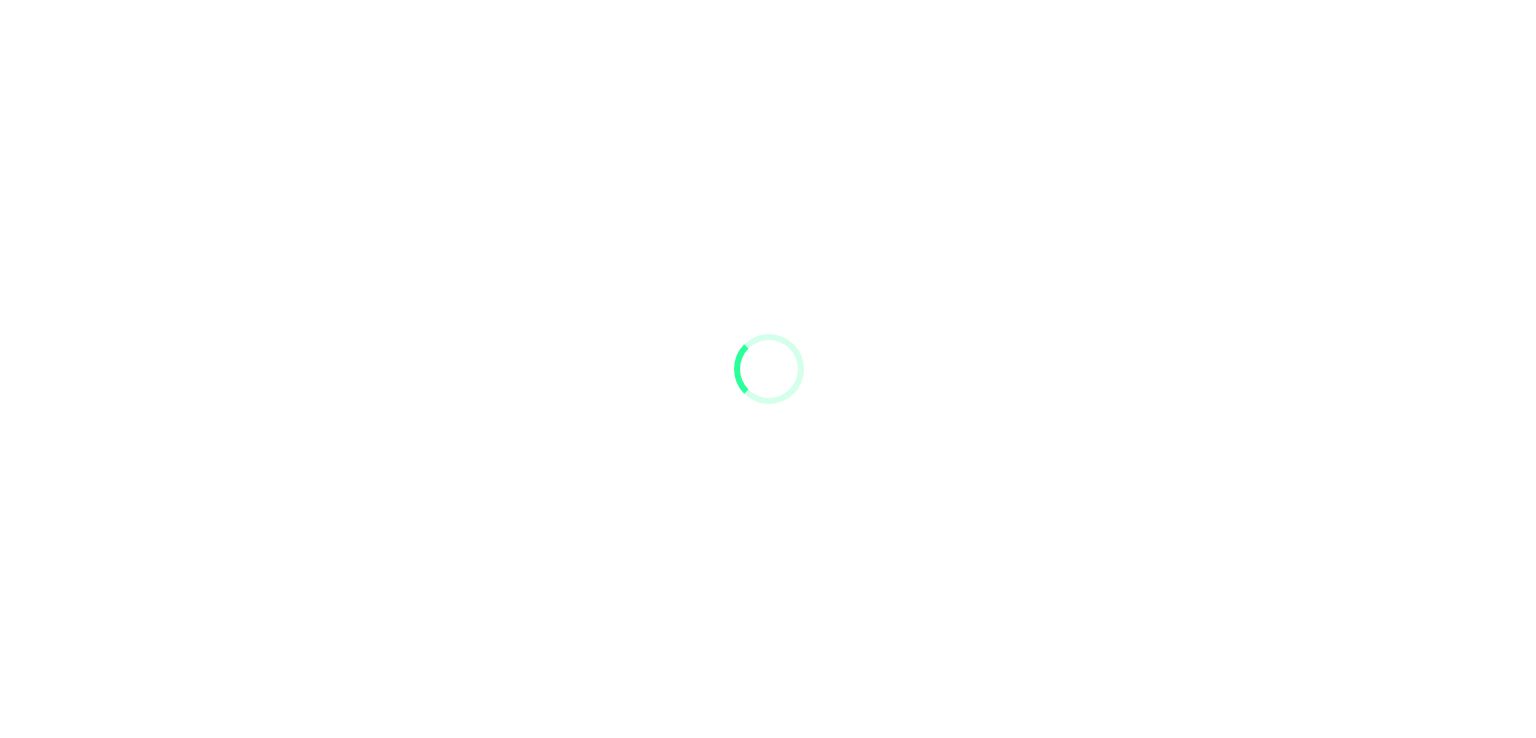 scroll, scrollTop: 0, scrollLeft: 0, axis: both 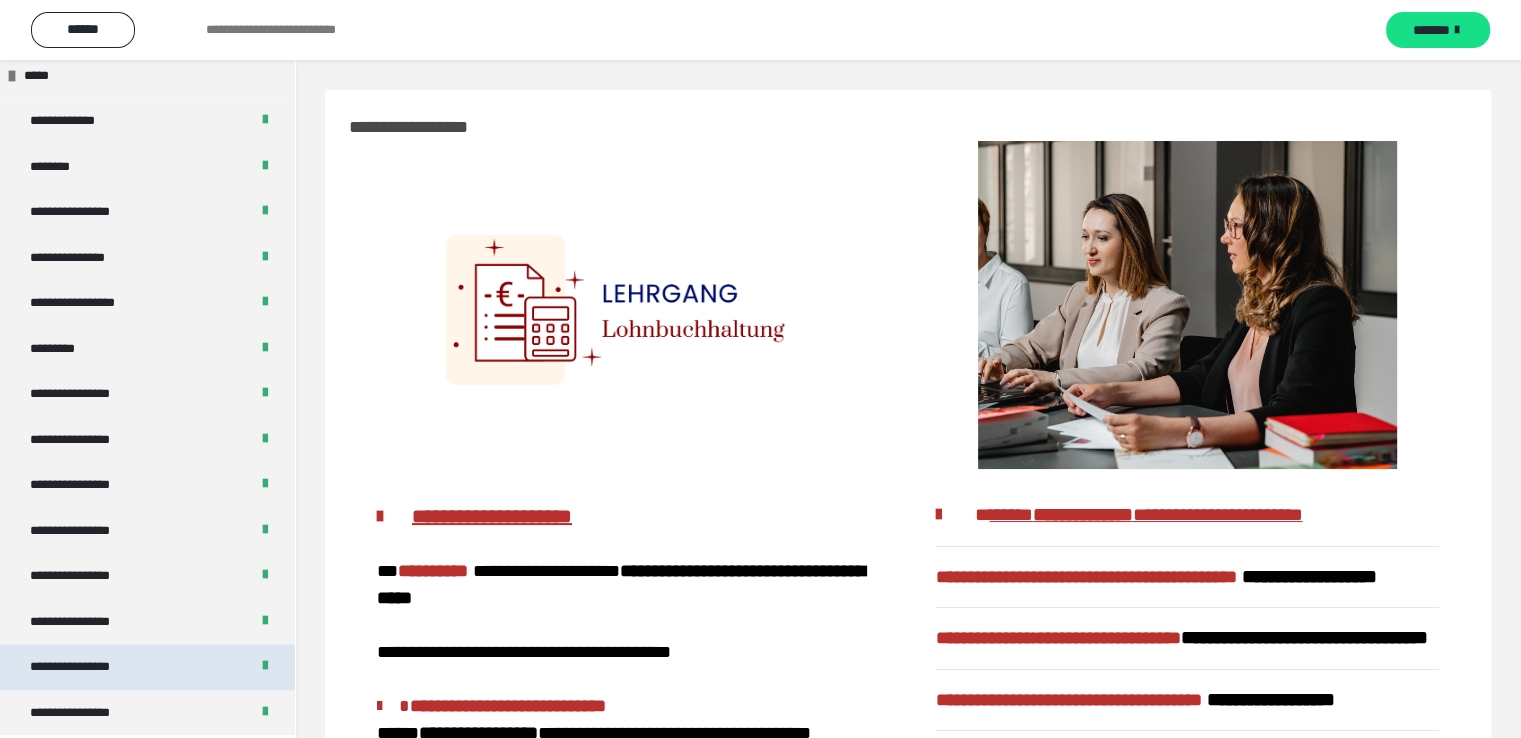 click on "**********" at bounding box center (87, 667) 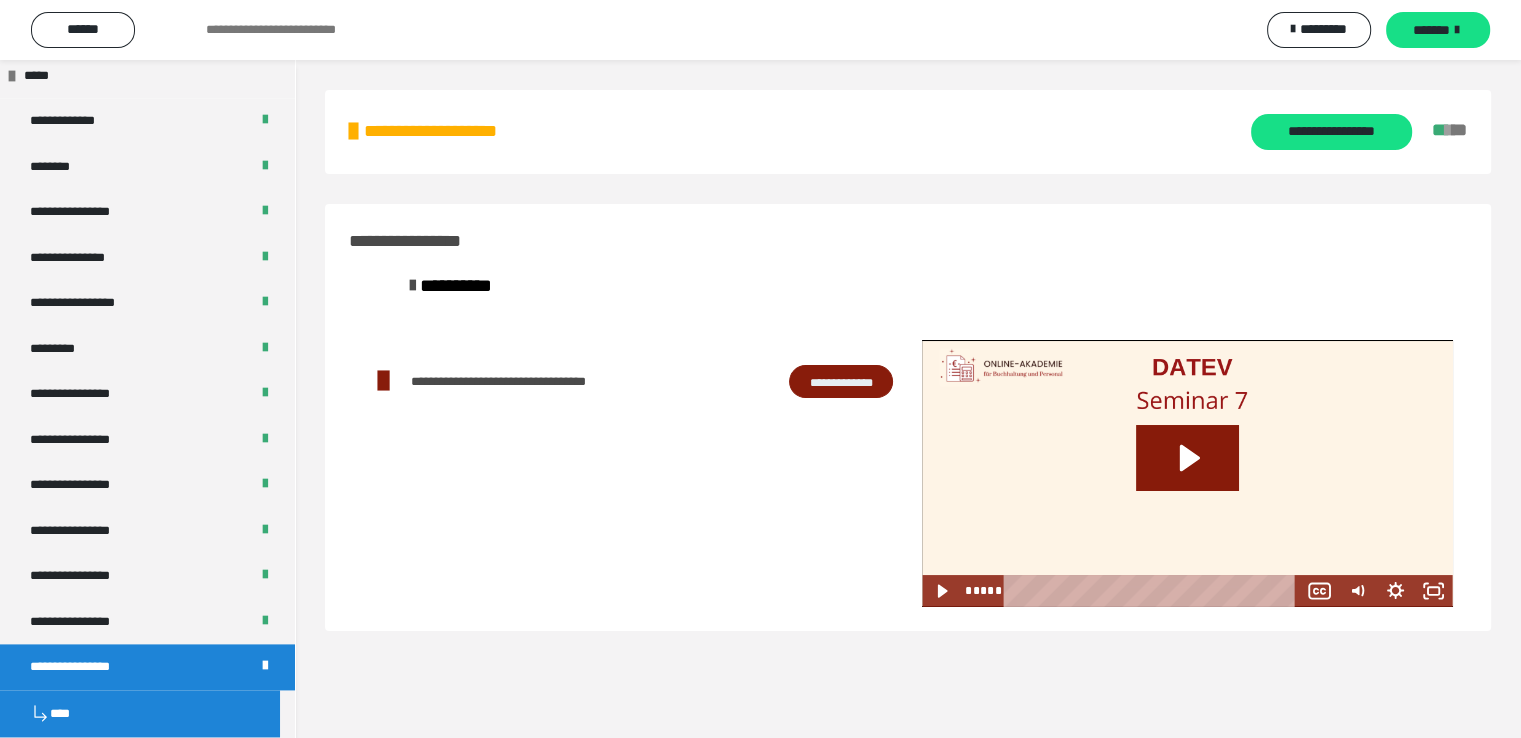 scroll, scrollTop: 60, scrollLeft: 0, axis: vertical 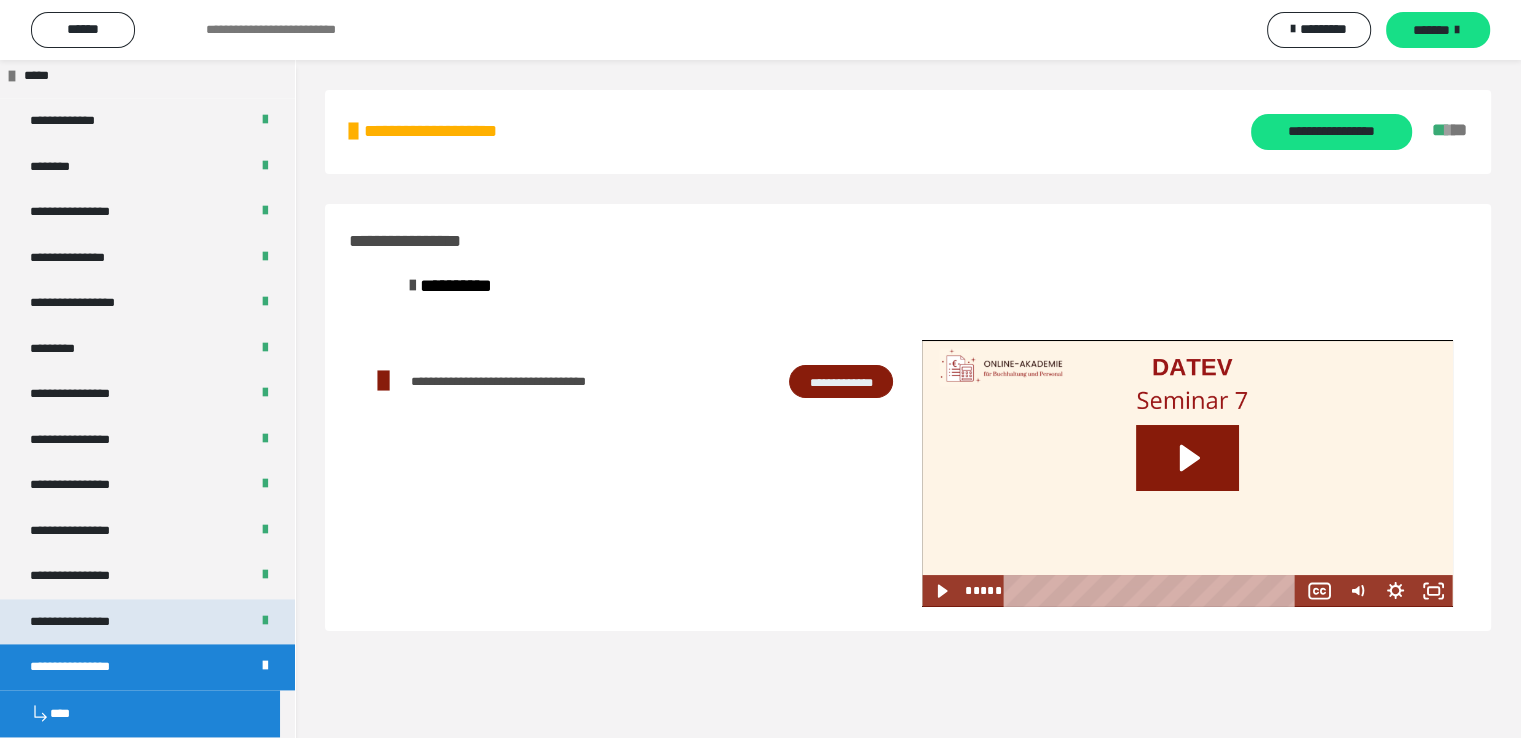 click on "**********" at bounding box center [87, 622] 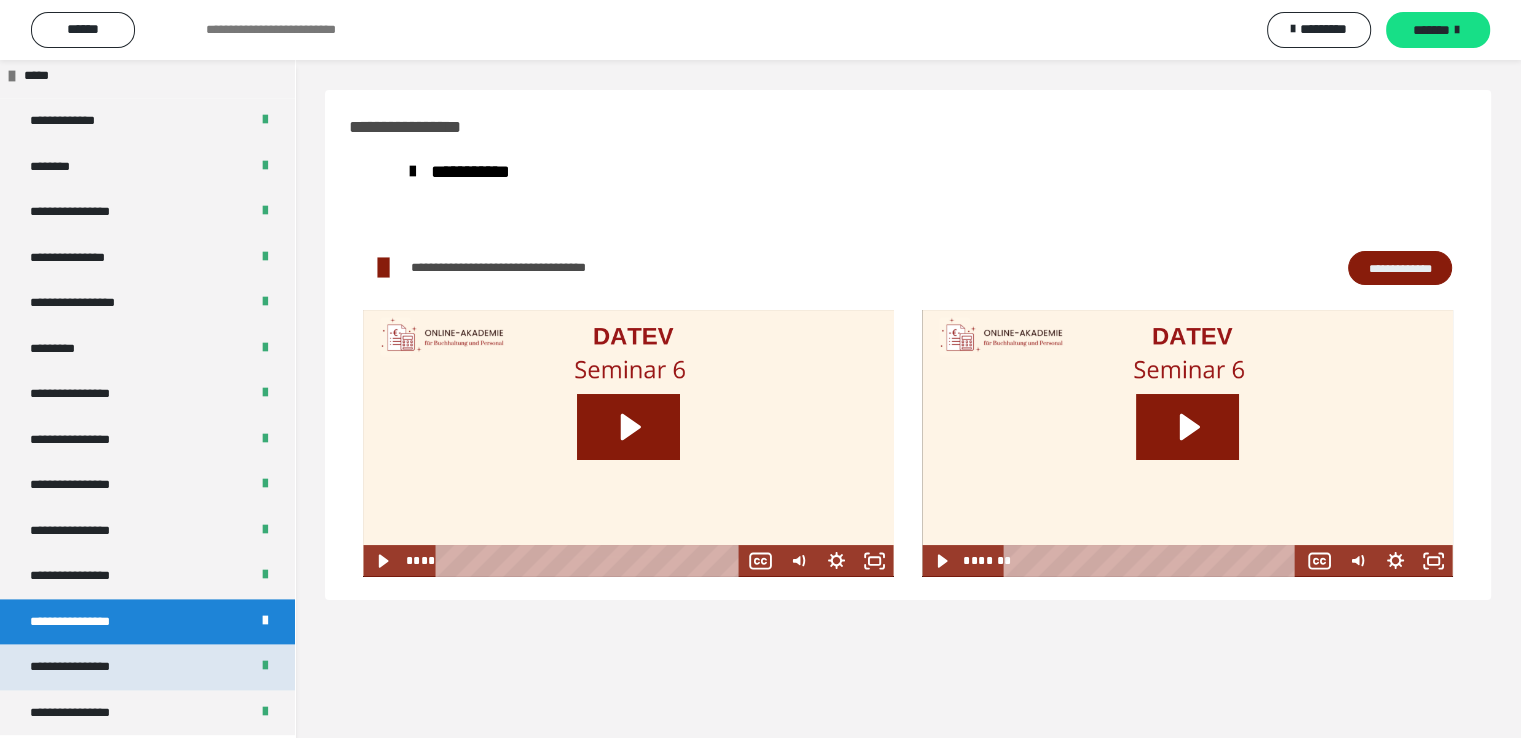 click on "**********" at bounding box center [87, 667] 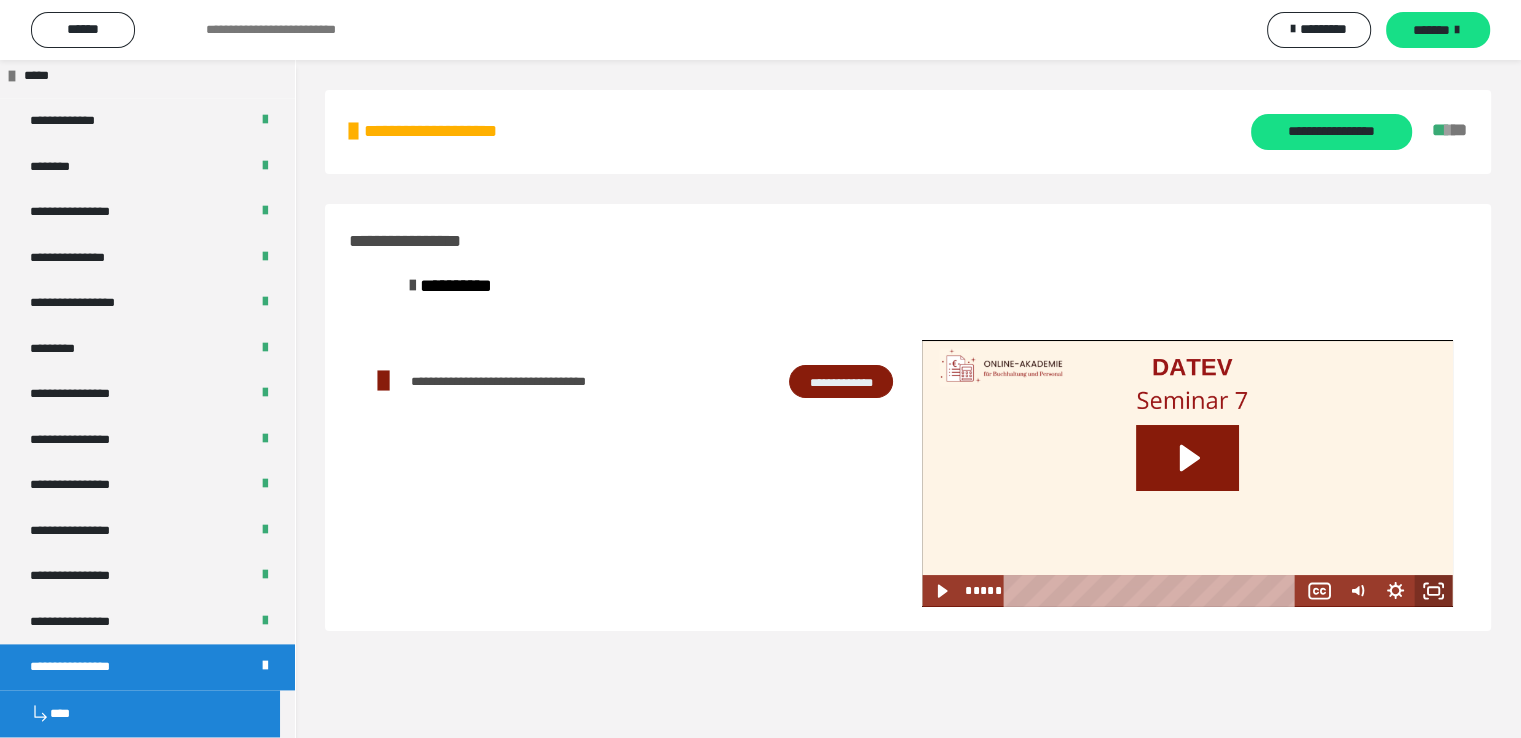 click 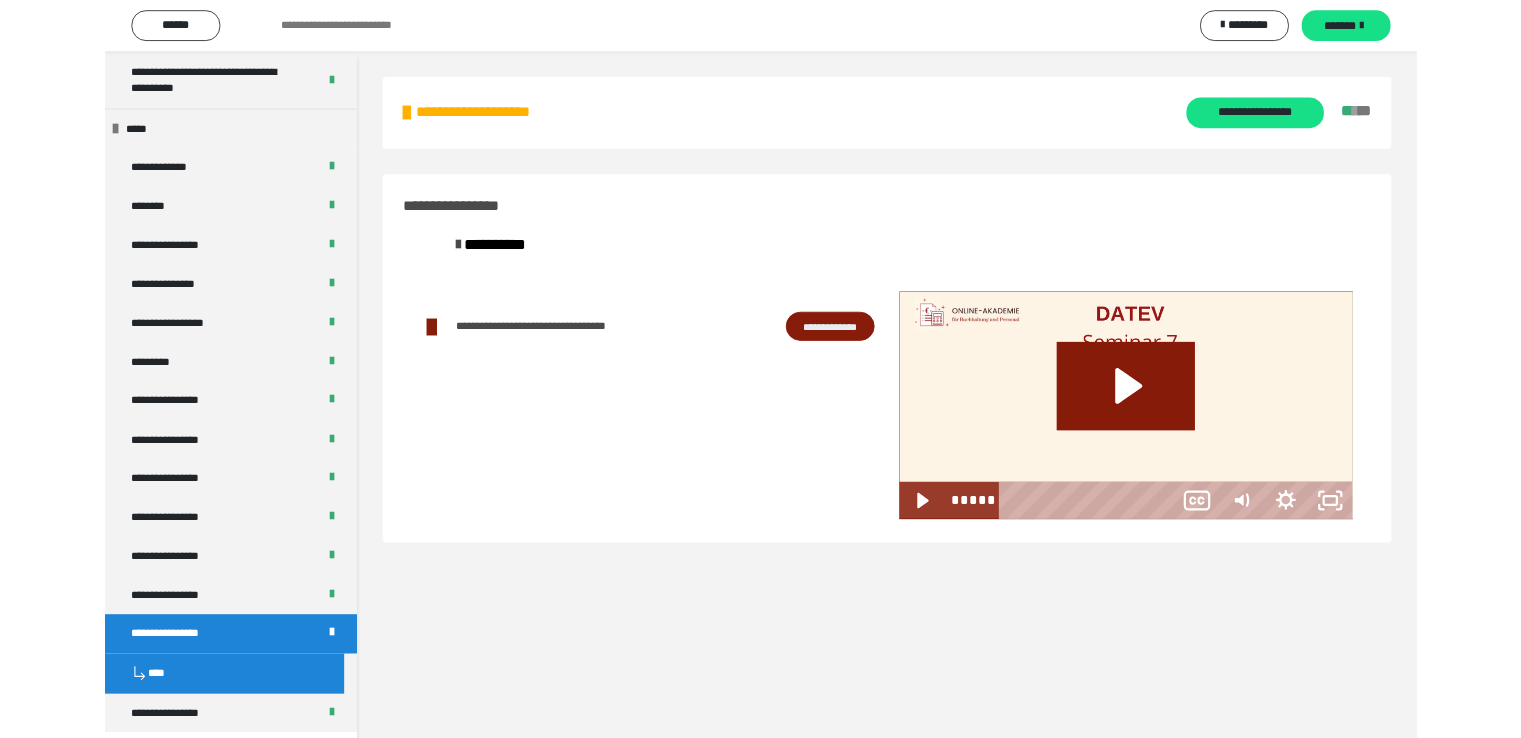 scroll, scrollTop: 2435, scrollLeft: 0, axis: vertical 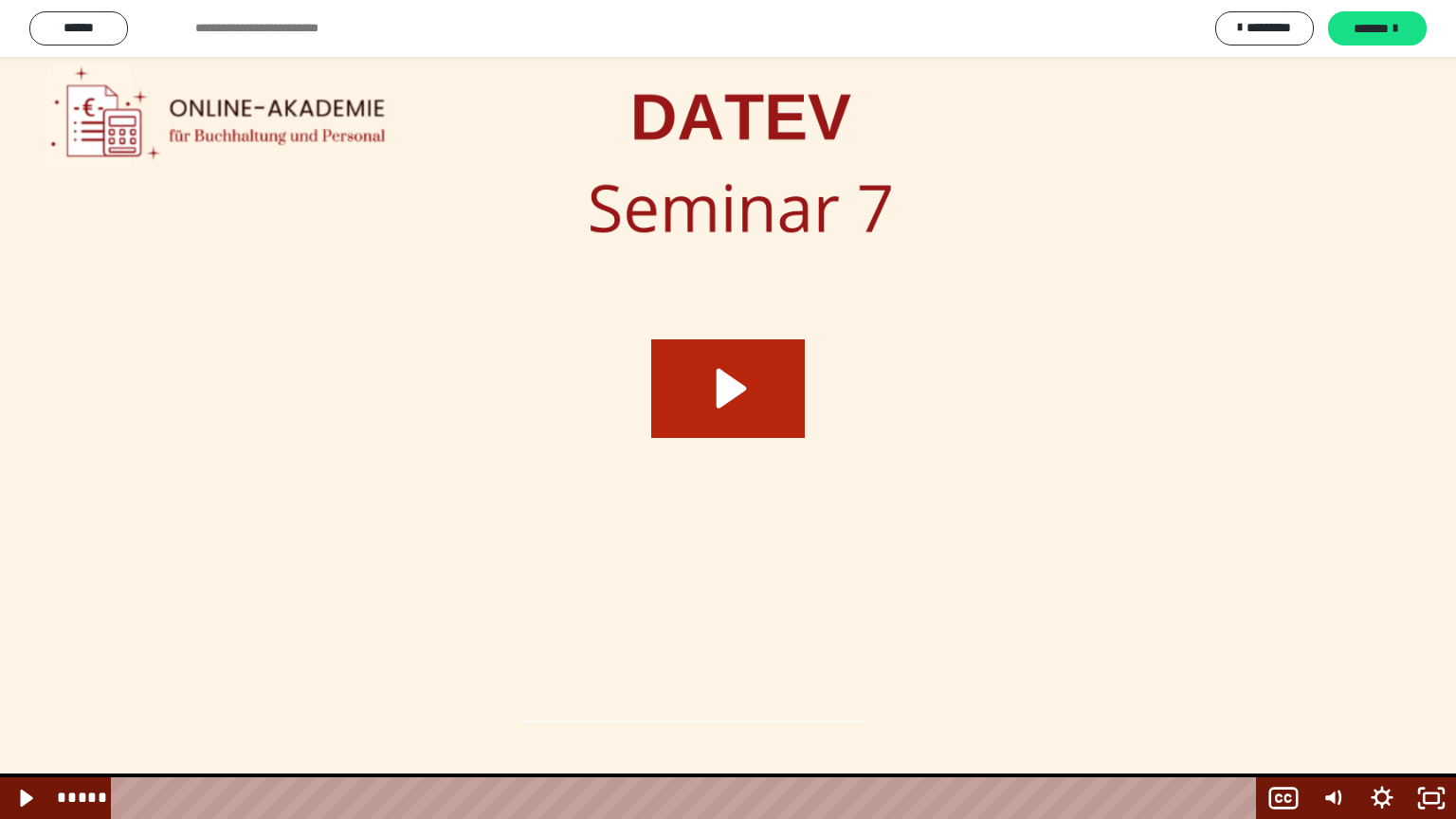 click 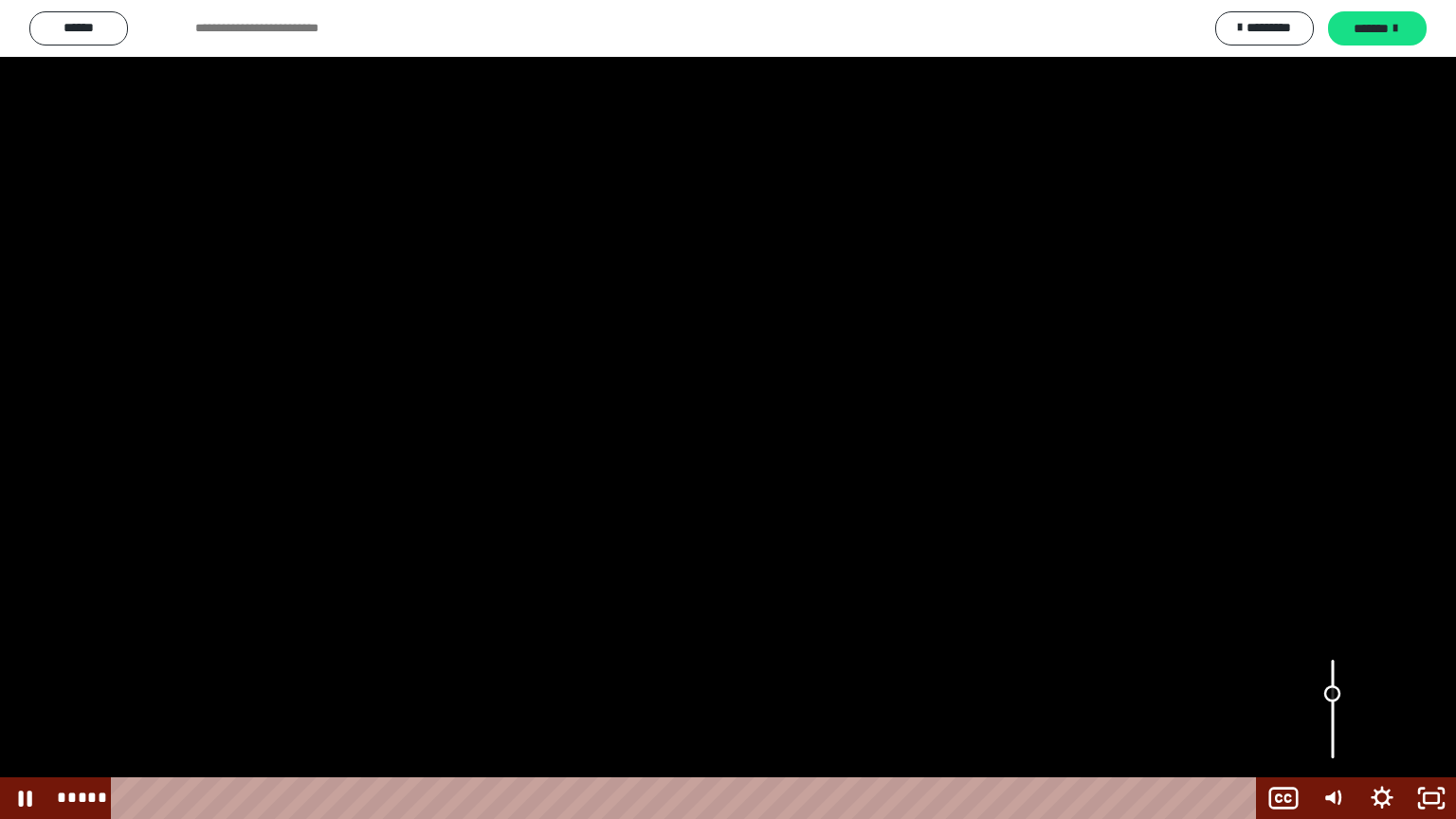 drag, startPoint x: 1334, startPoint y: 720, endPoint x: 1345, endPoint y: 694, distance: 28.231188 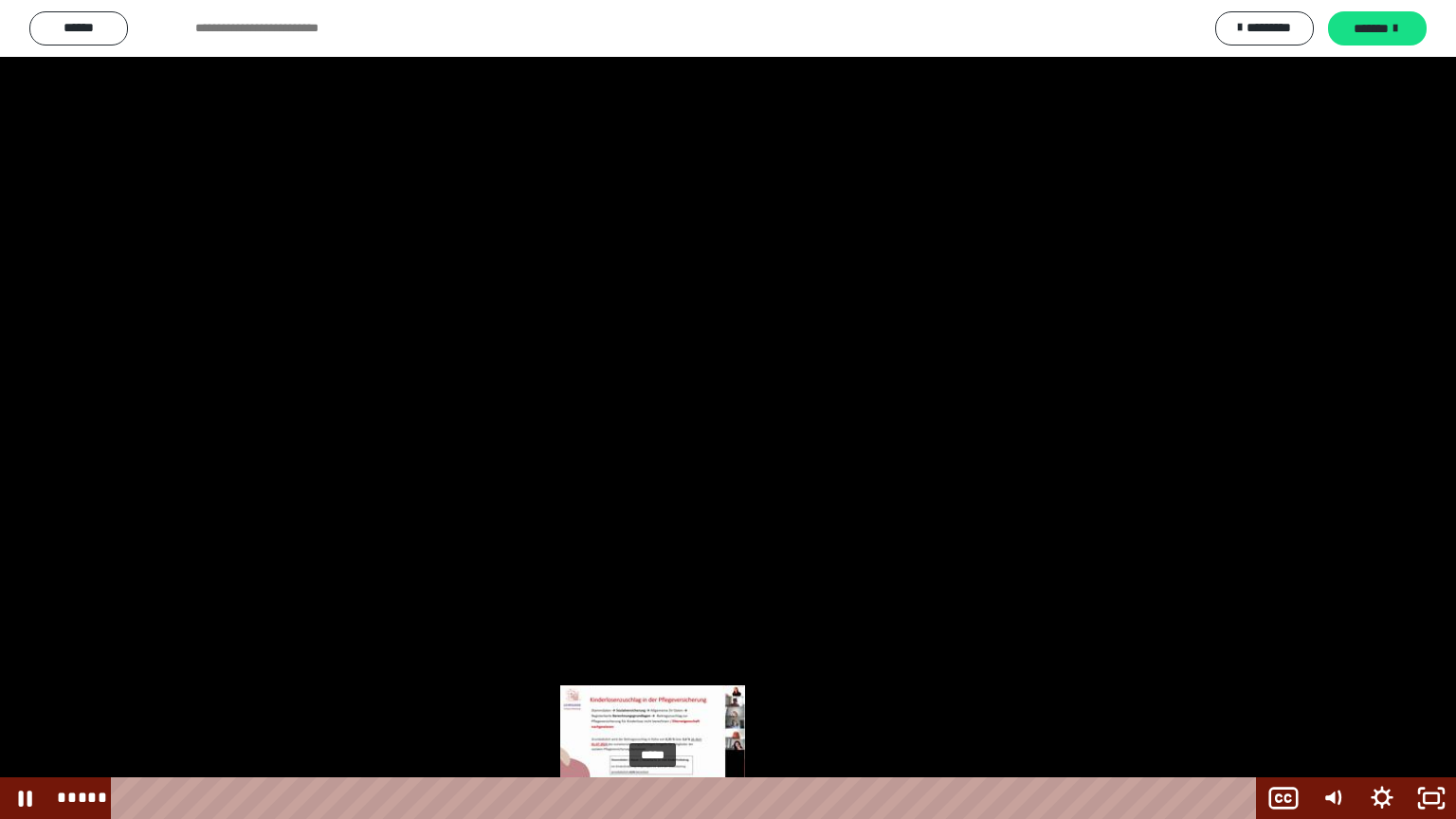 click at bounding box center (652, 798) 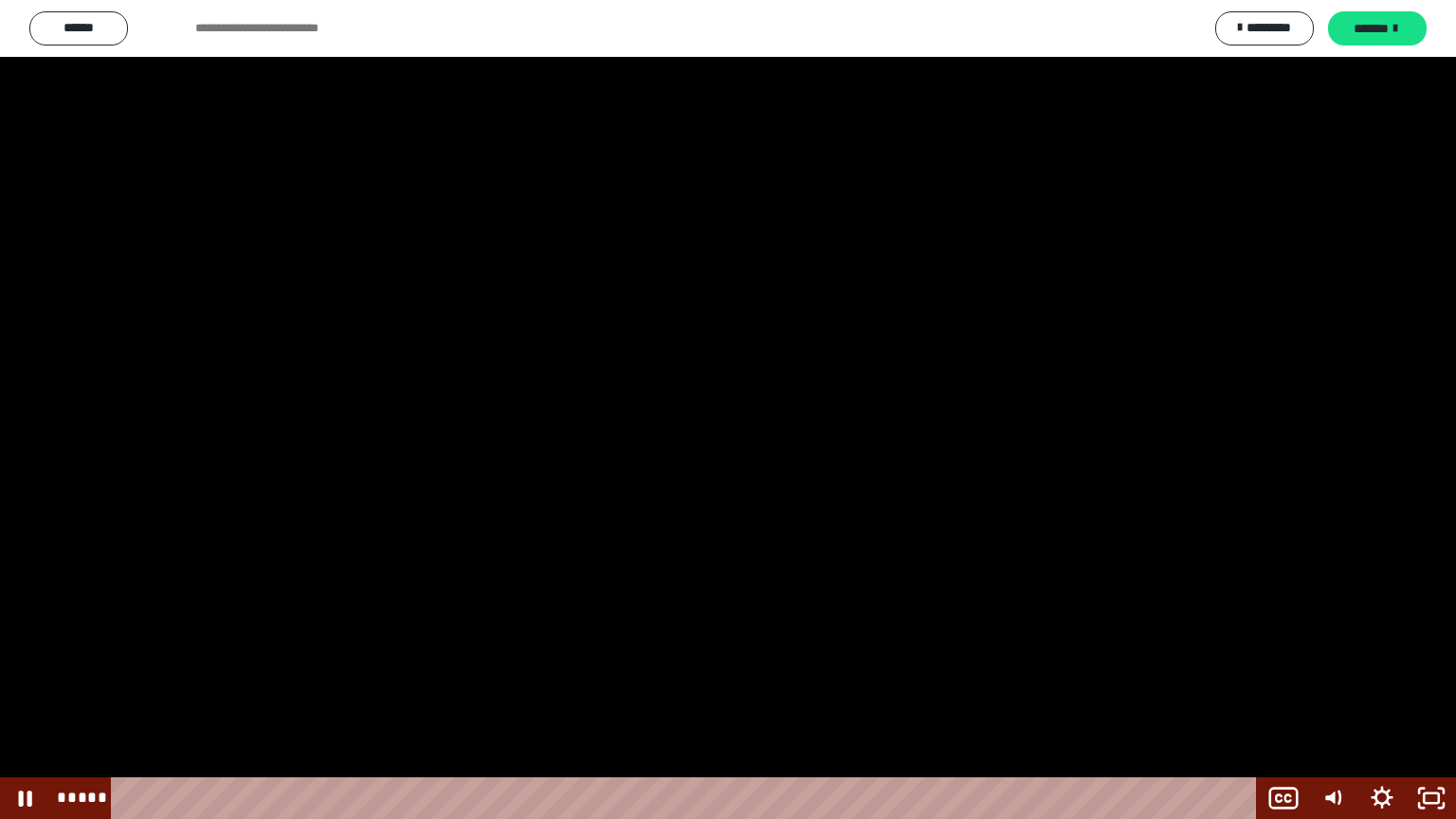 click at bounding box center [728, 410] 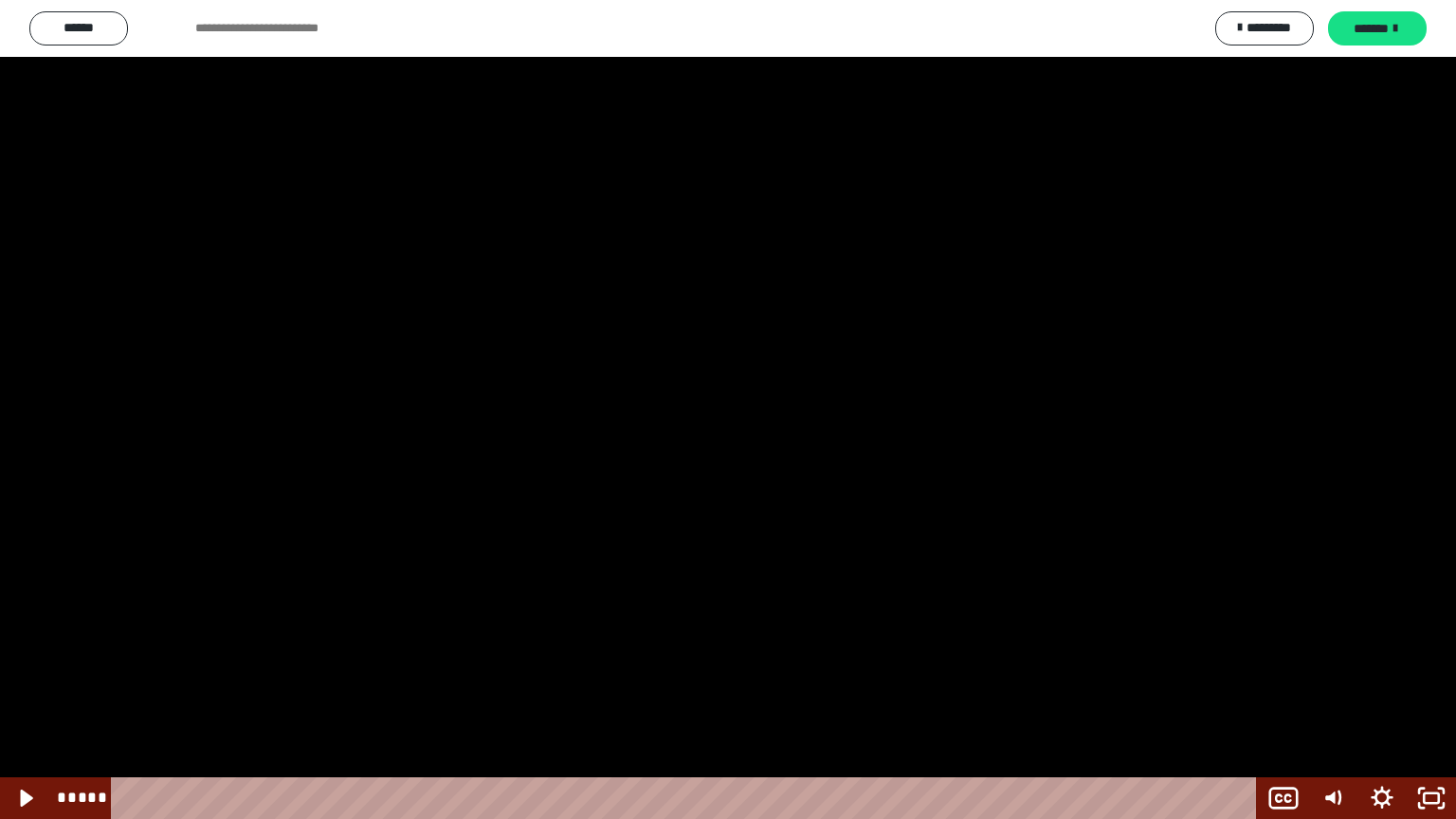 click at bounding box center (728, 410) 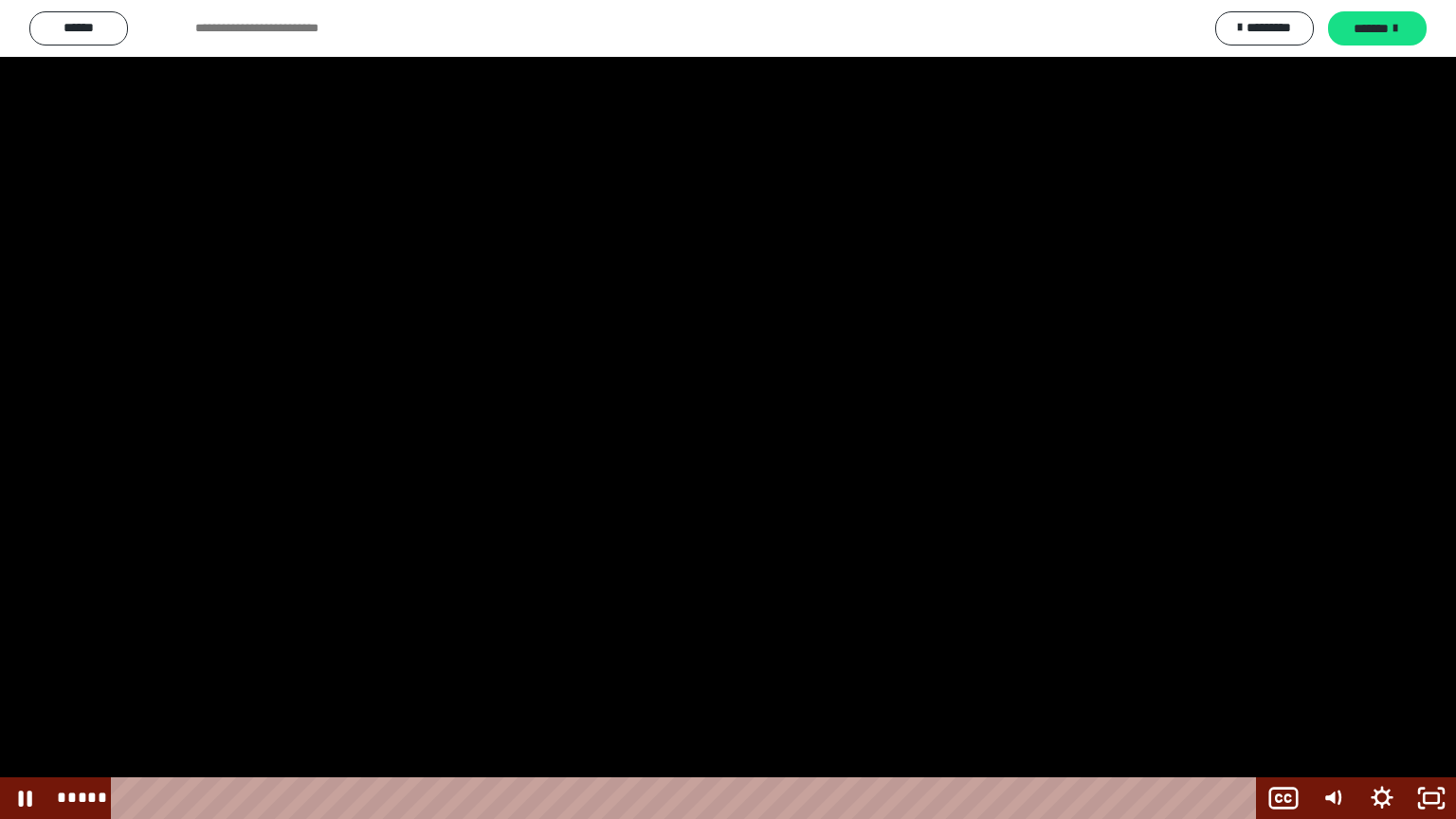 click at bounding box center (728, 410) 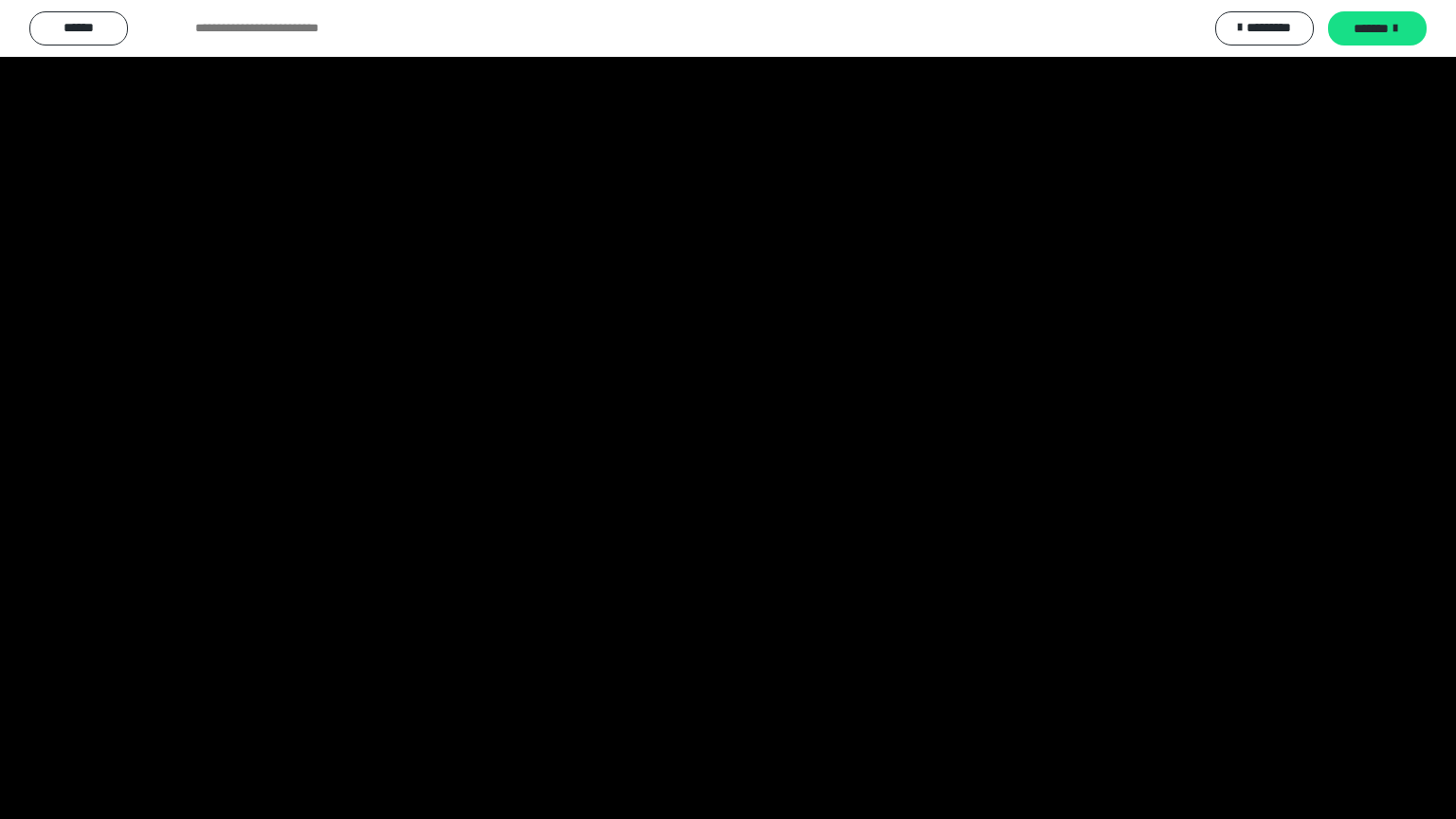scroll, scrollTop: 2383, scrollLeft: 0, axis: vertical 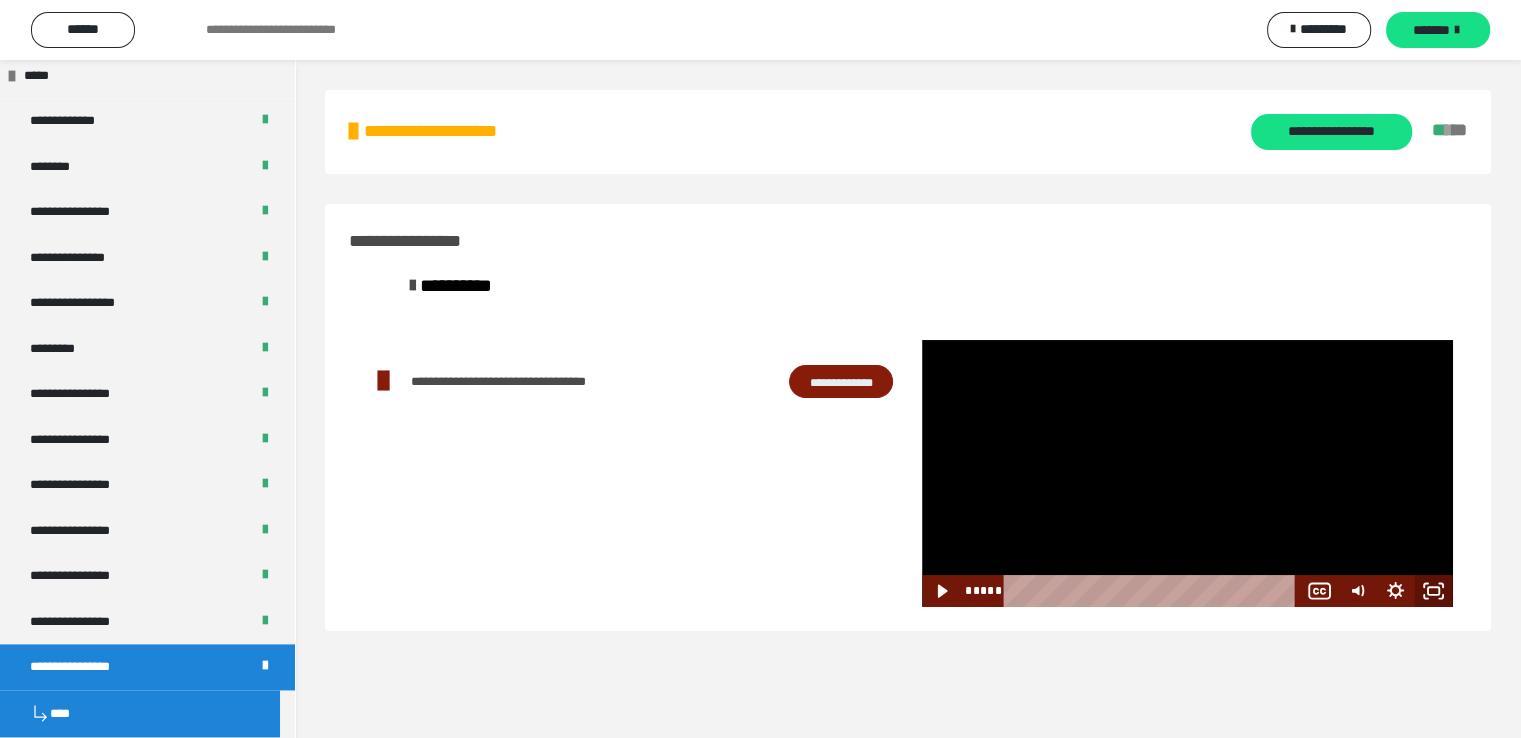 click 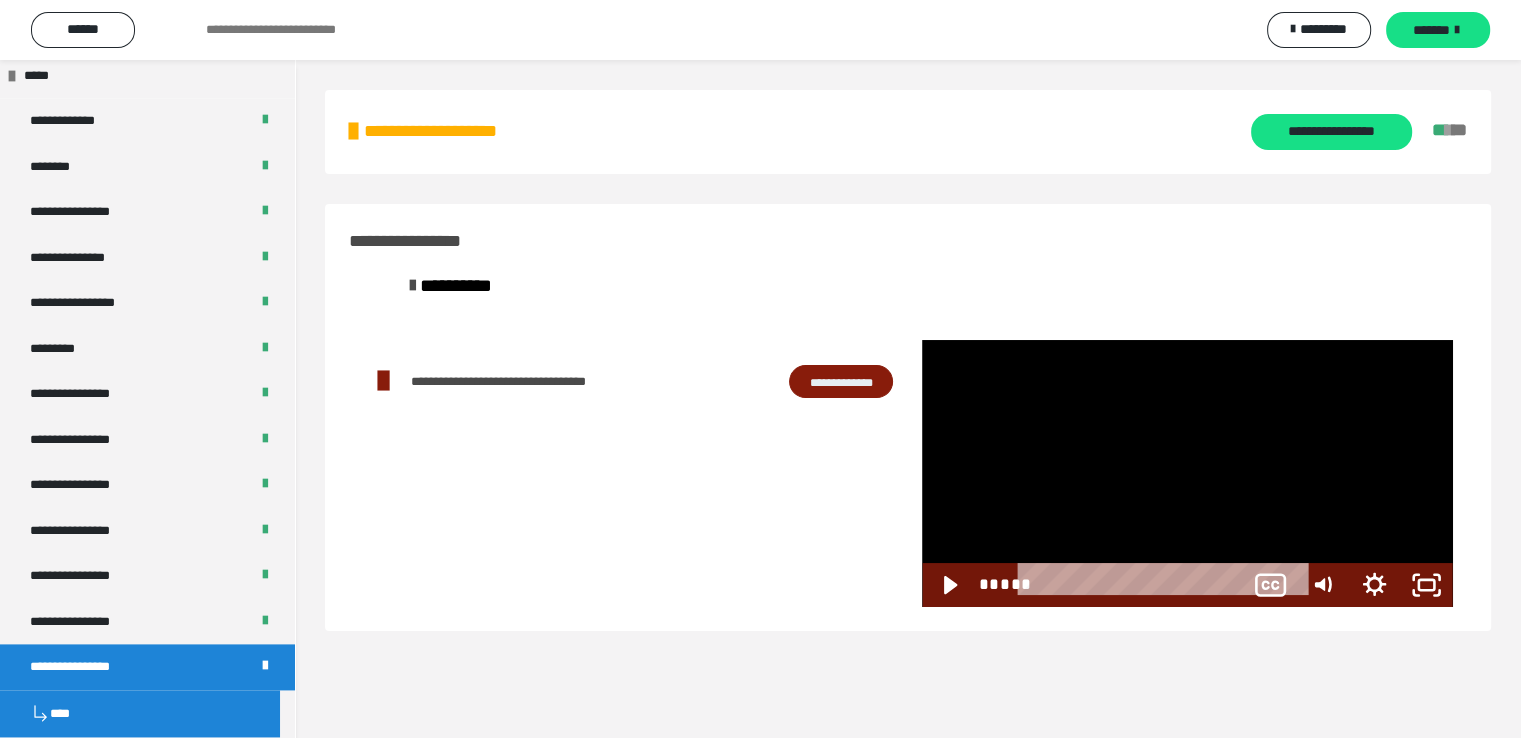 scroll, scrollTop: 2435, scrollLeft: 0, axis: vertical 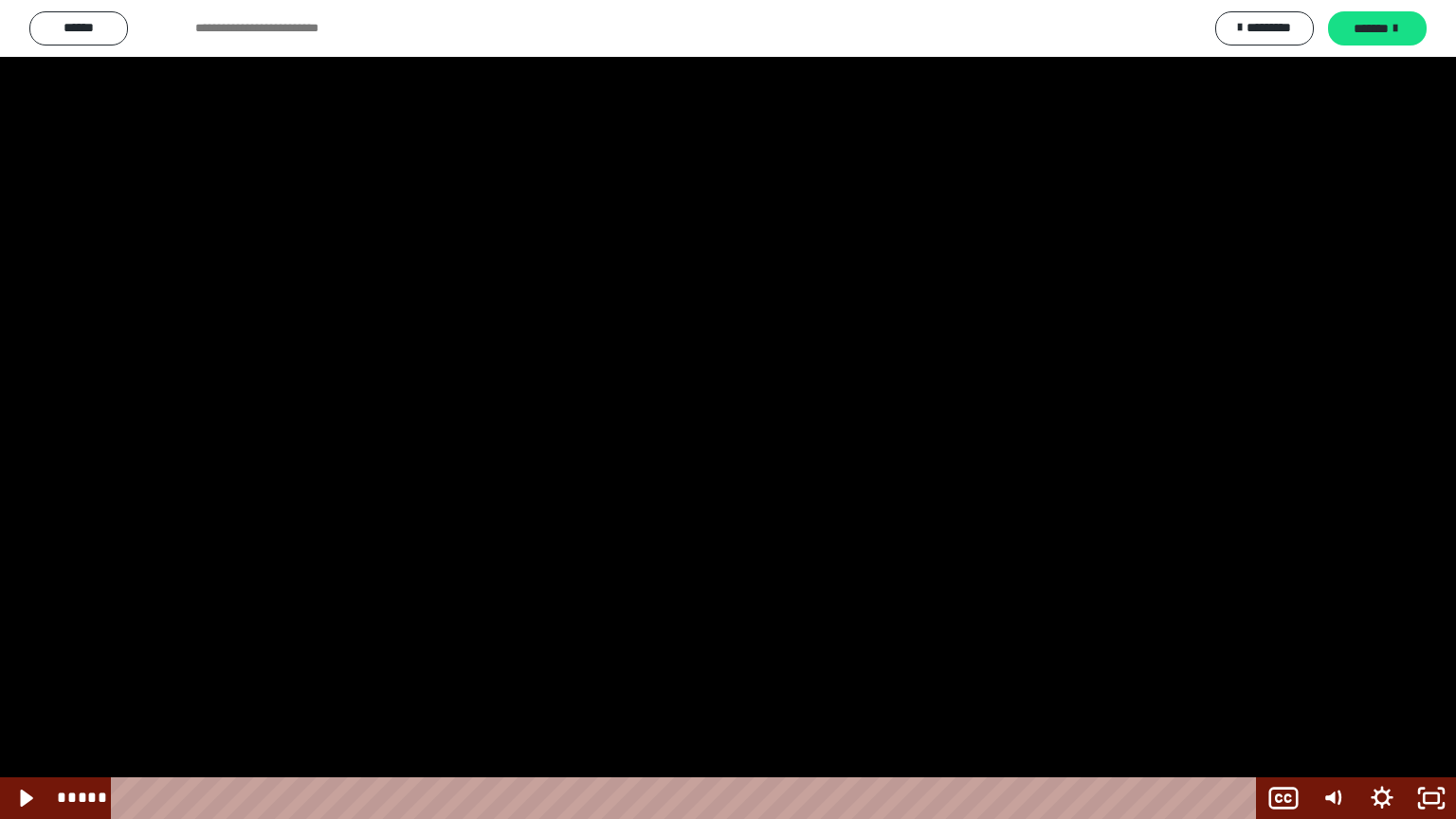click at bounding box center (728, 410) 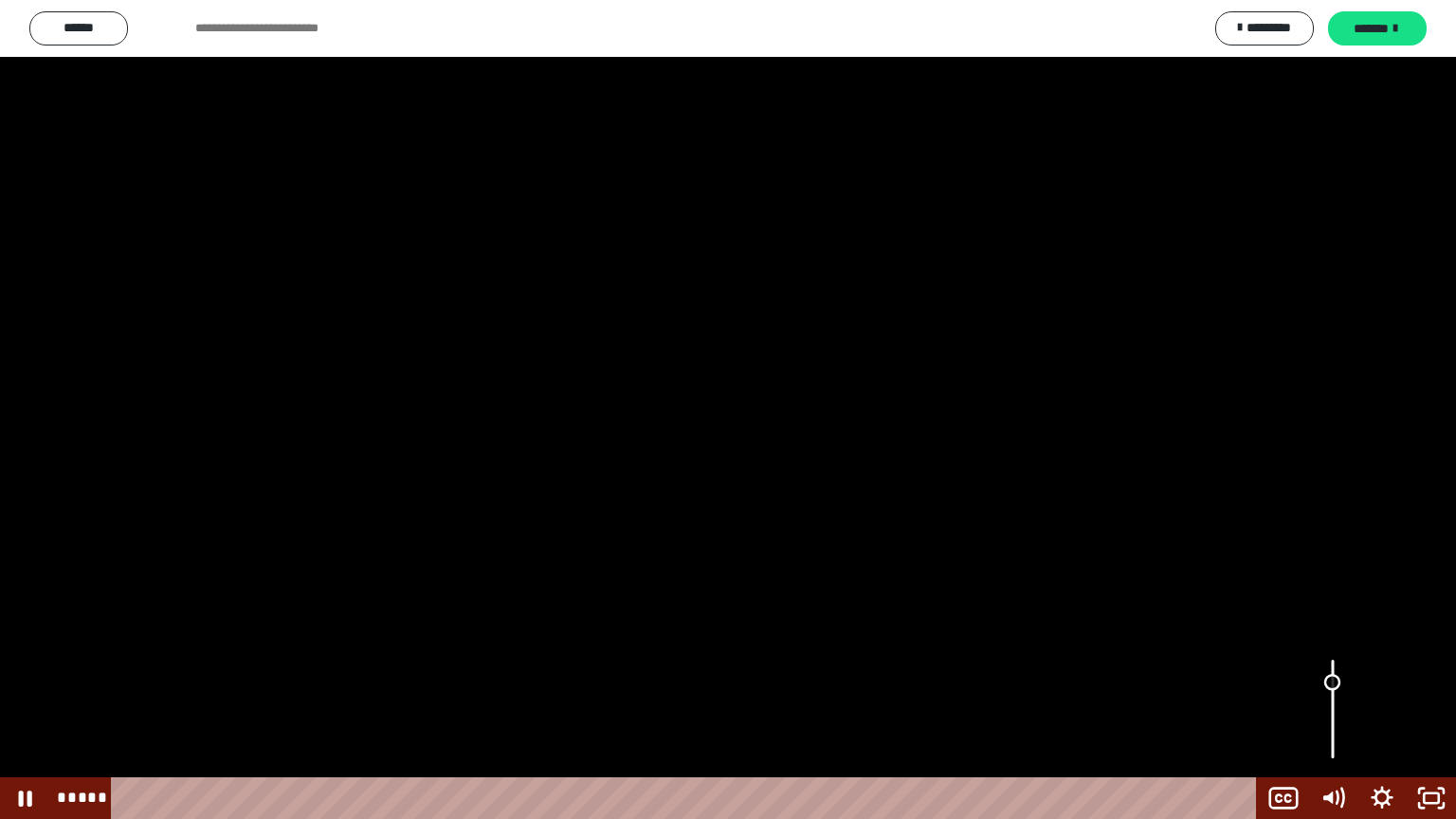 drag, startPoint x: 1338, startPoint y: 694, endPoint x: 1339, endPoint y: 682, distance: 12.0415946 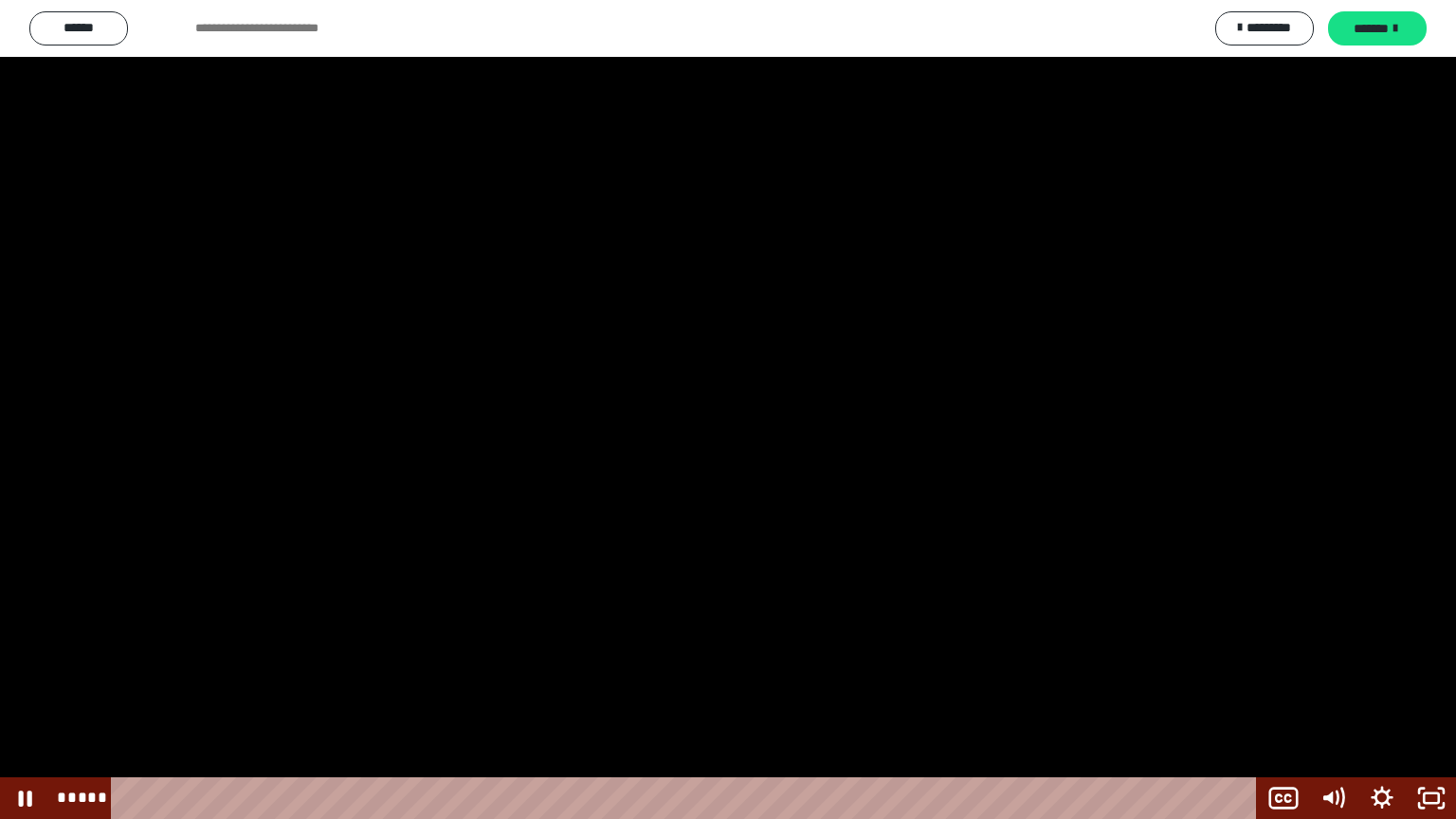 click at bounding box center (728, 410) 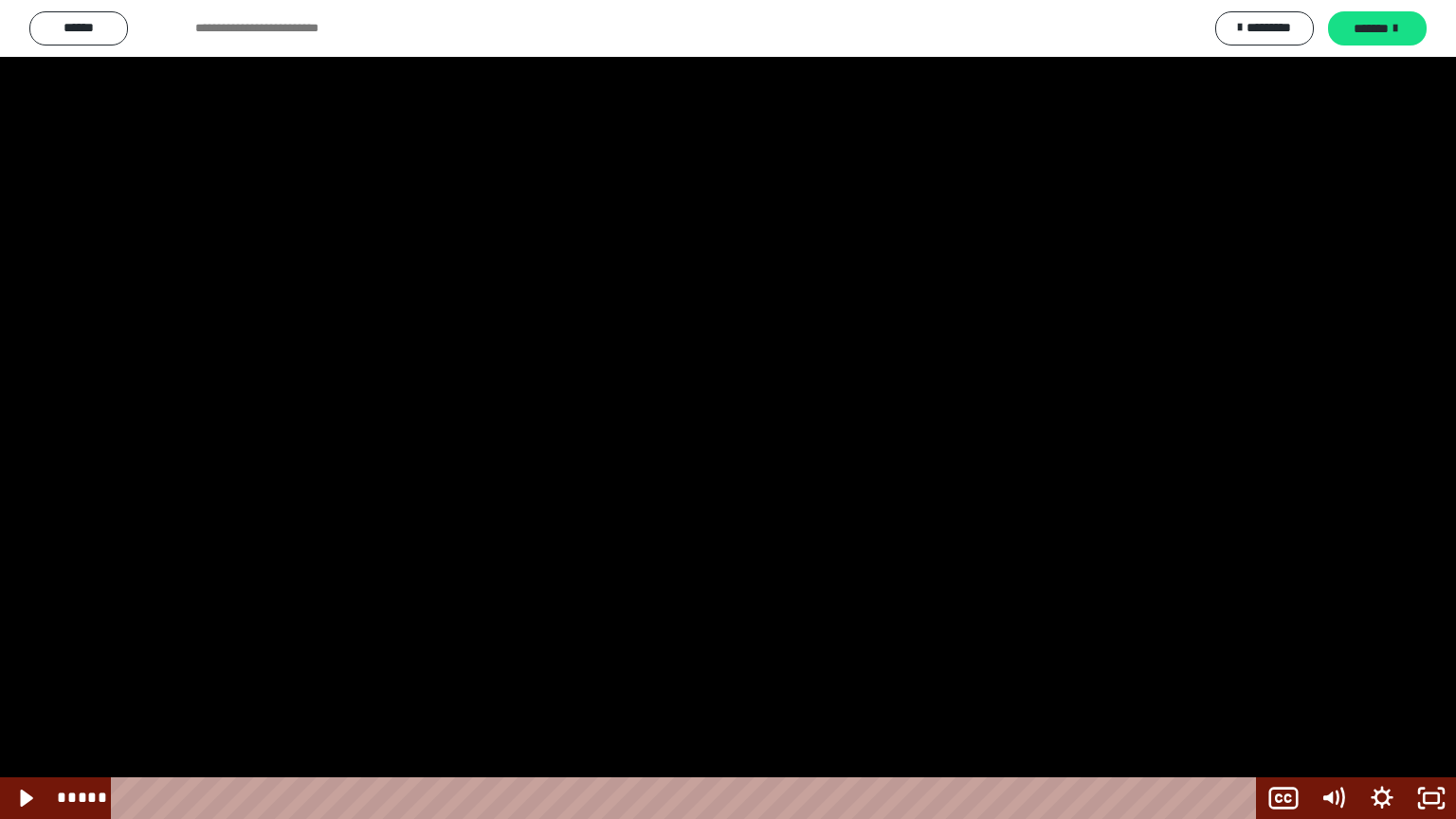 scroll, scrollTop: 2383, scrollLeft: 0, axis: vertical 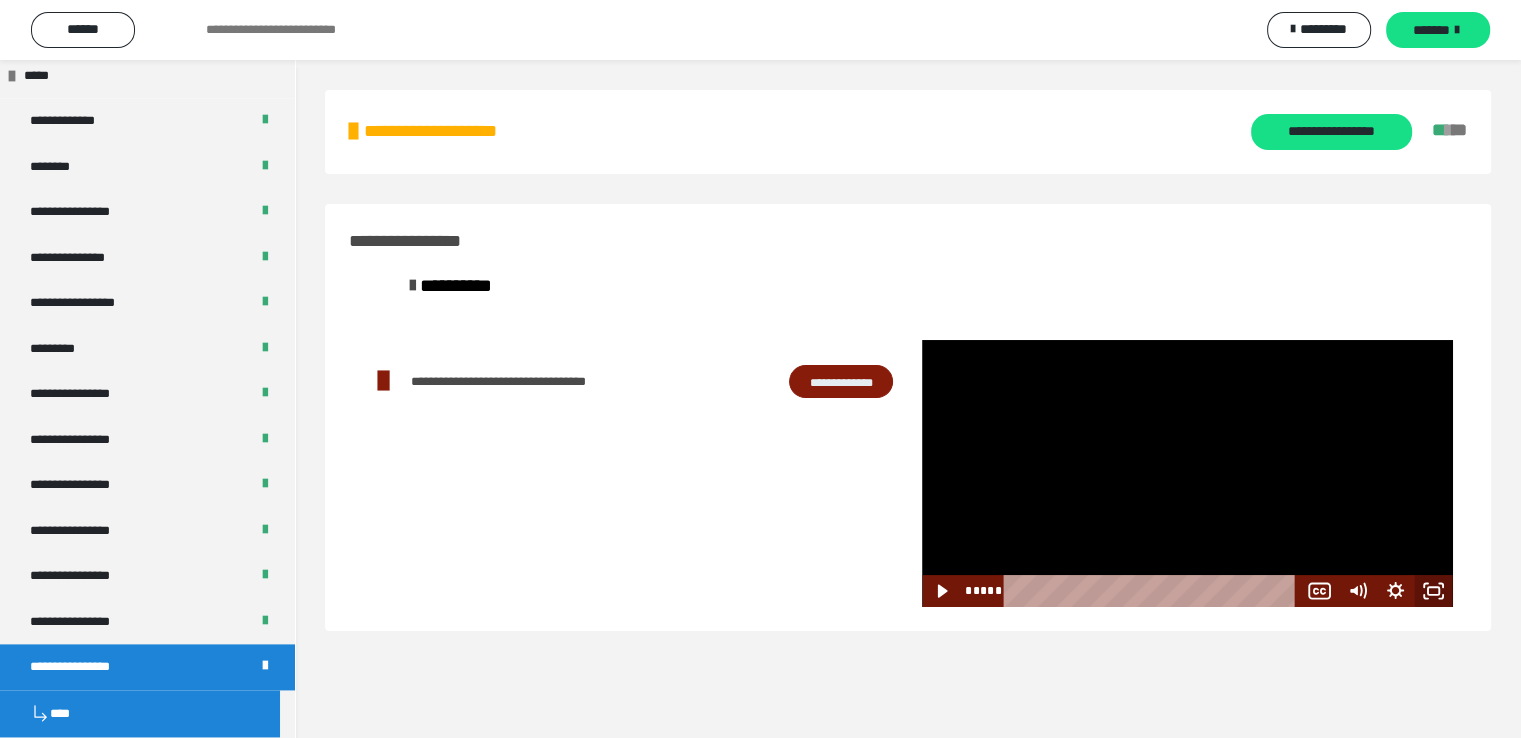 click 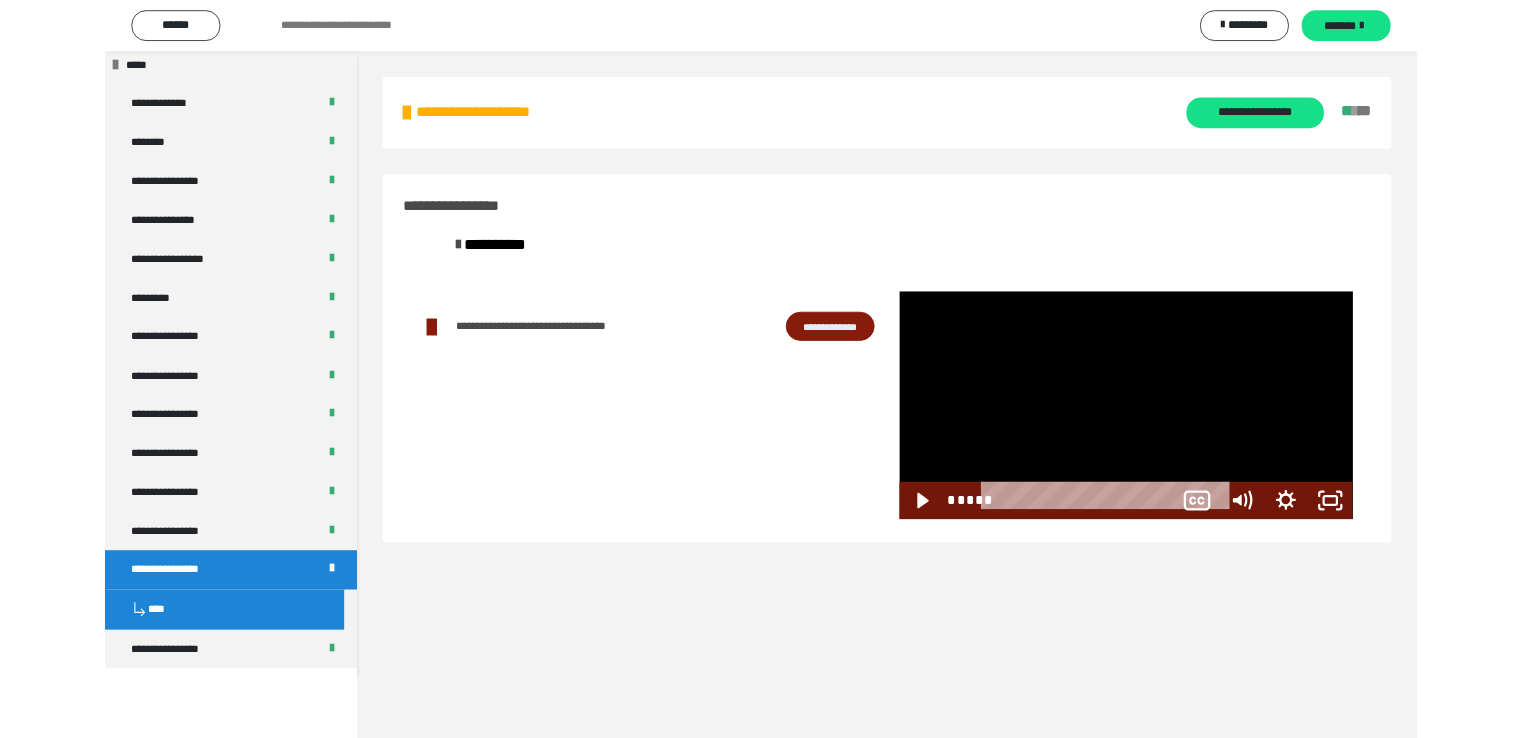 scroll, scrollTop: 2435, scrollLeft: 0, axis: vertical 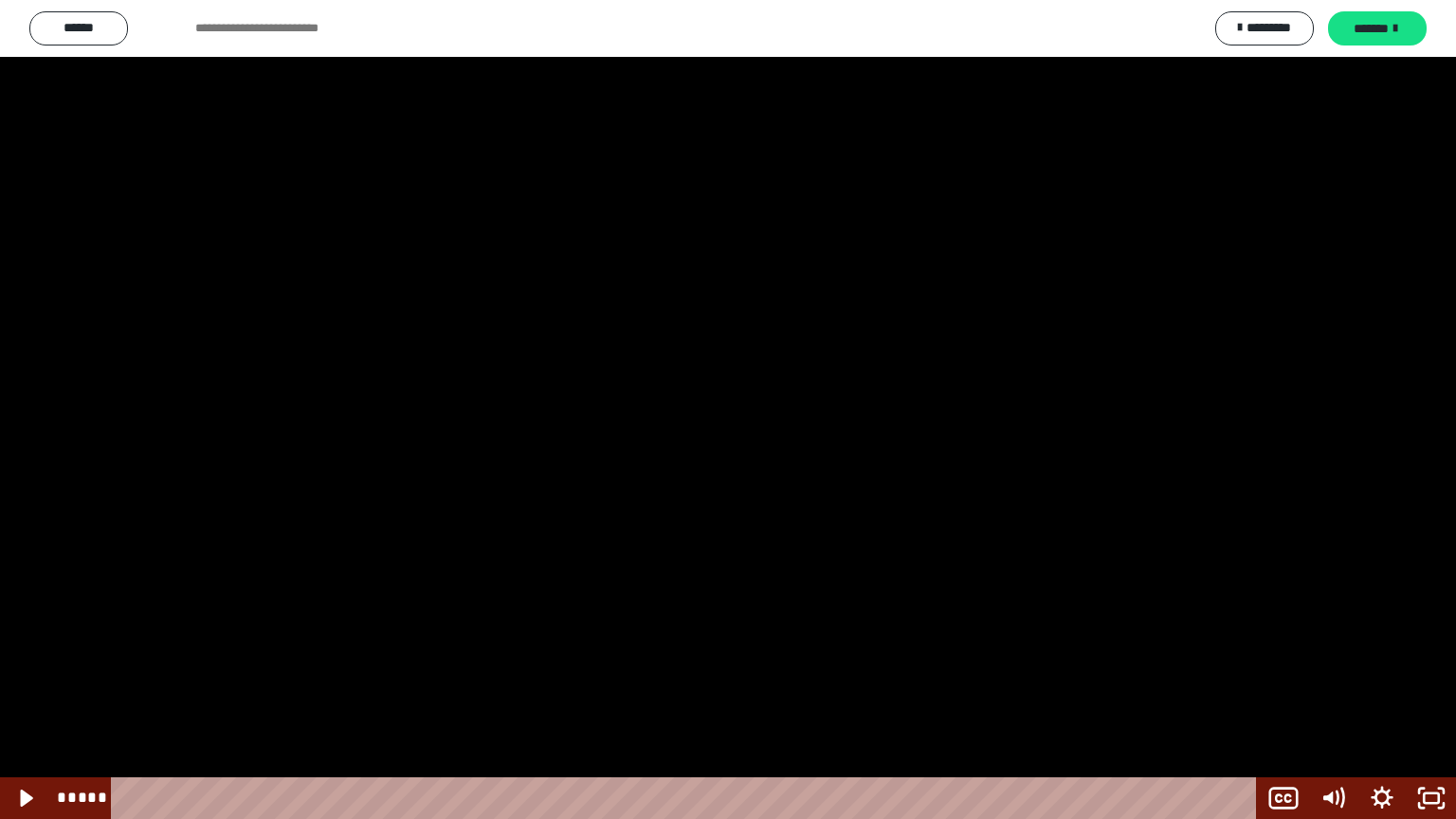click at bounding box center (728, 410) 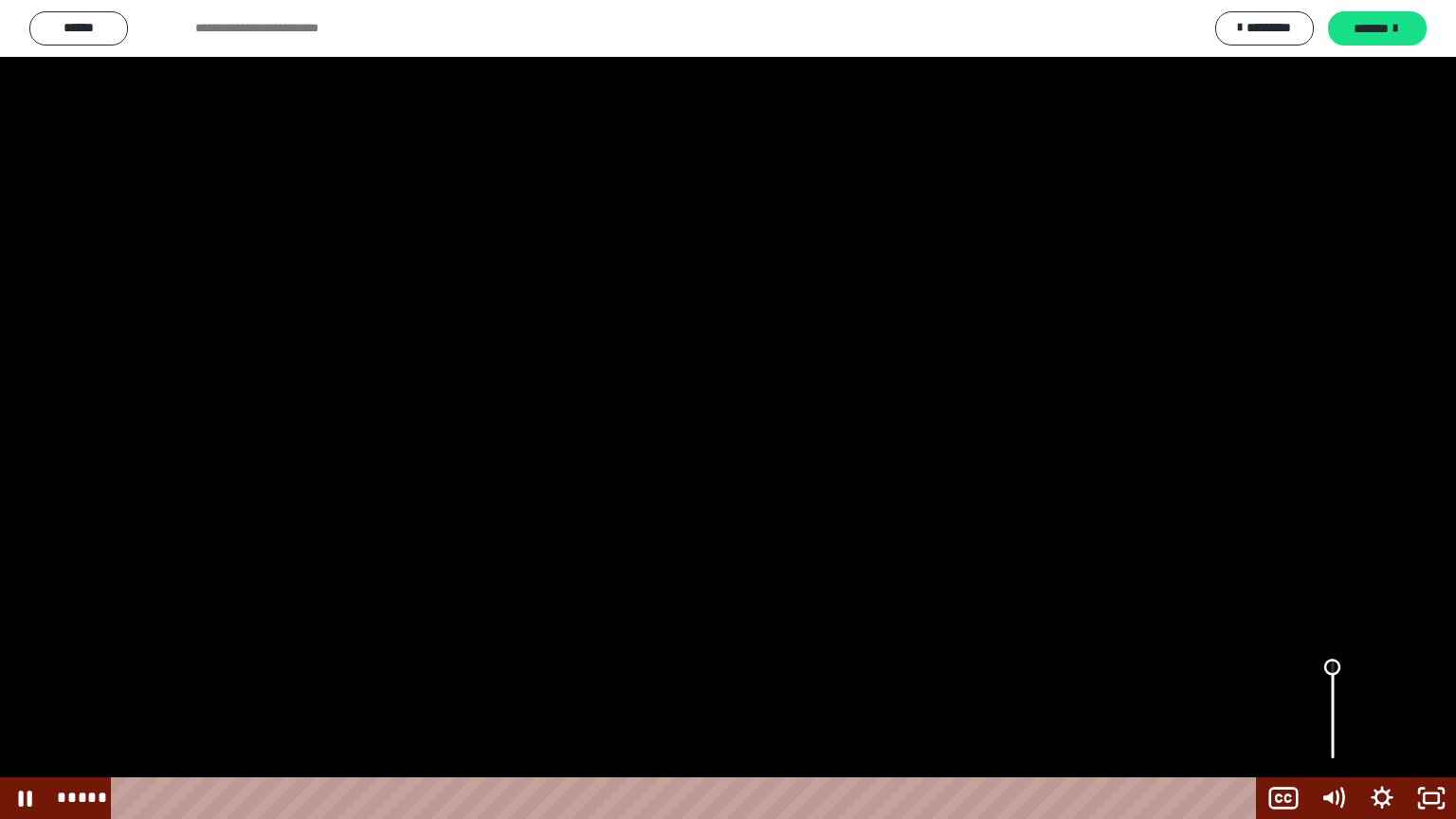 drag, startPoint x: 1335, startPoint y: 683, endPoint x: 1335, endPoint y: 667, distance: 16 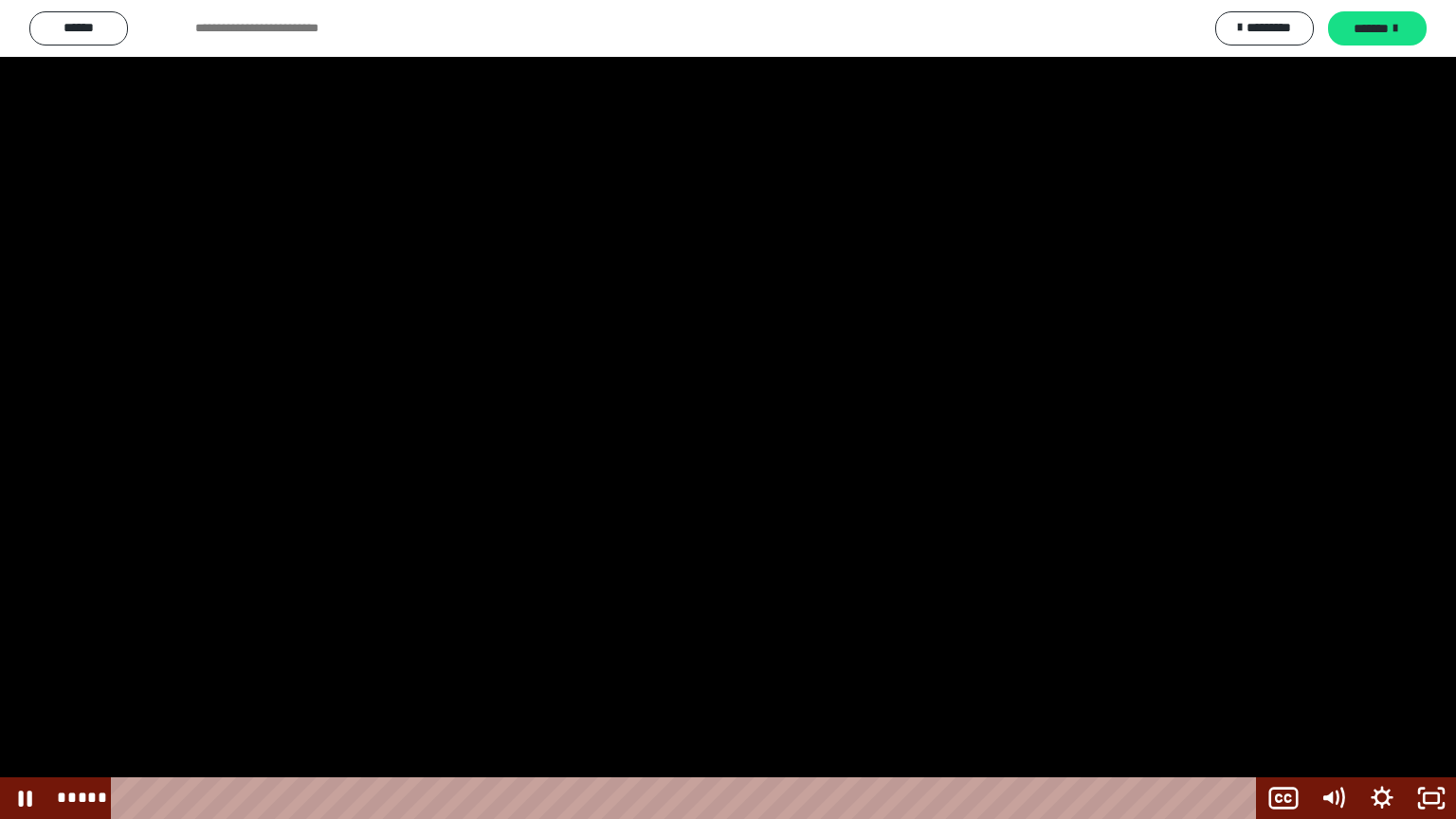 click at bounding box center (728, 410) 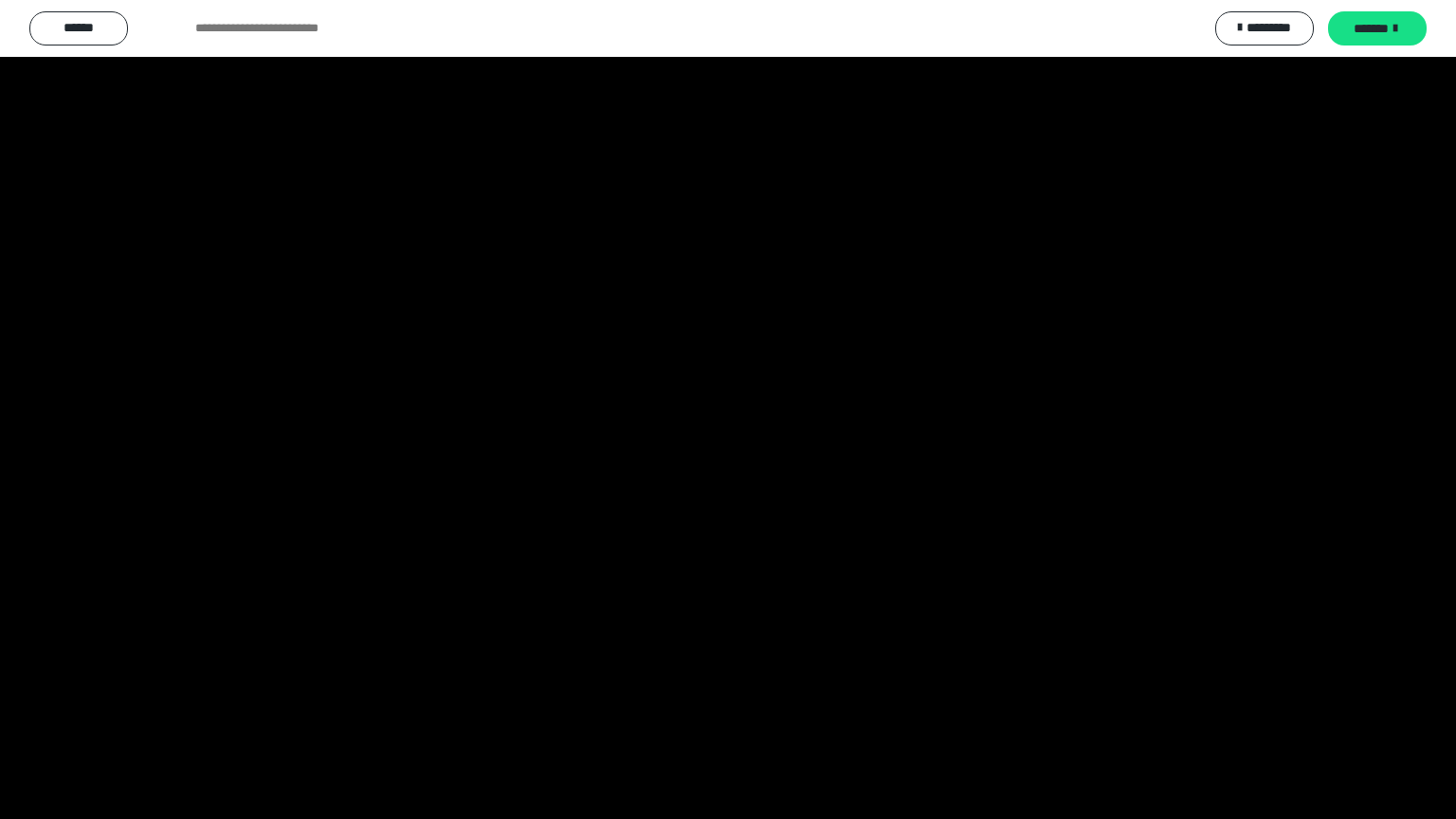 scroll, scrollTop: 2383, scrollLeft: 0, axis: vertical 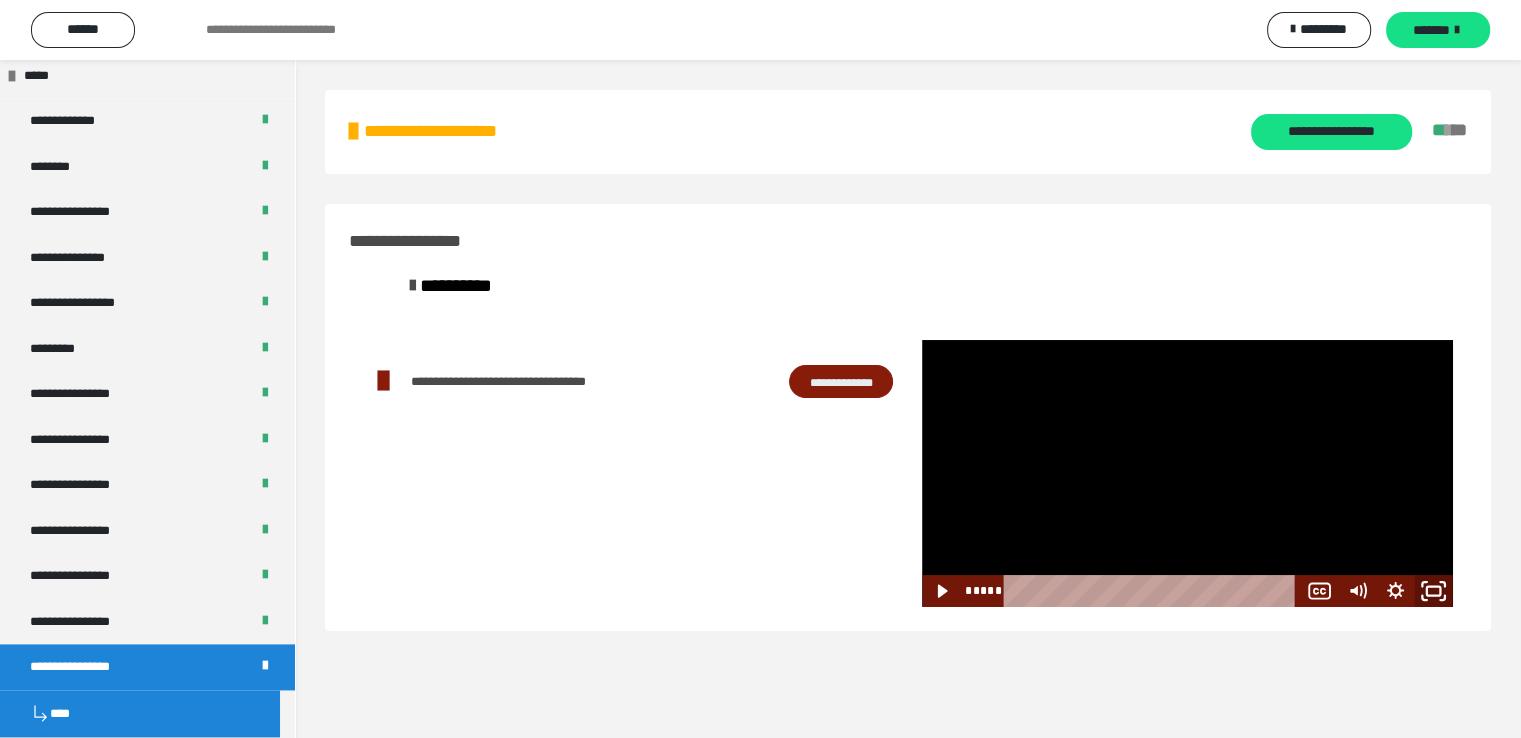 drag, startPoint x: 1435, startPoint y: 591, endPoint x: 1435, endPoint y: 677, distance: 86 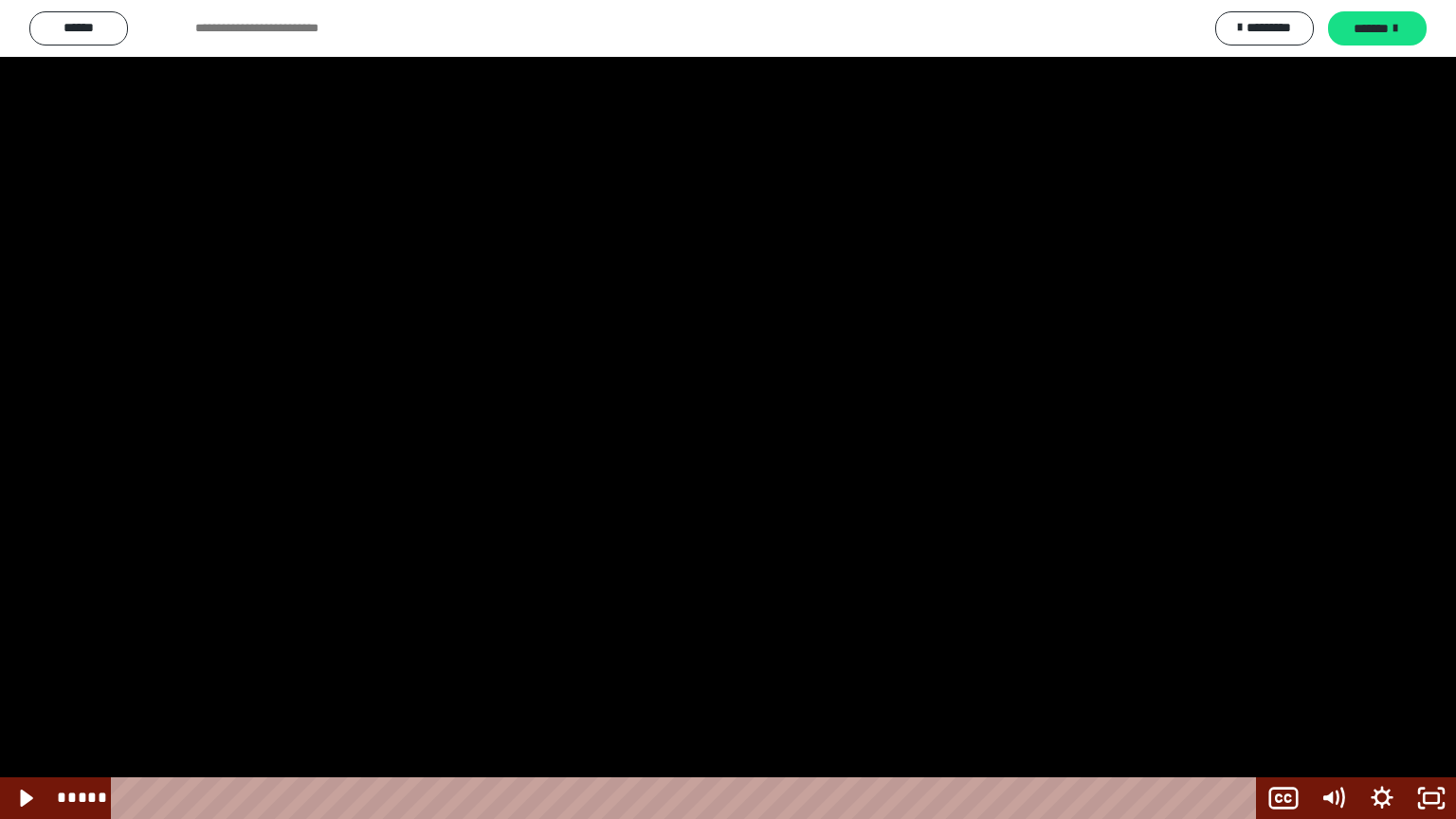 click at bounding box center (728, 410) 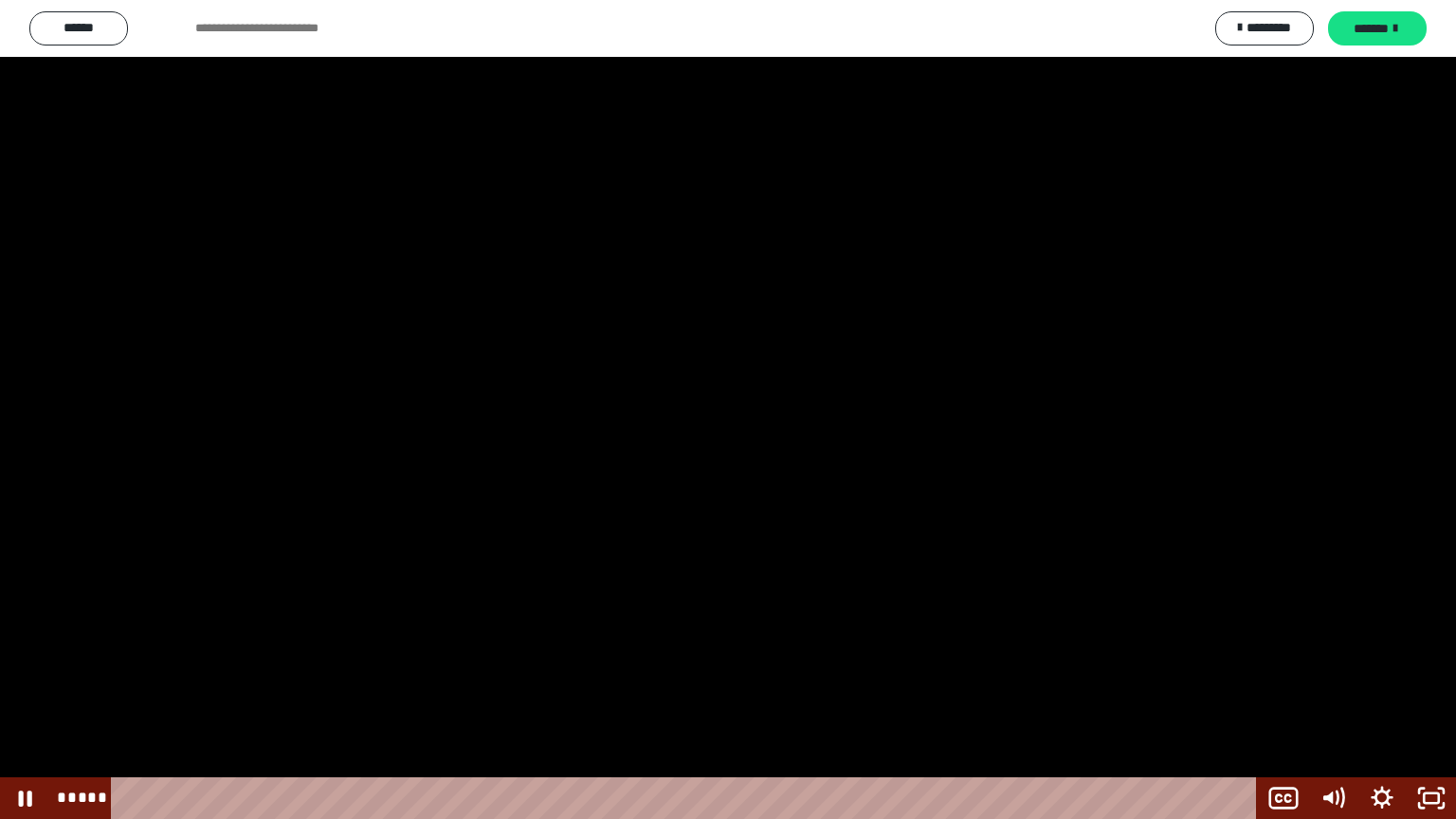 click at bounding box center (728, 410) 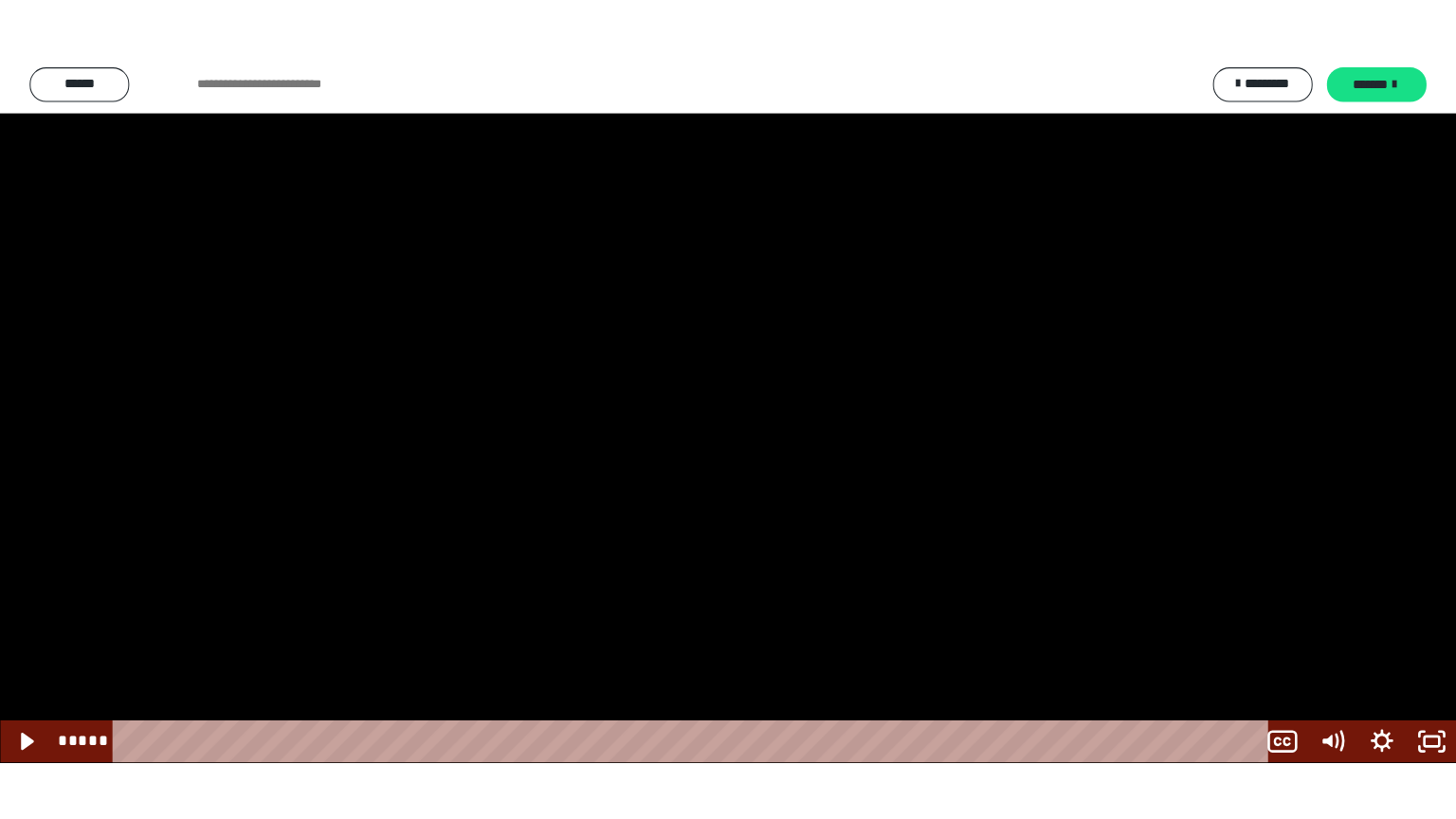 scroll, scrollTop: 2383, scrollLeft: 0, axis: vertical 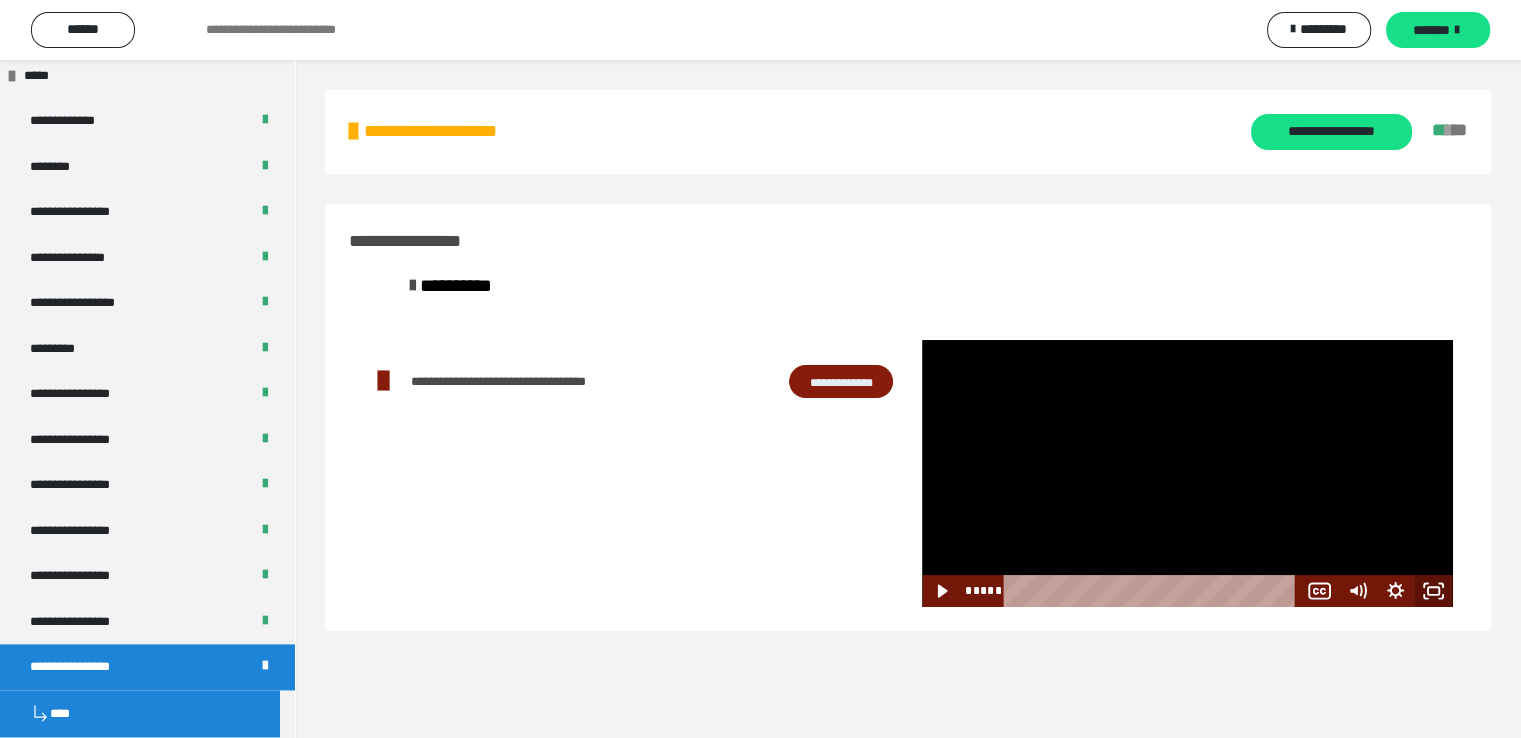 click 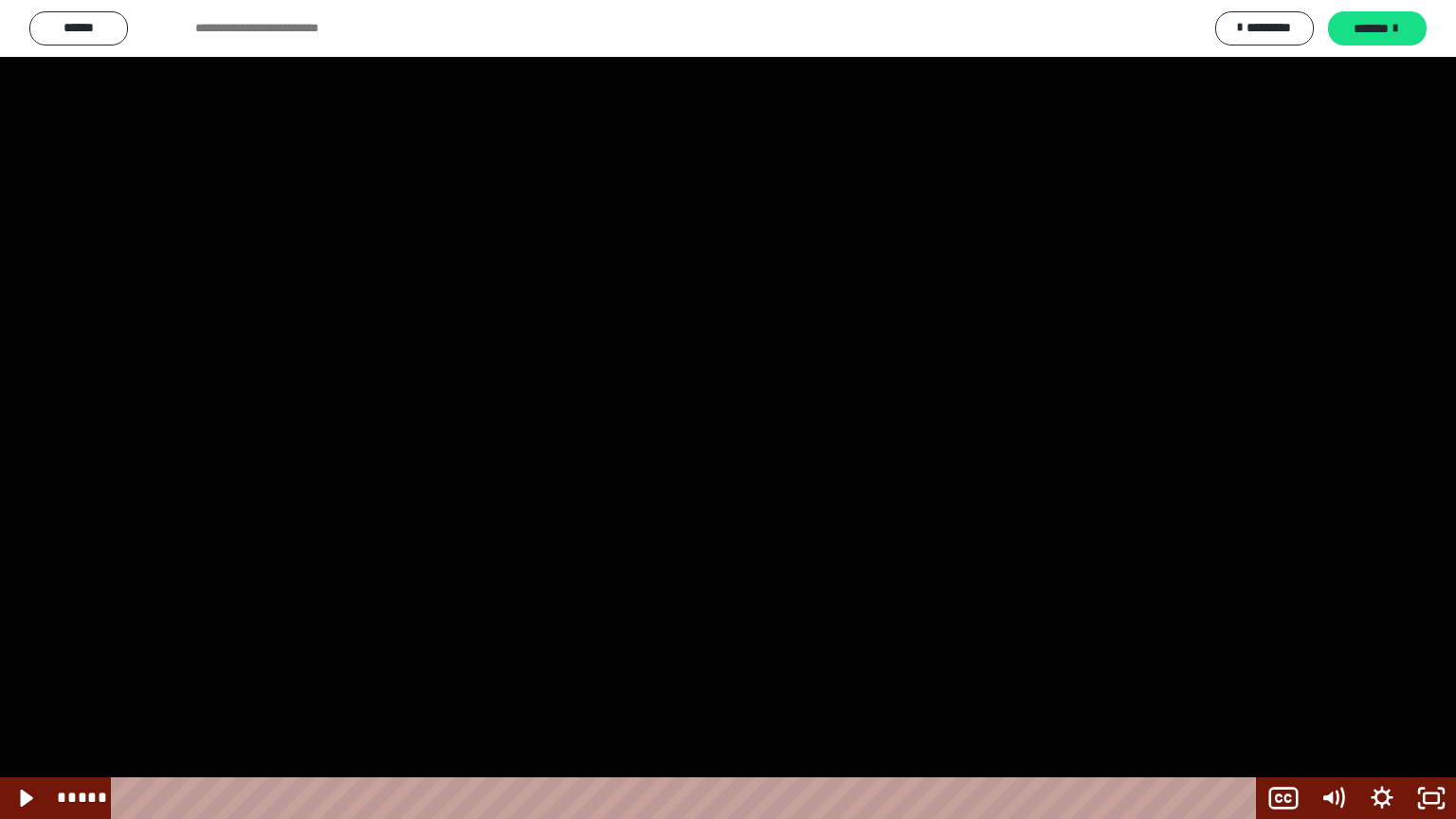 click at bounding box center [728, 410] 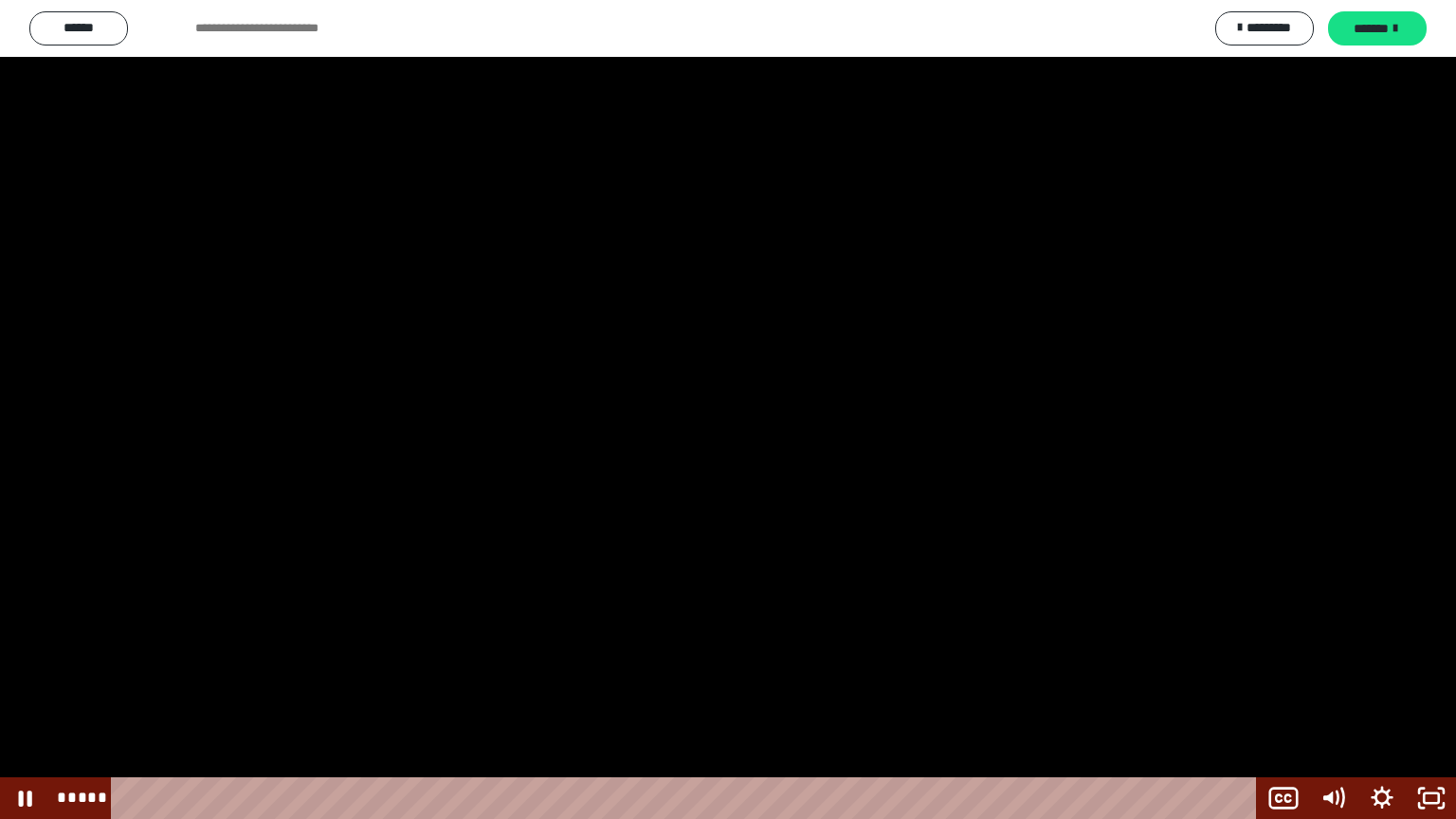 click at bounding box center (728, 410) 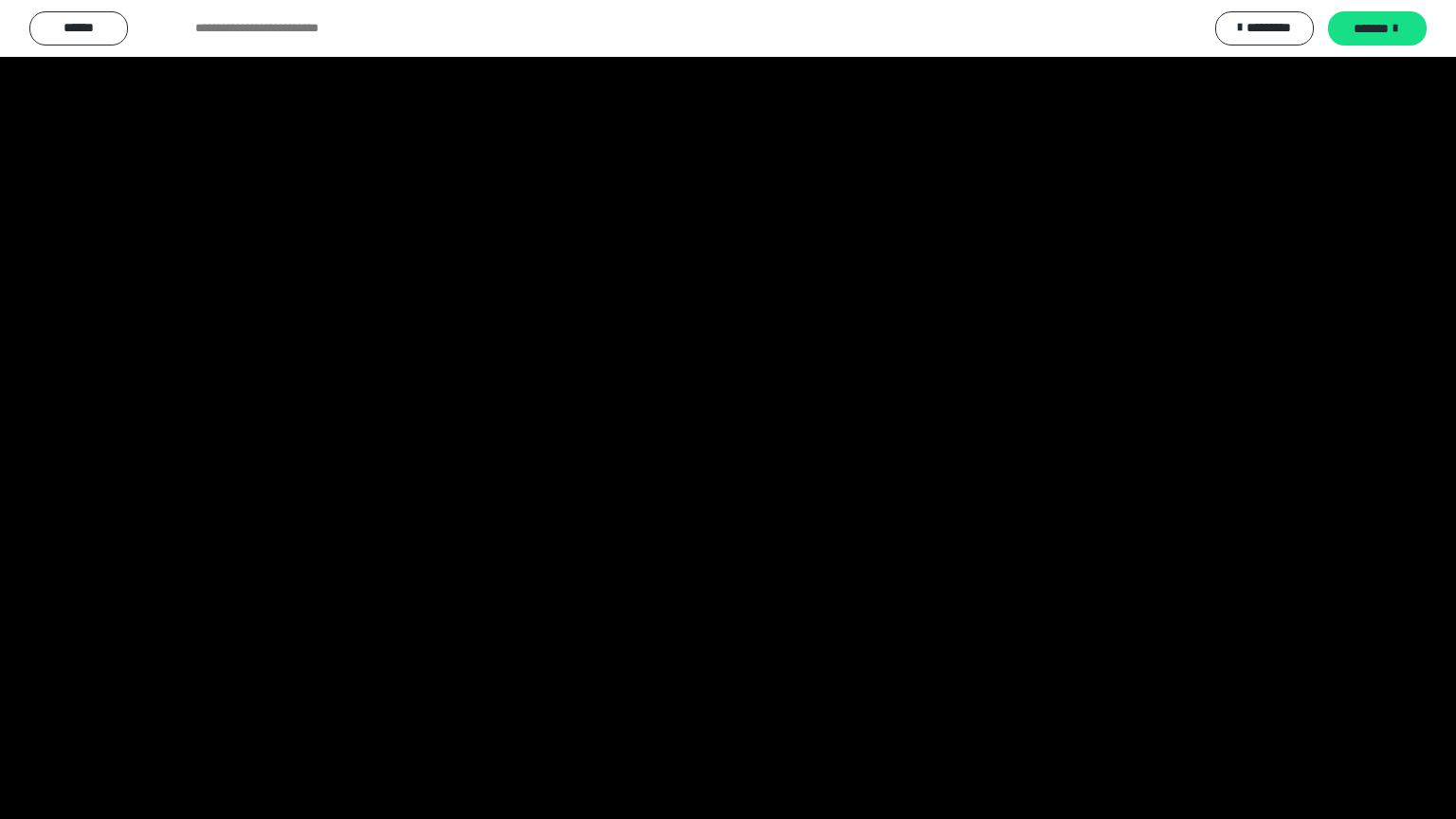 scroll, scrollTop: 2383, scrollLeft: 0, axis: vertical 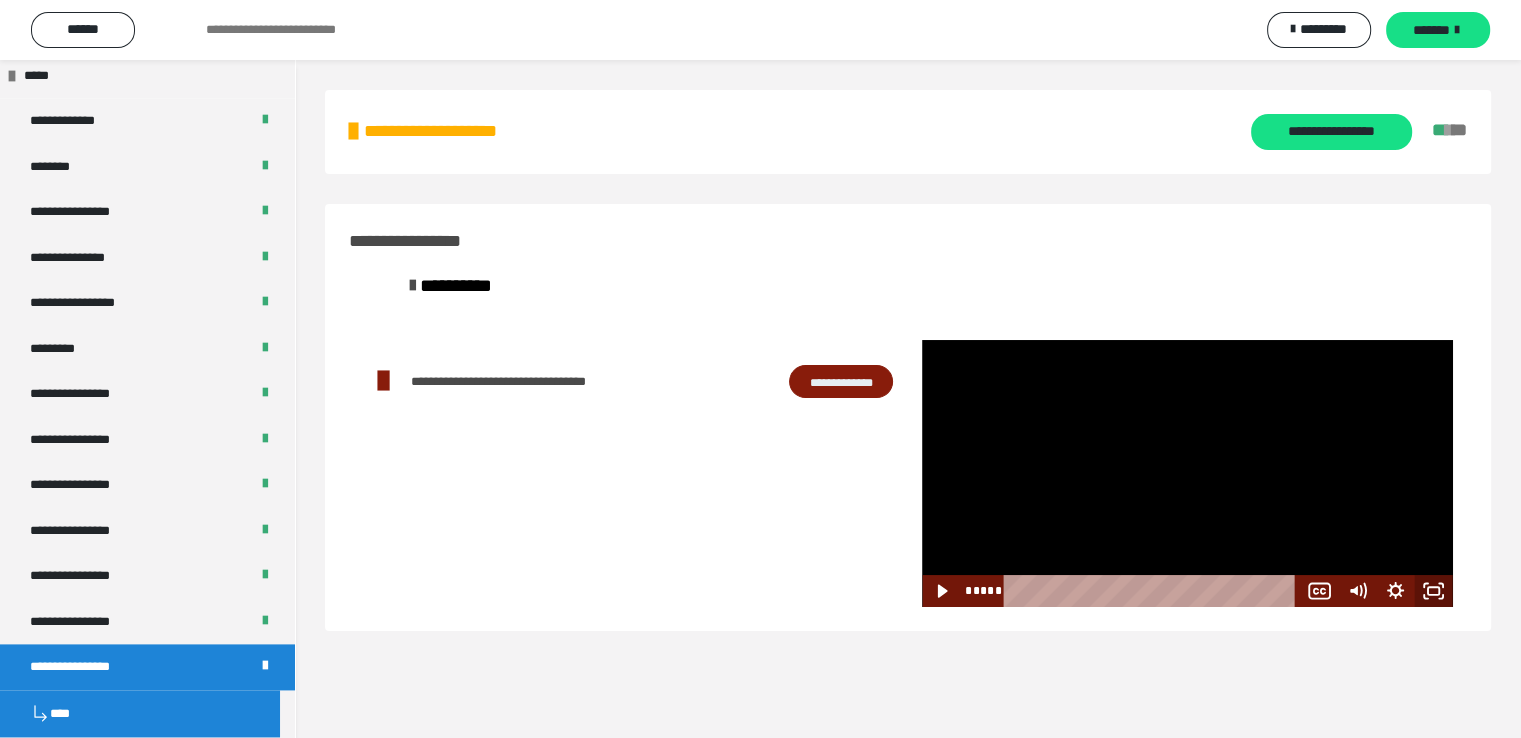 click 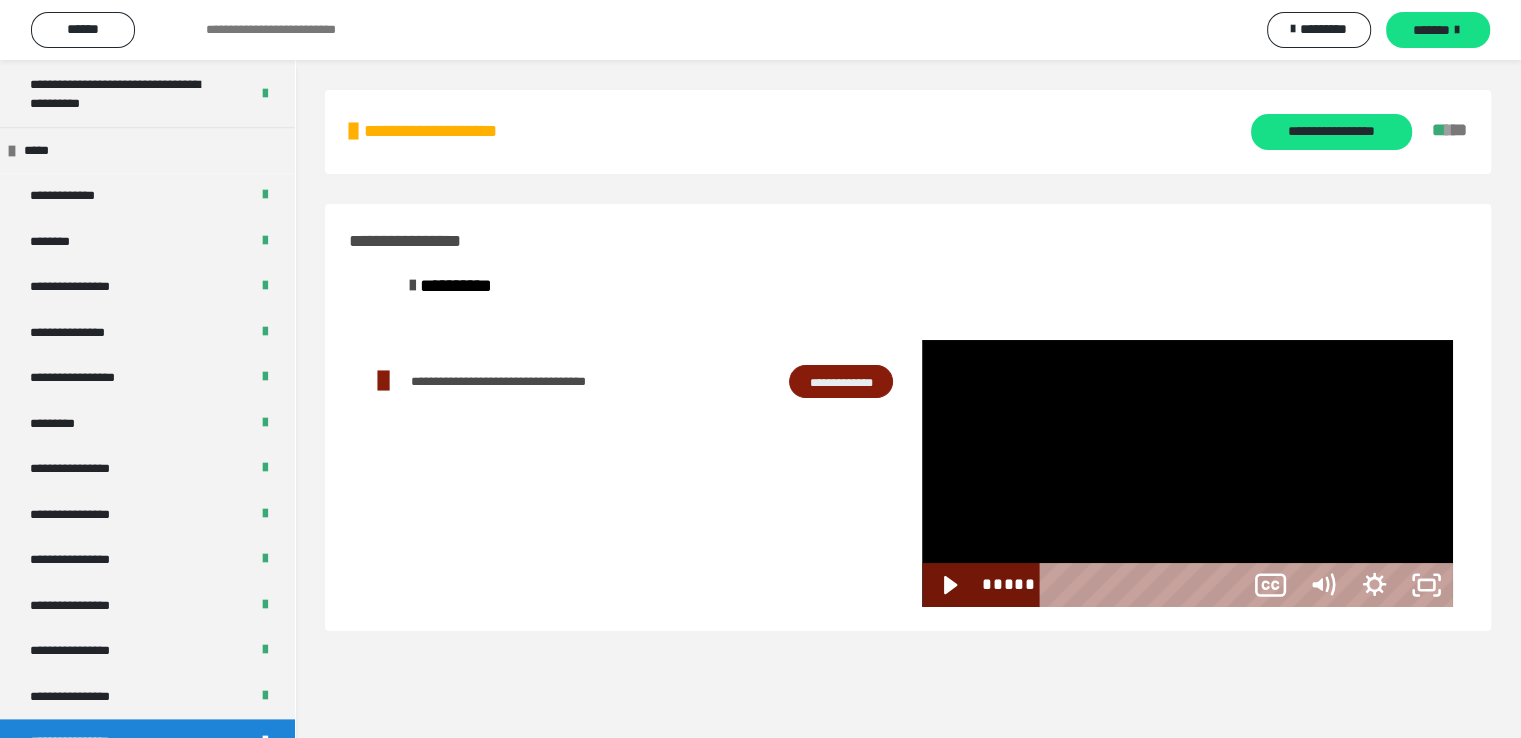 scroll, scrollTop: 2435, scrollLeft: 0, axis: vertical 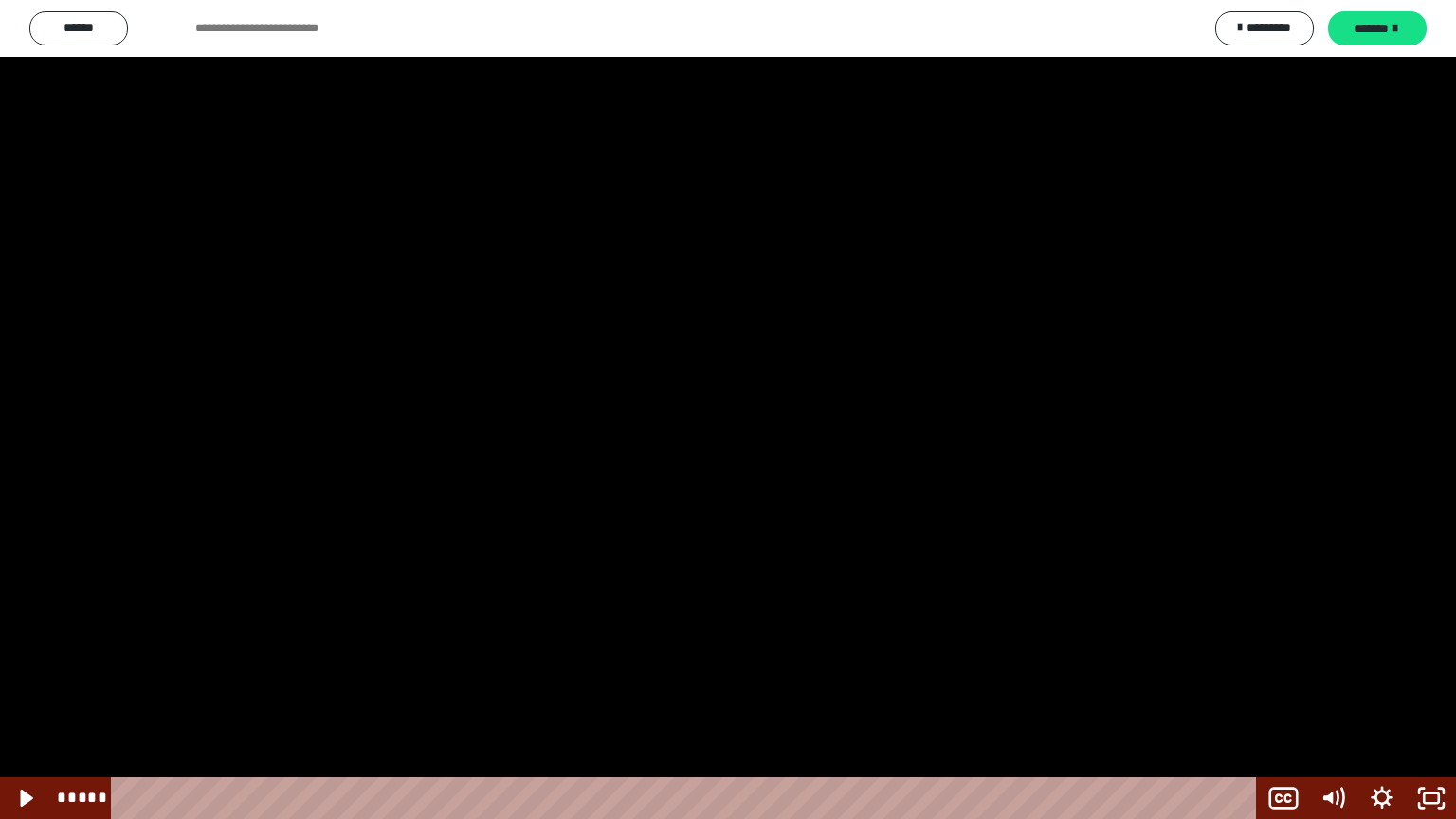 click at bounding box center [728, 410] 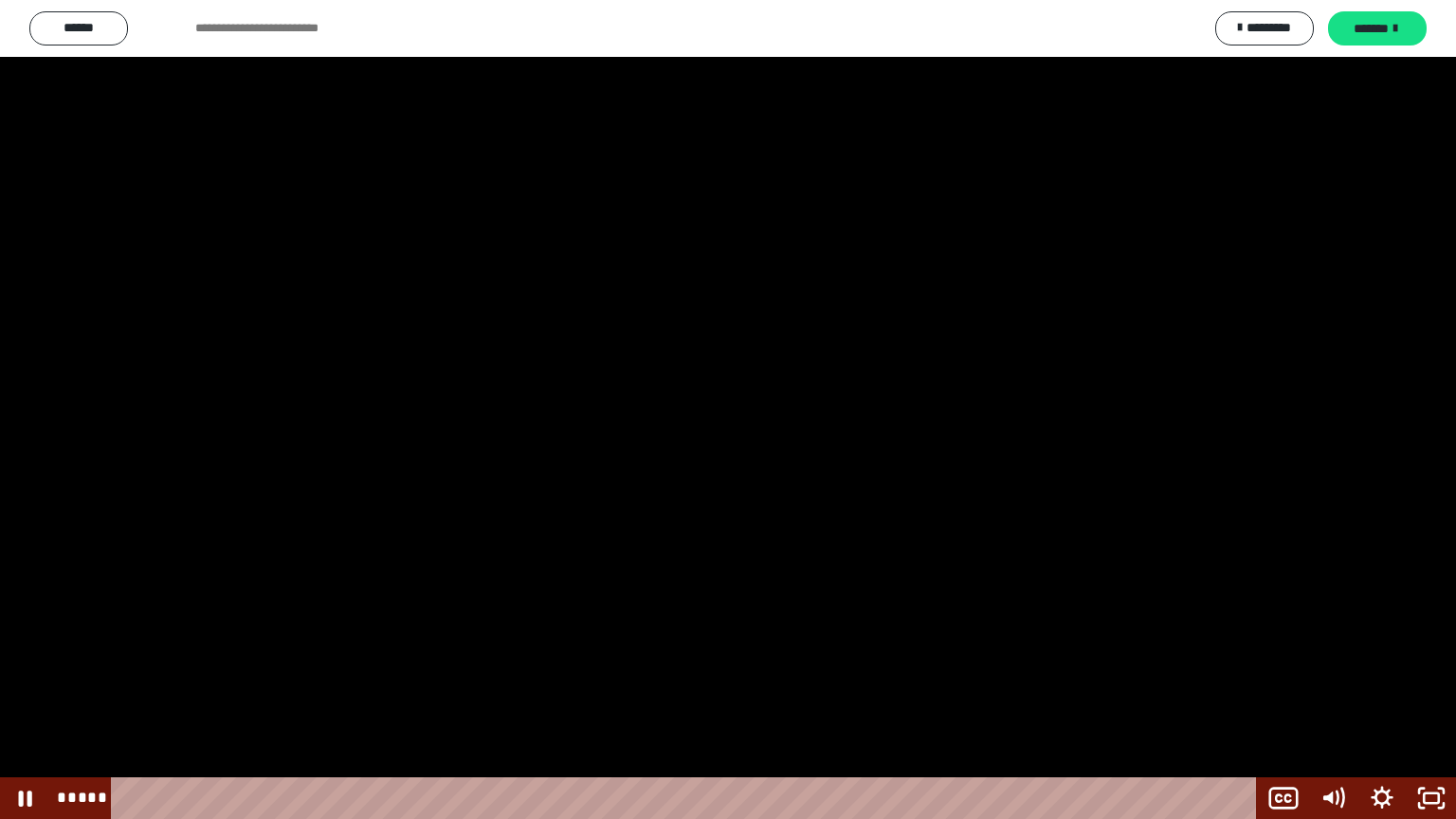 click at bounding box center [728, 410] 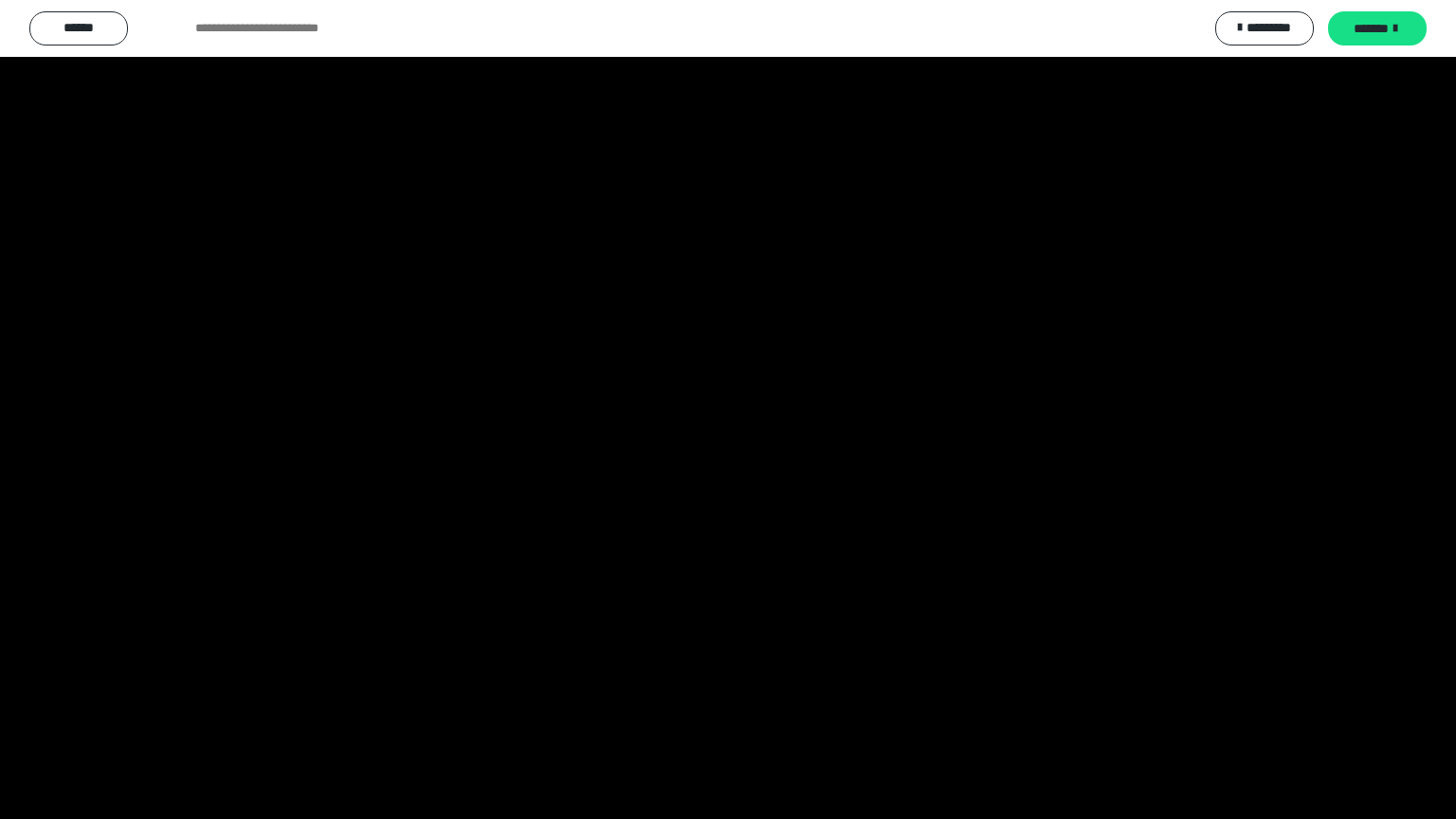 scroll, scrollTop: 2383, scrollLeft: 0, axis: vertical 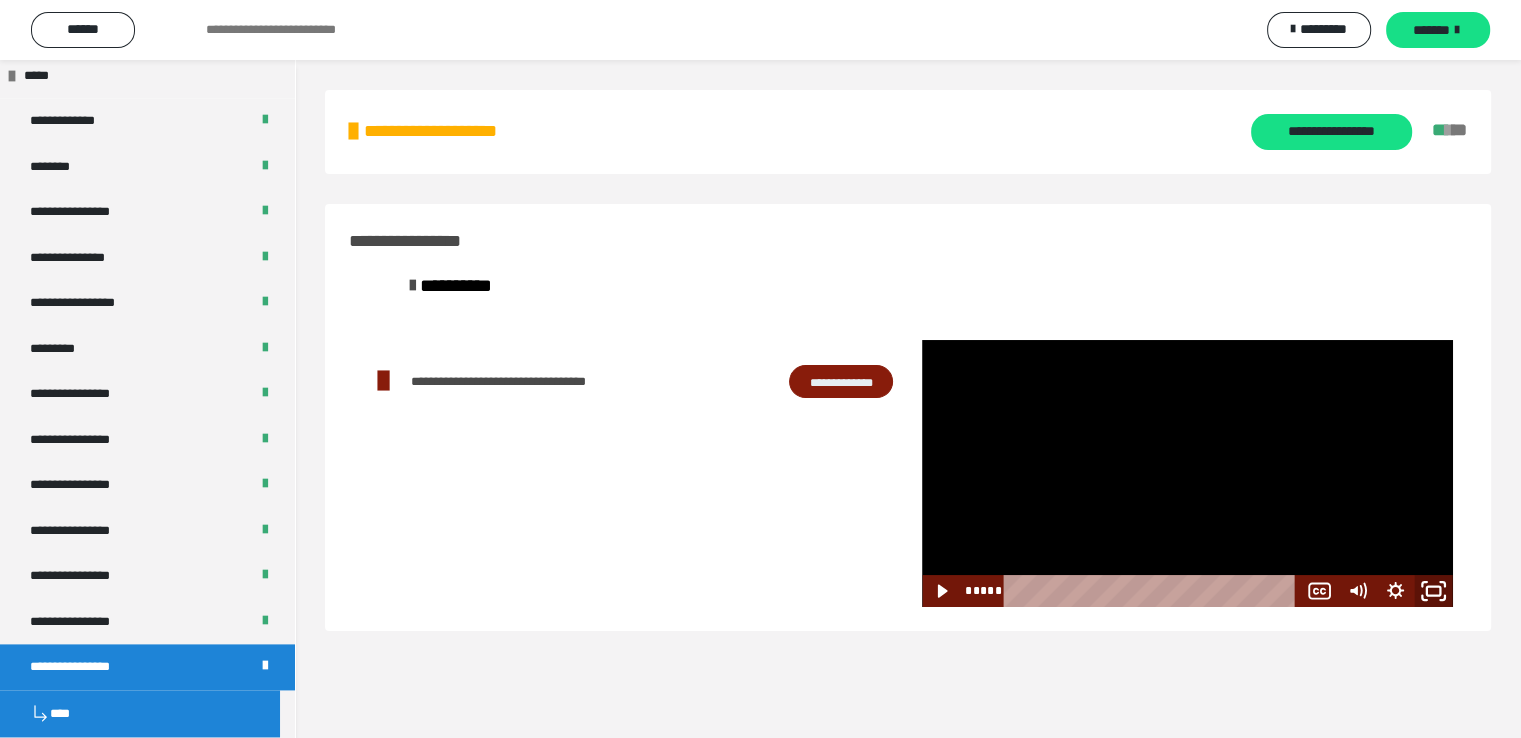 click 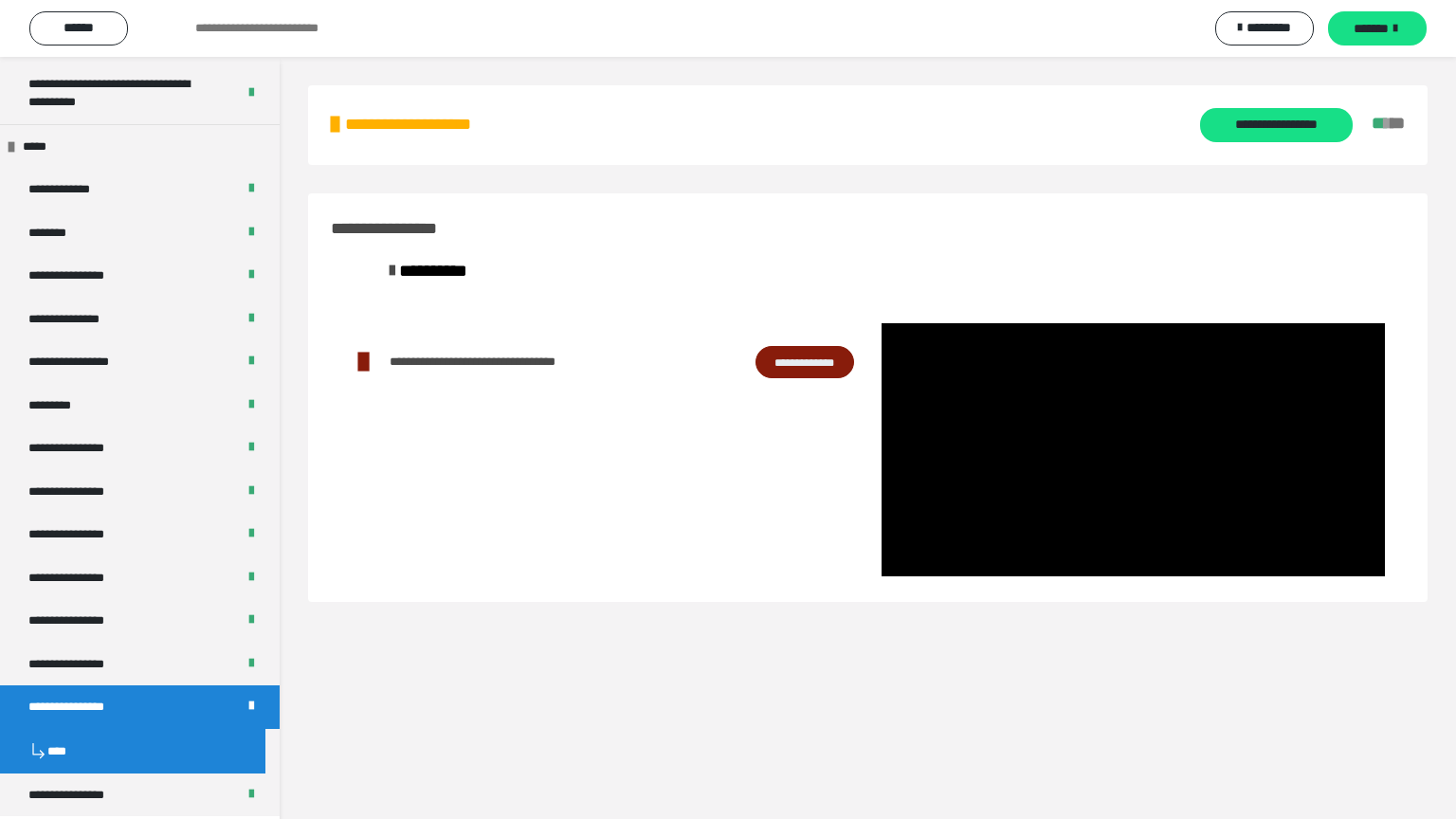 scroll, scrollTop: 2383, scrollLeft: 0, axis: vertical 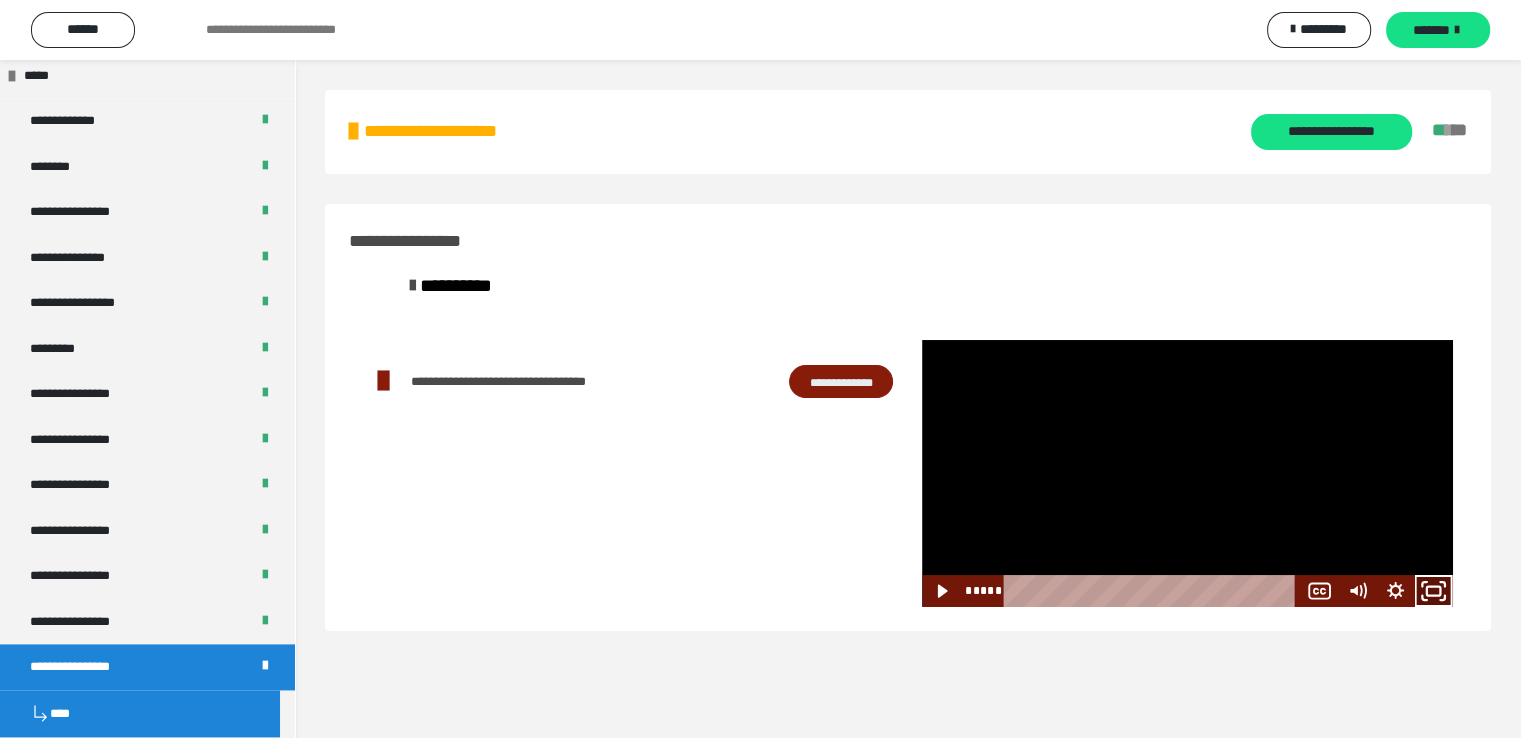 click 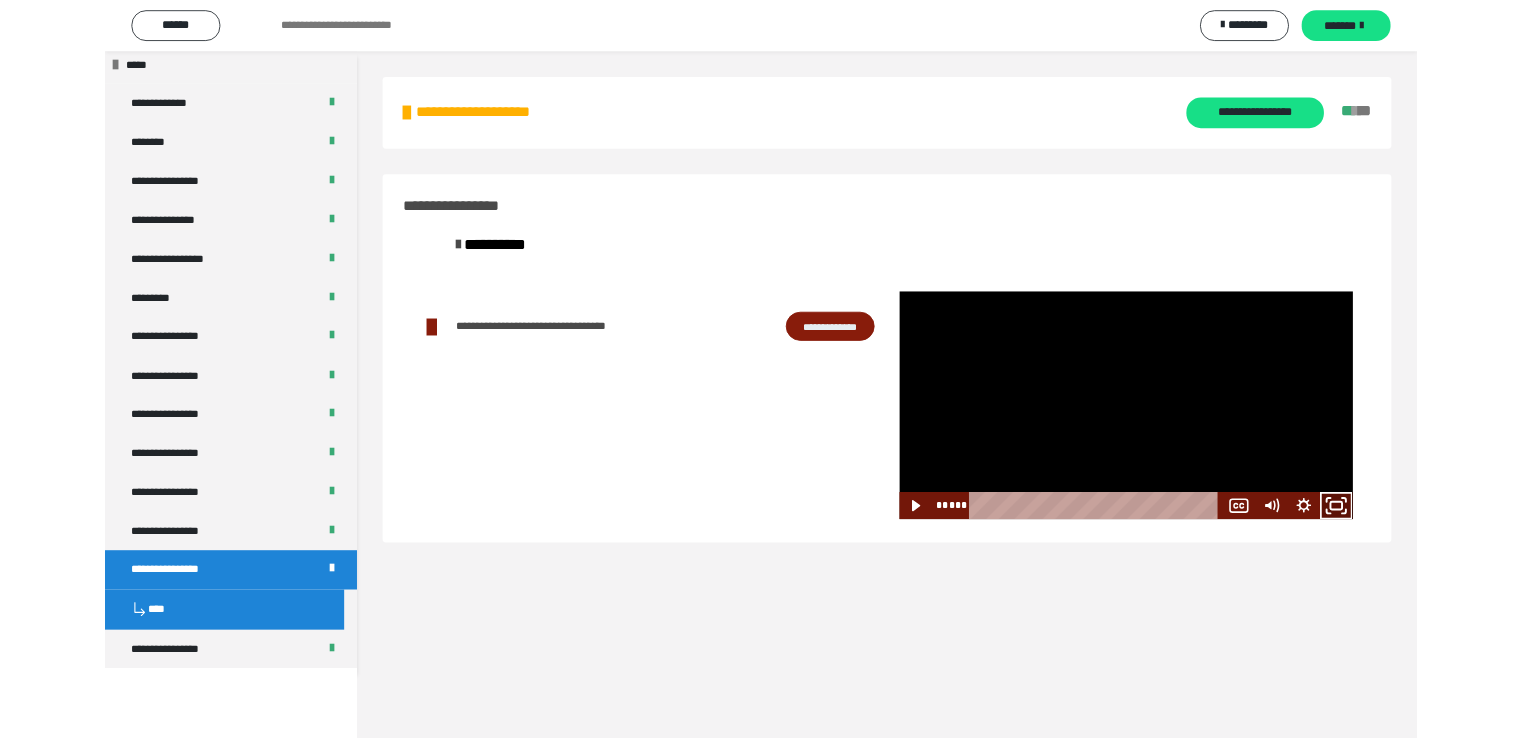 scroll, scrollTop: 2435, scrollLeft: 0, axis: vertical 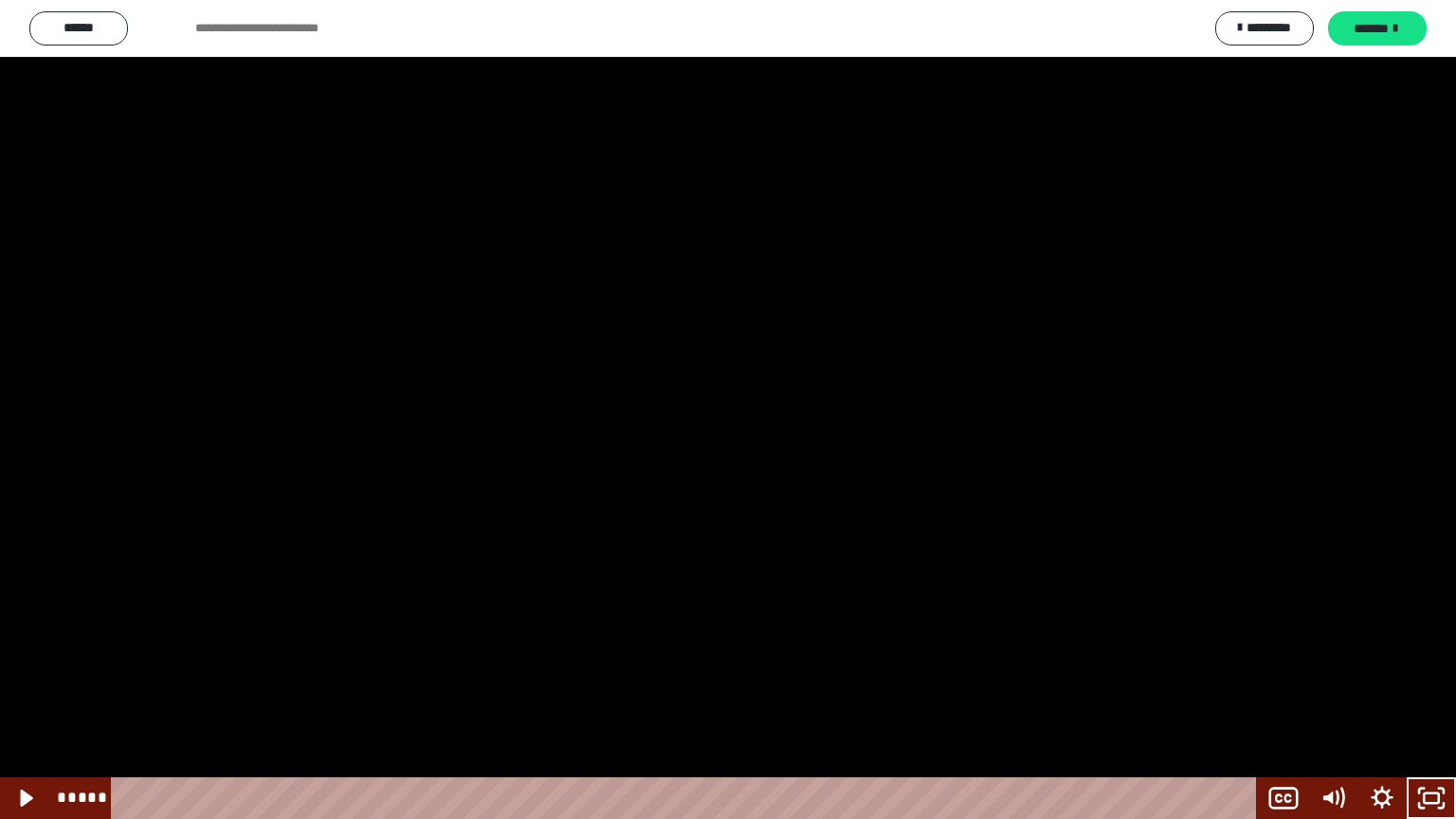 click at bounding box center [728, 410] 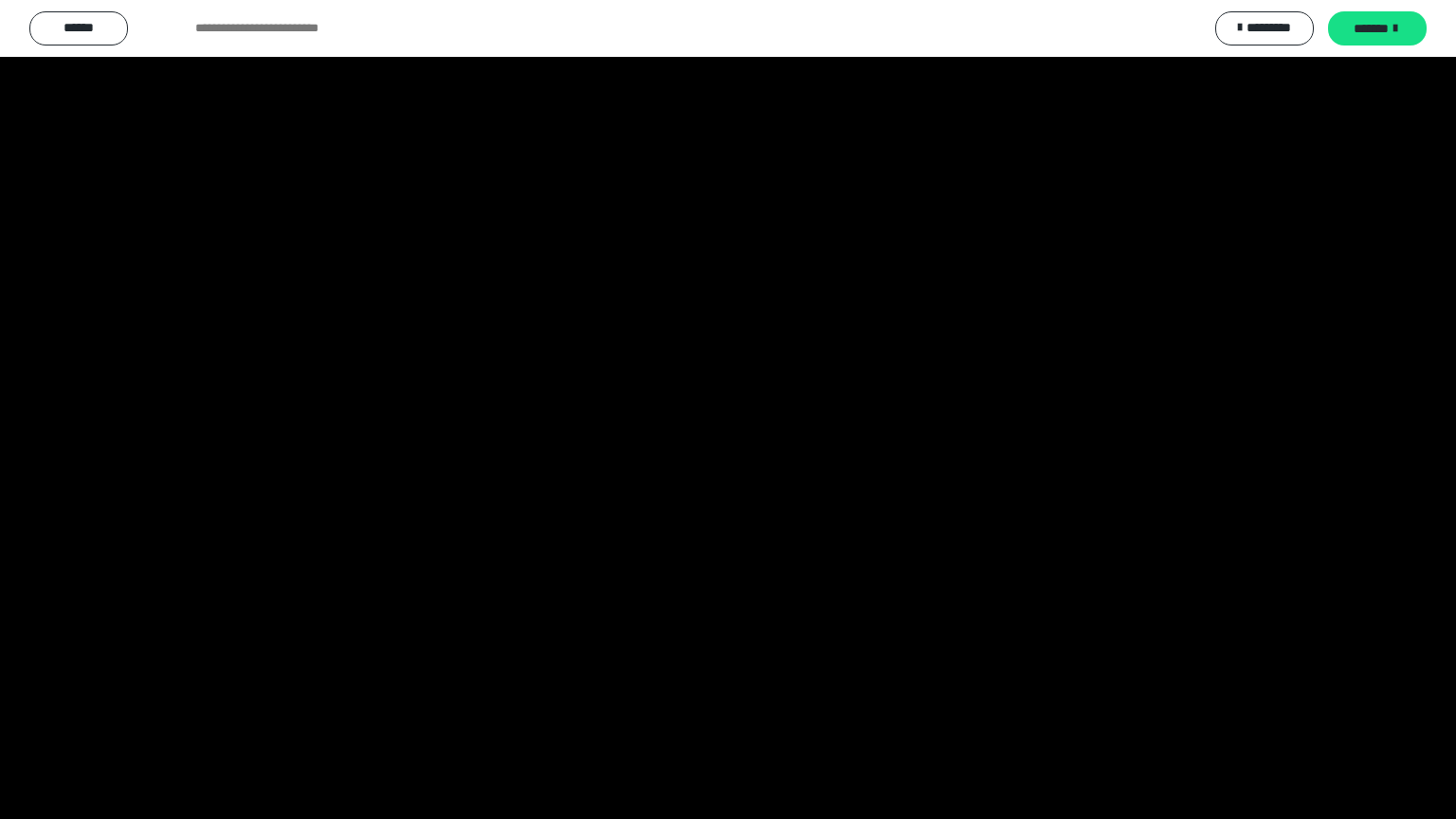 scroll, scrollTop: 2383, scrollLeft: 0, axis: vertical 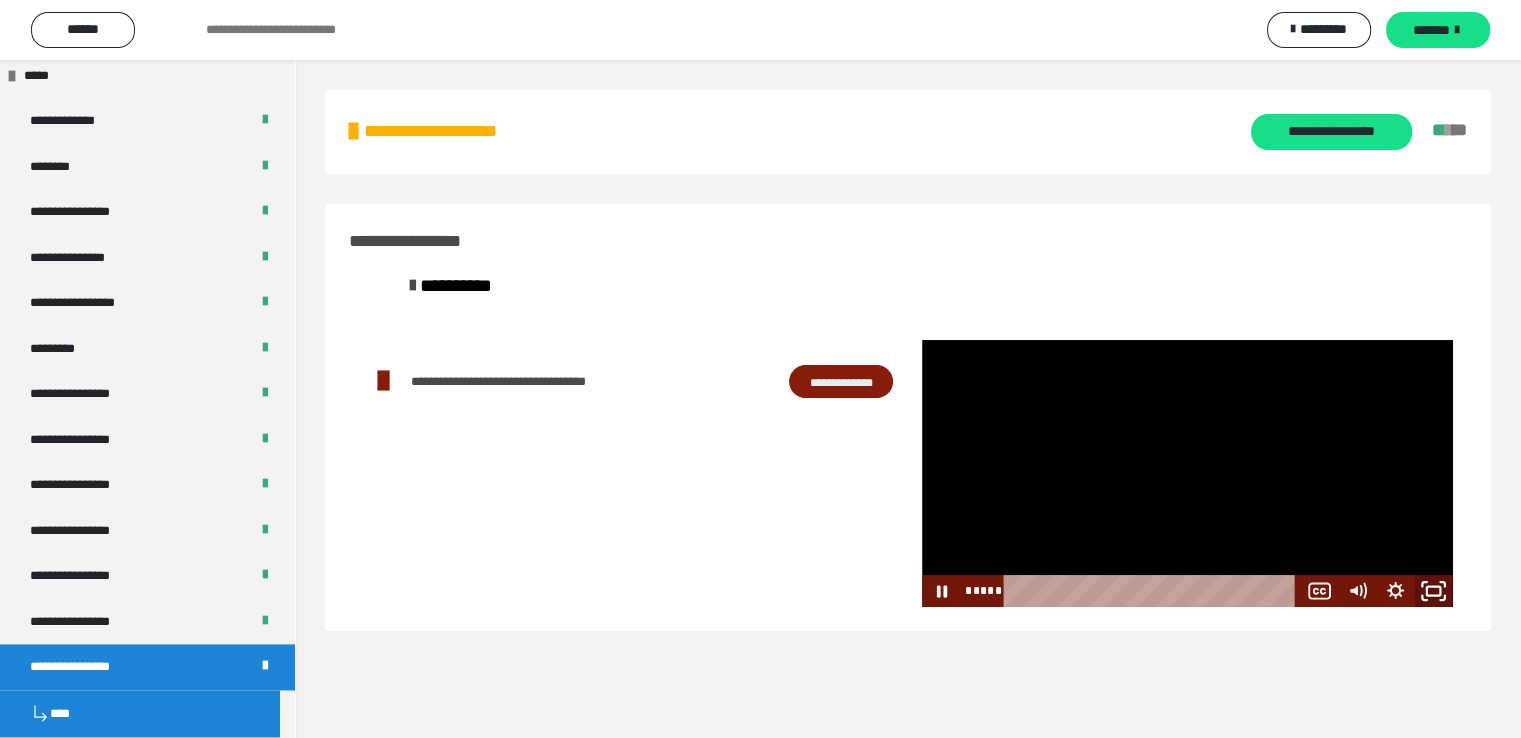 drag, startPoint x: 1446, startPoint y: 588, endPoint x: 1445, endPoint y: 675, distance: 87.005745 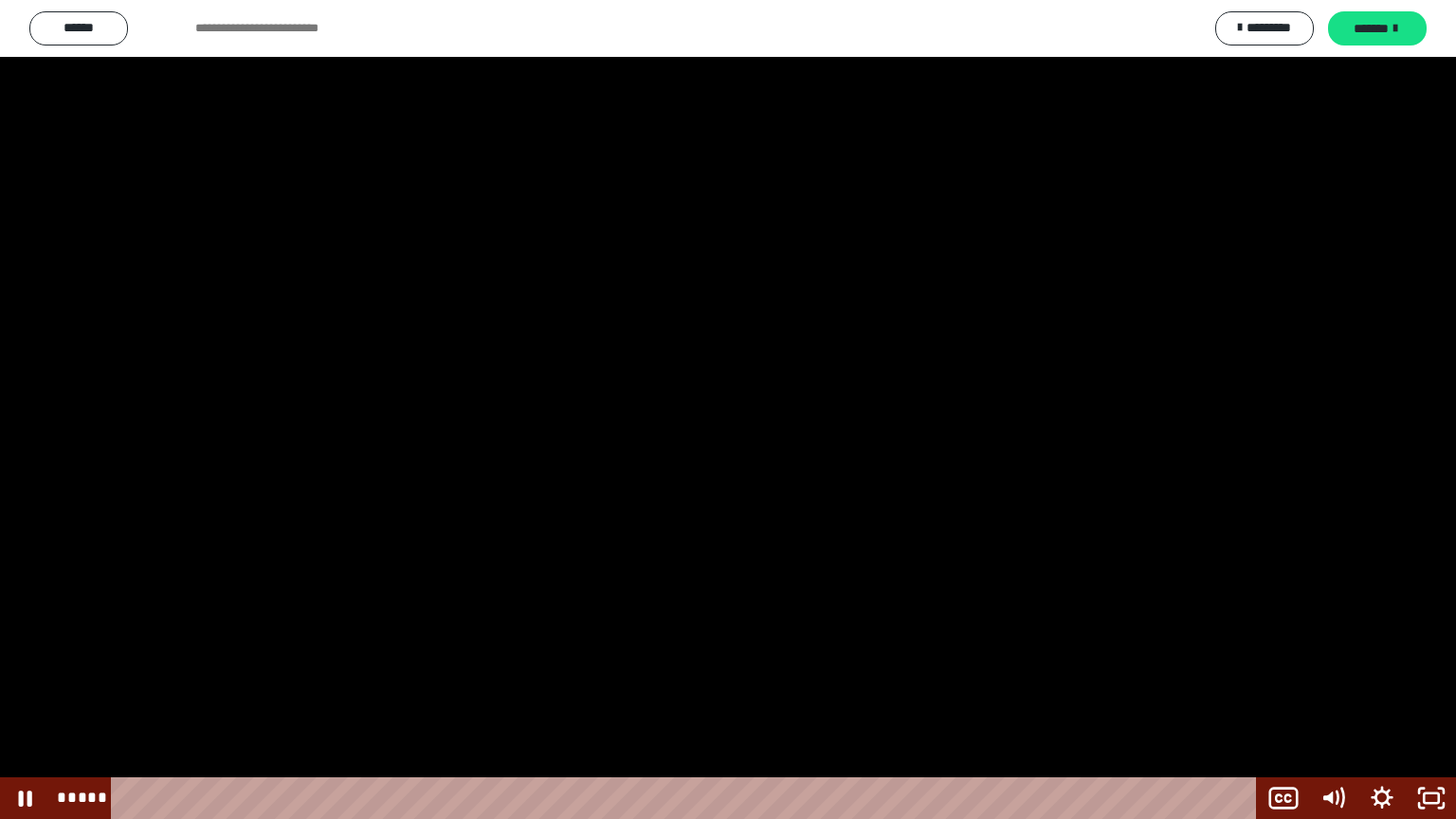 click at bounding box center (728, 410) 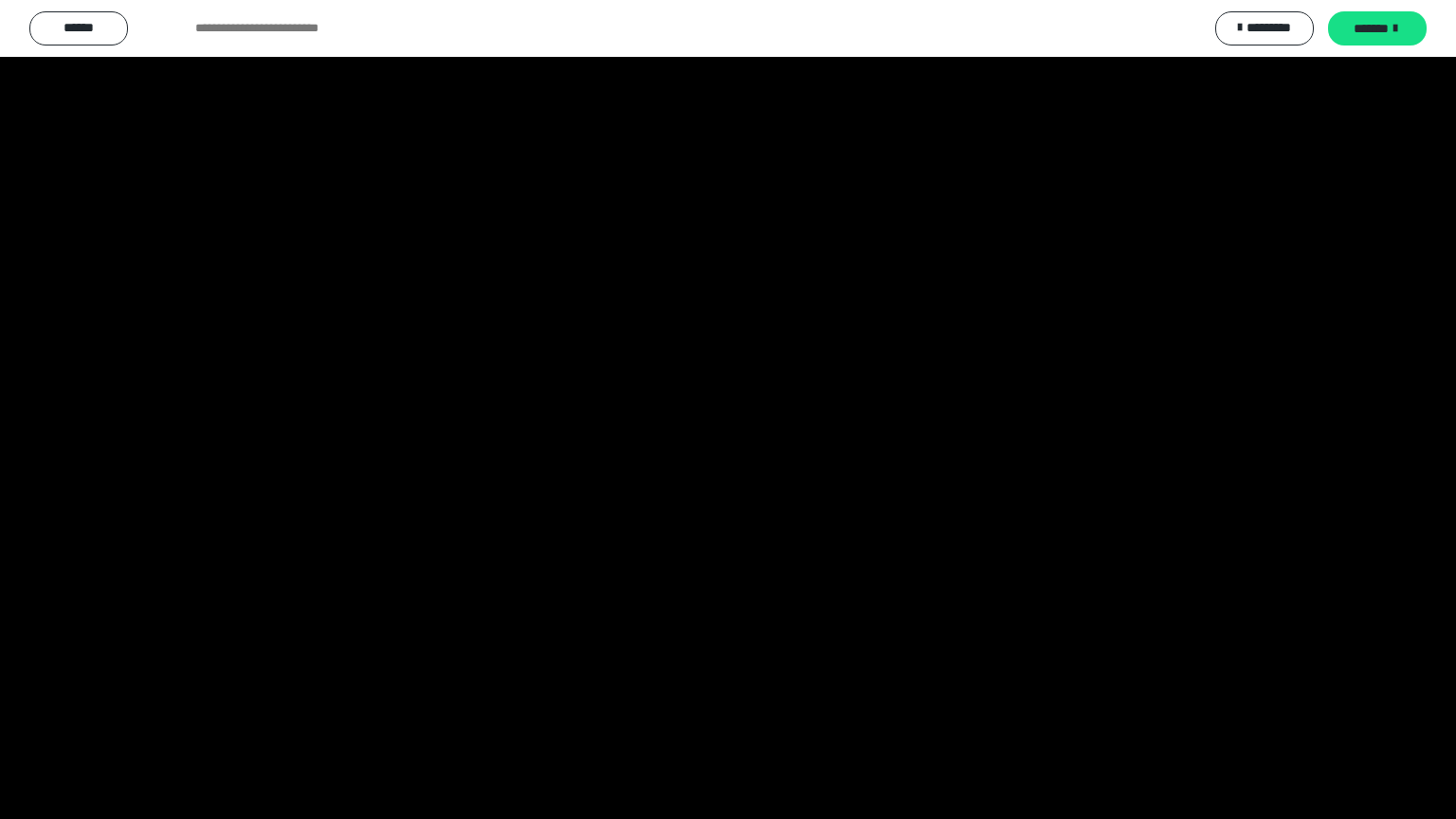 scroll, scrollTop: 2383, scrollLeft: 0, axis: vertical 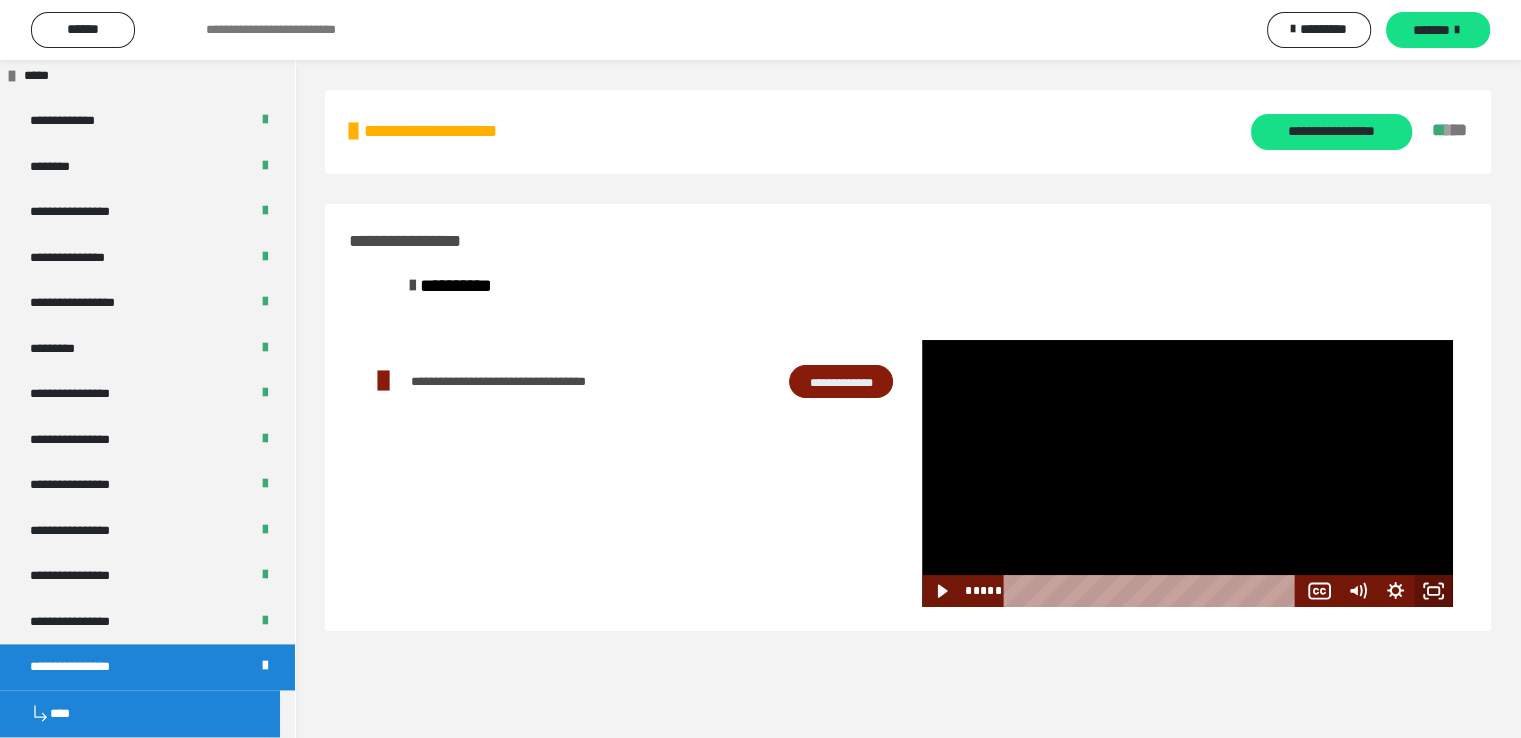 click 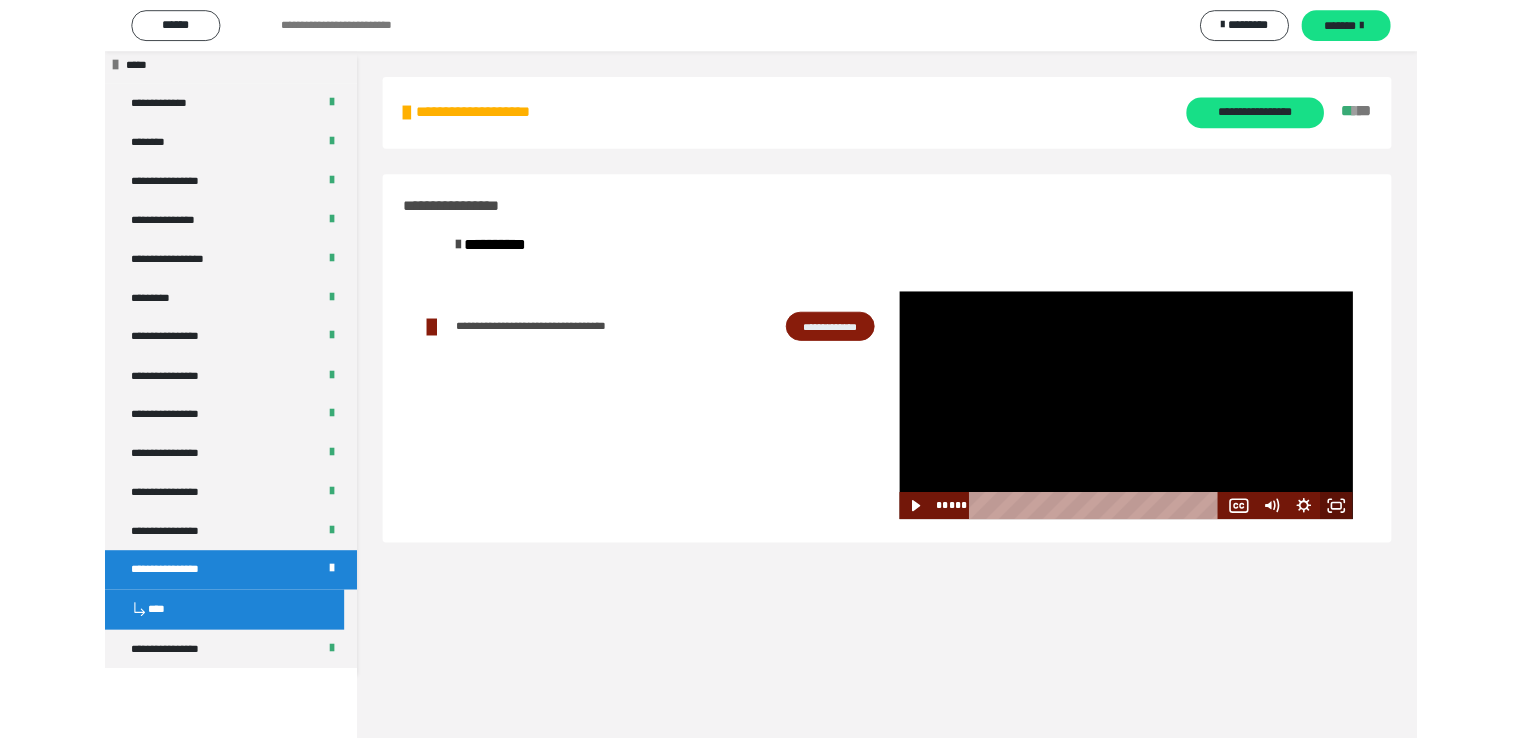 scroll, scrollTop: 2435, scrollLeft: 0, axis: vertical 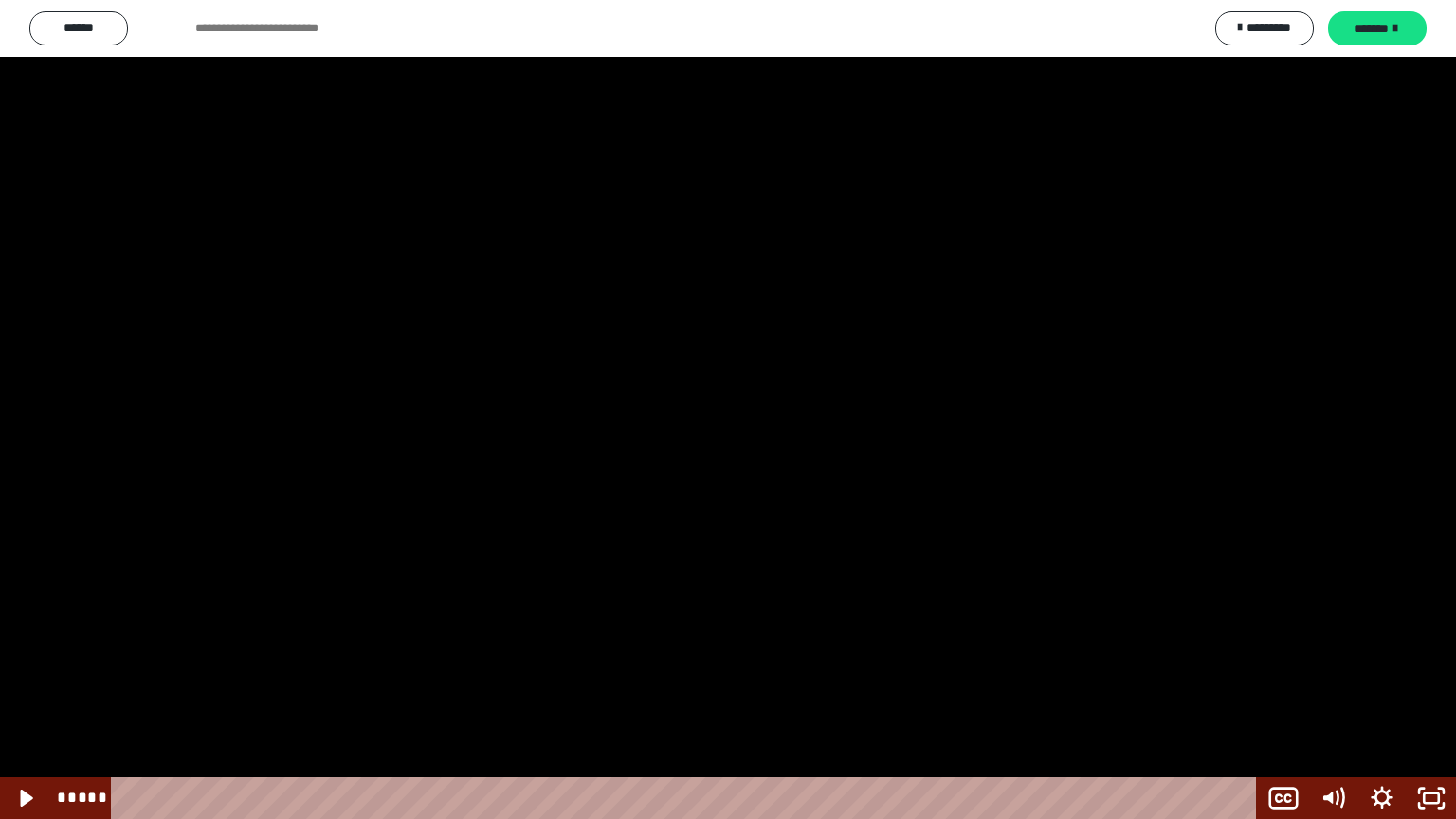 click at bounding box center [728, 410] 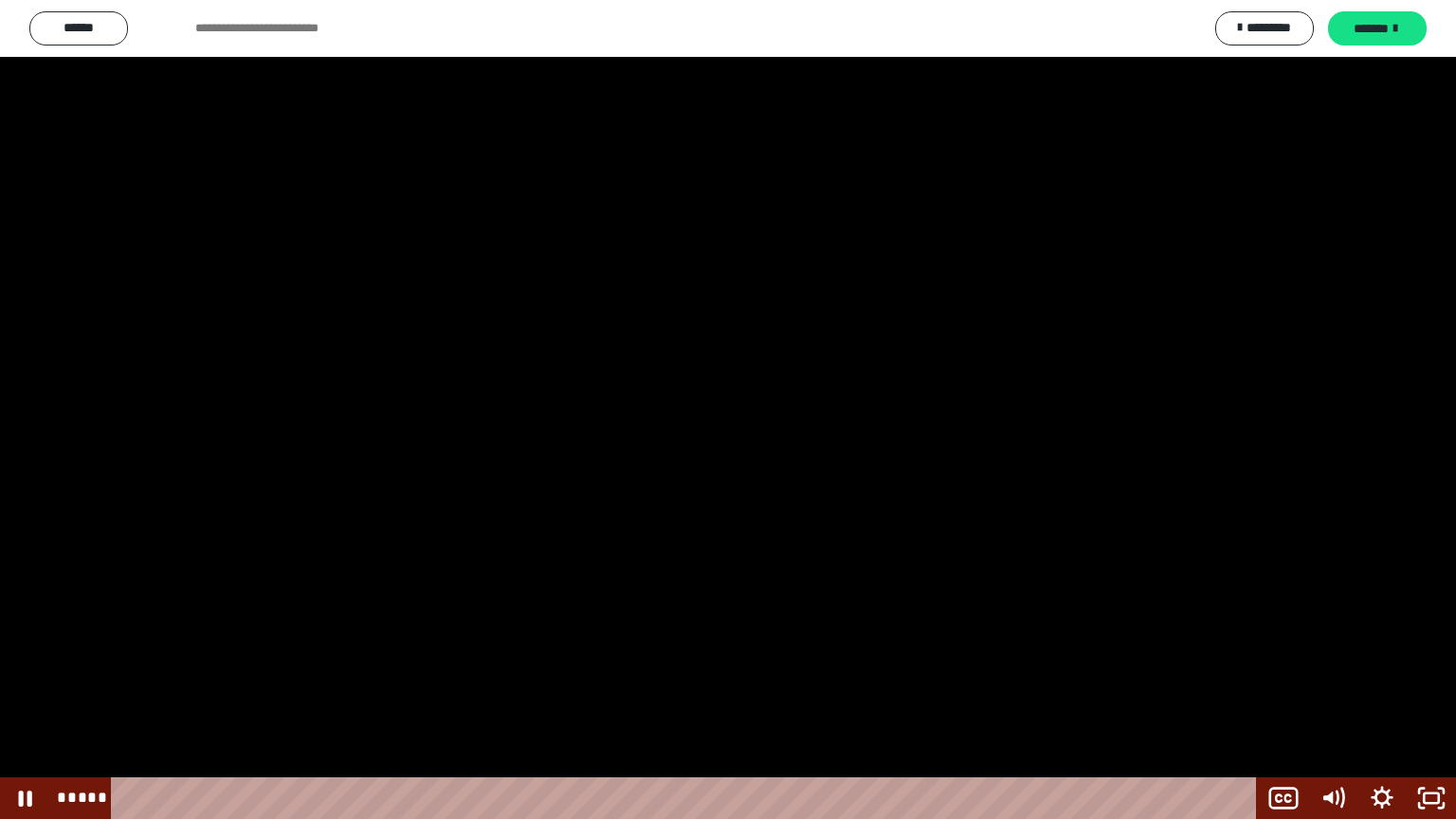 click at bounding box center [728, 410] 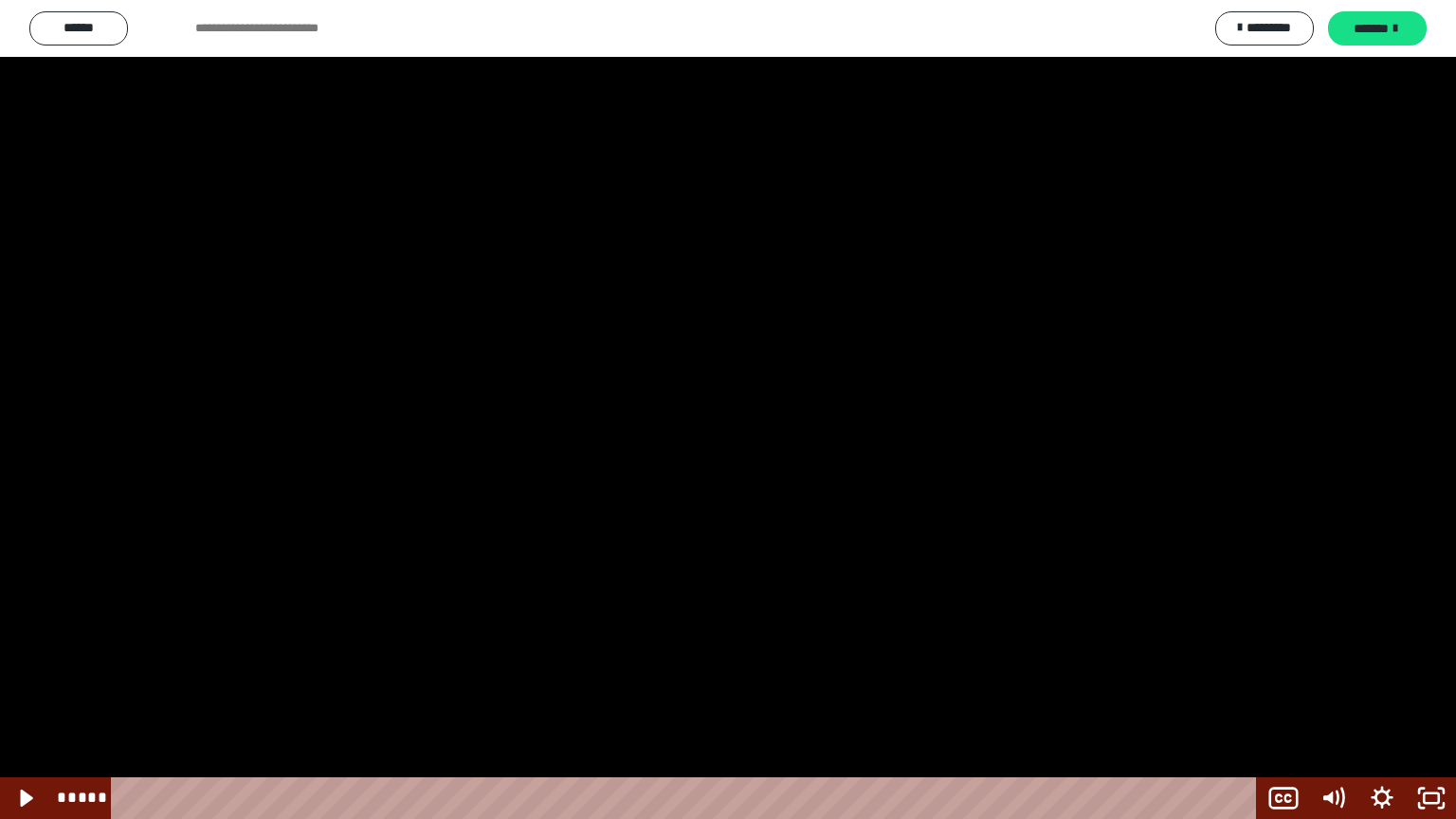 scroll, scrollTop: 2383, scrollLeft: 0, axis: vertical 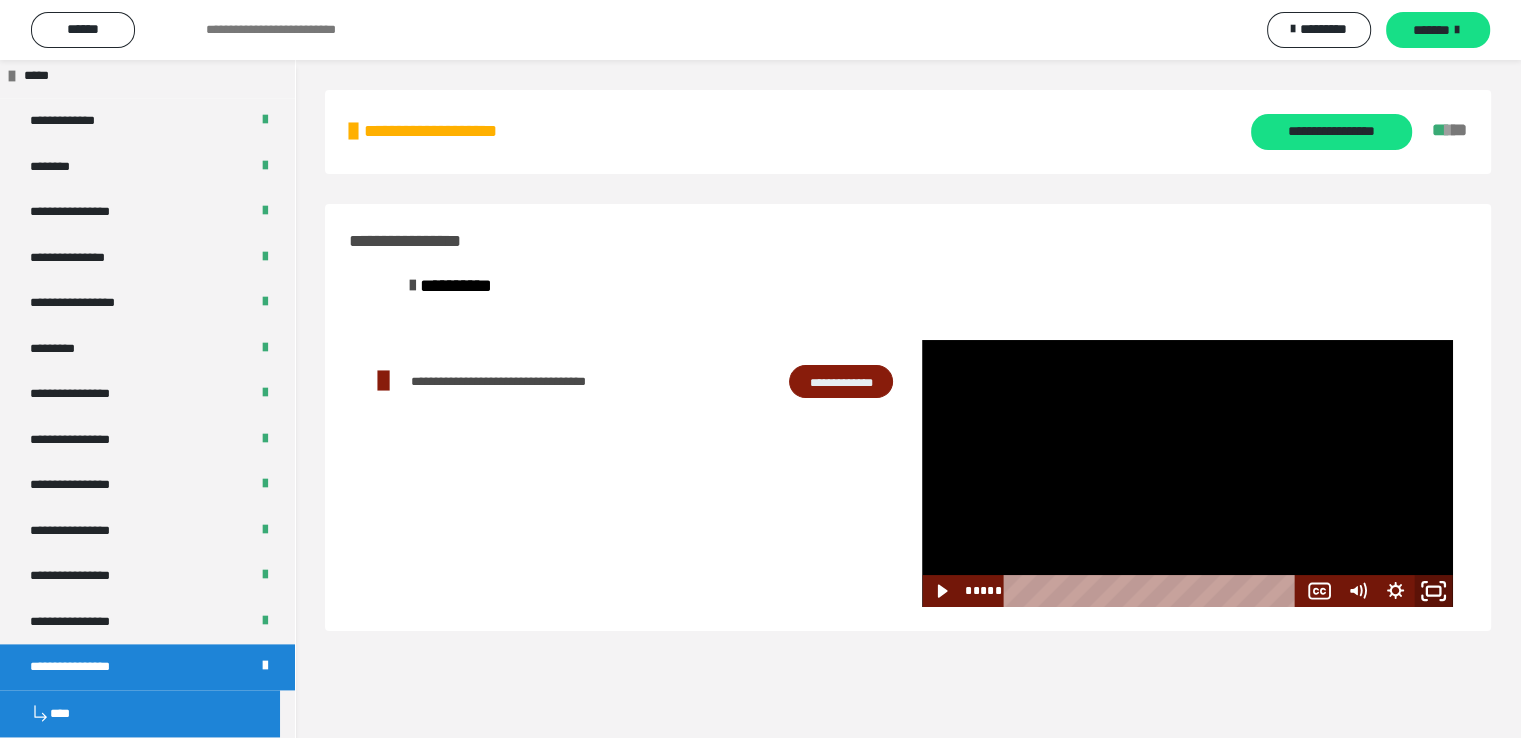 click 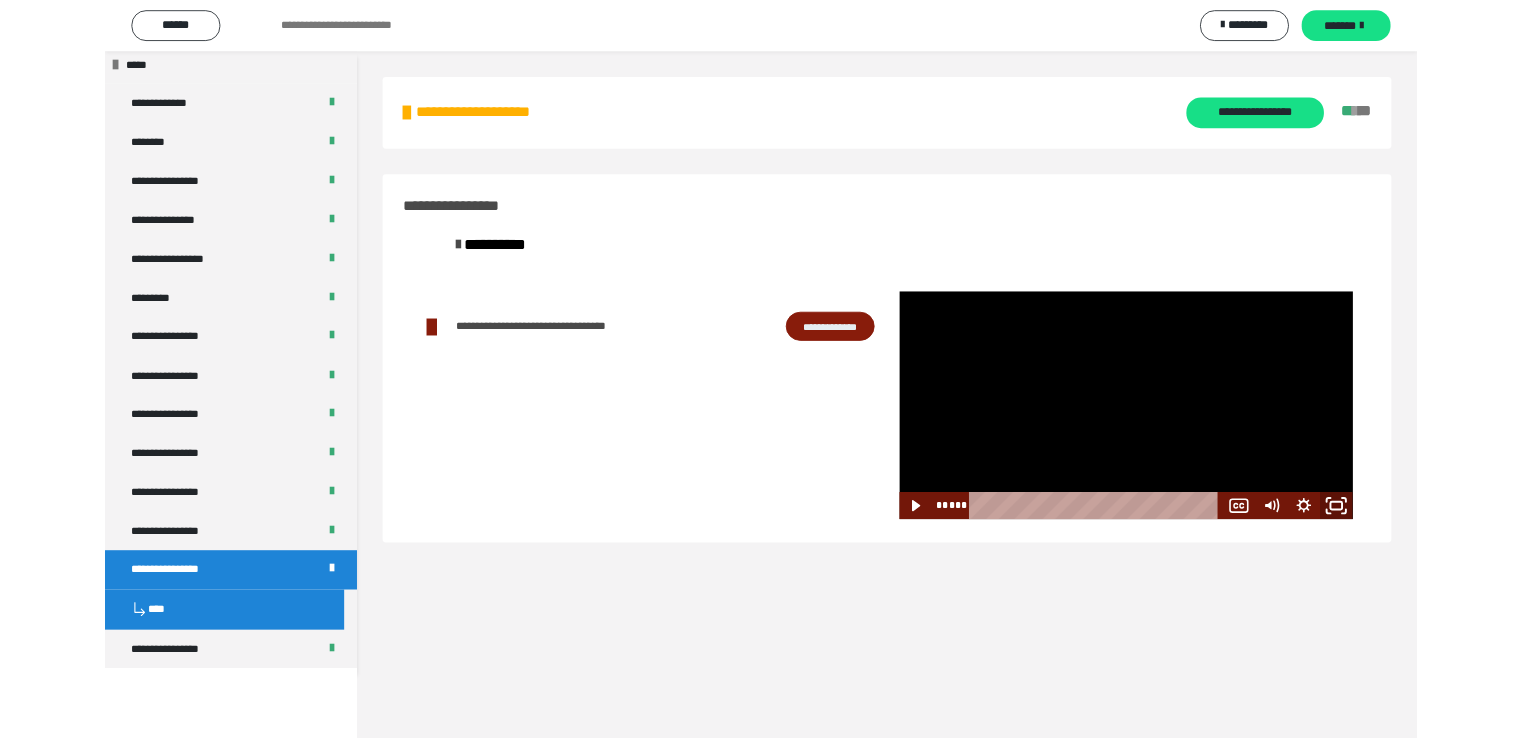 scroll, scrollTop: 2435, scrollLeft: 0, axis: vertical 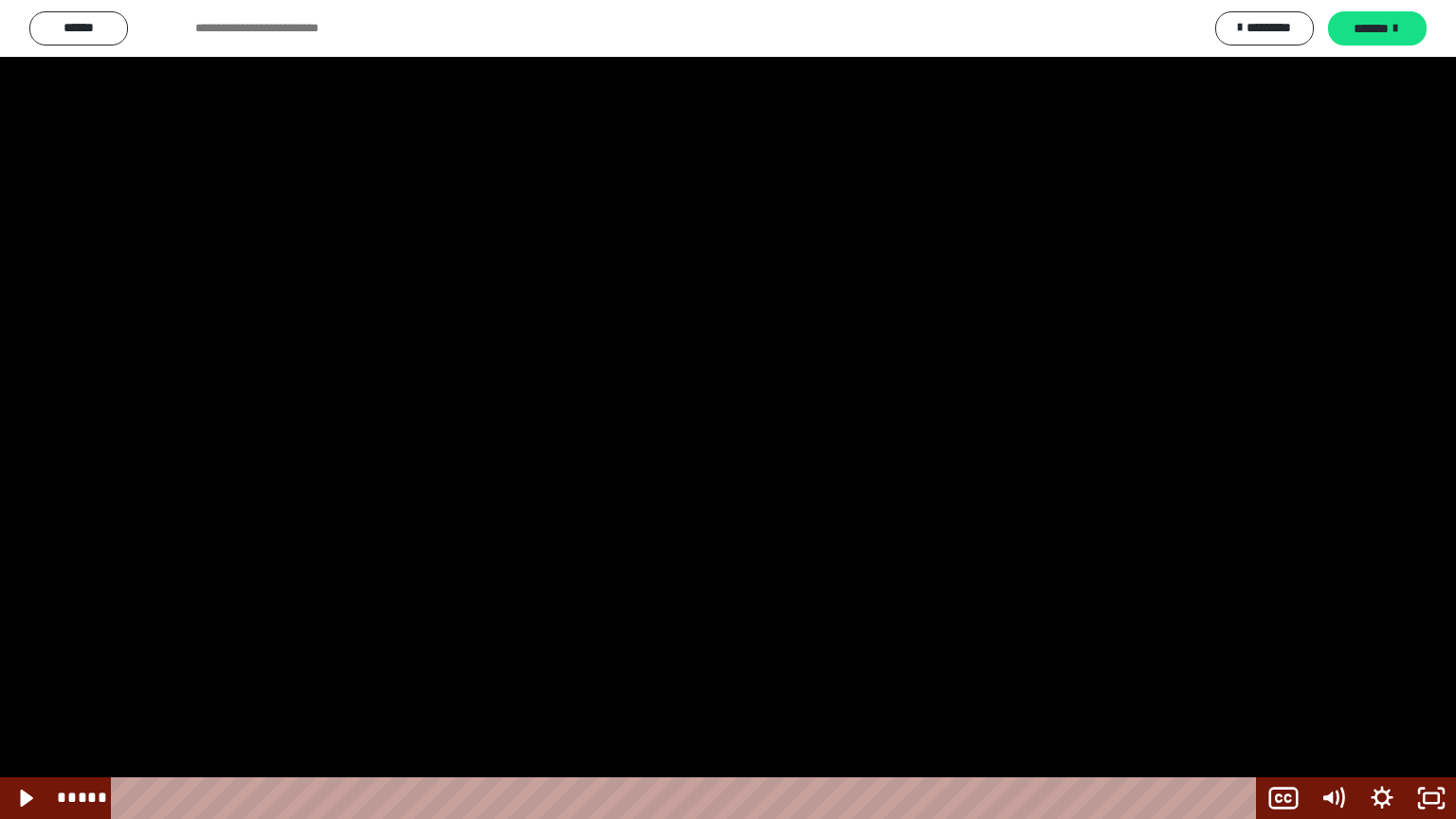 click at bounding box center (728, 410) 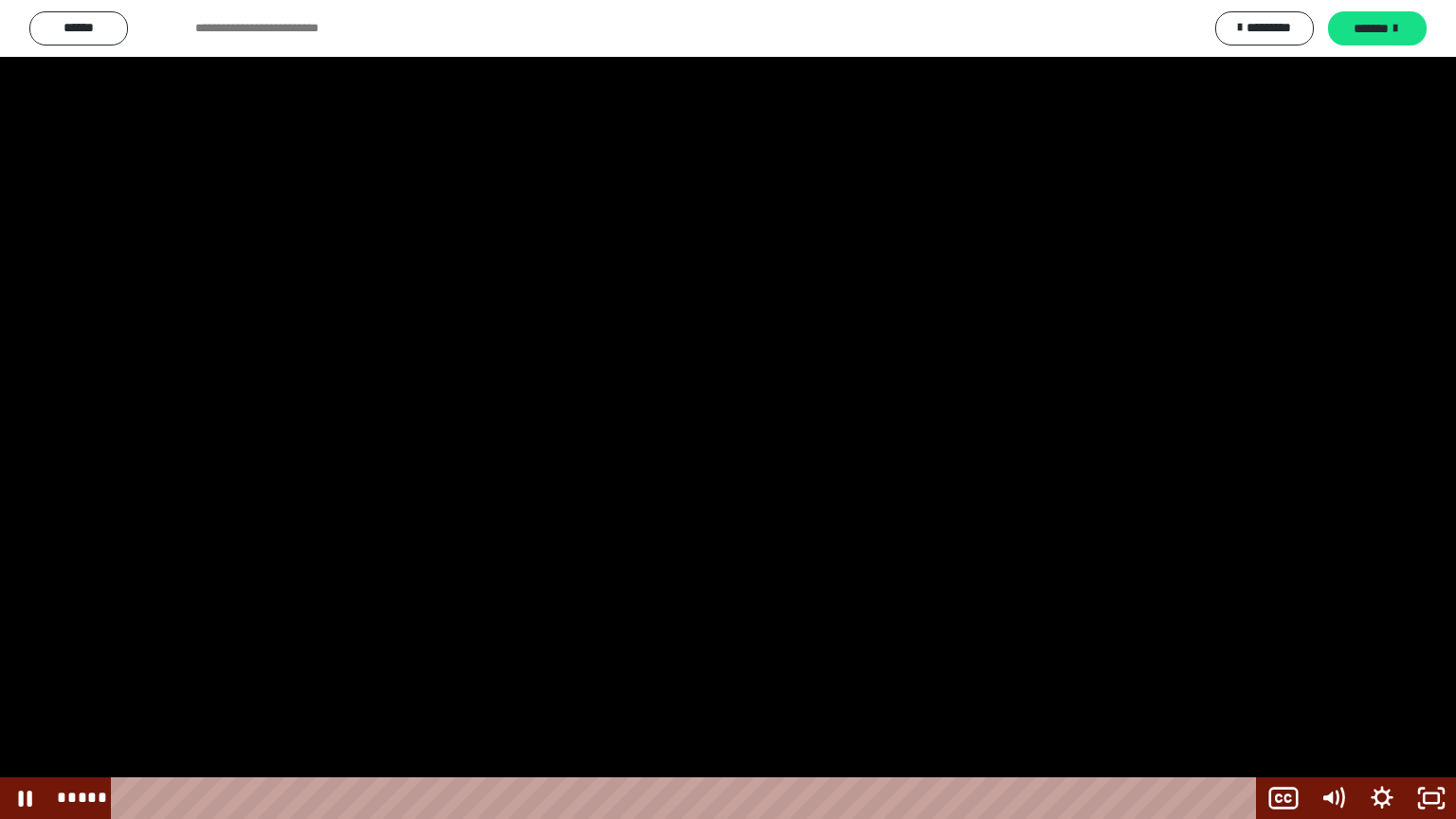 click at bounding box center [728, 410] 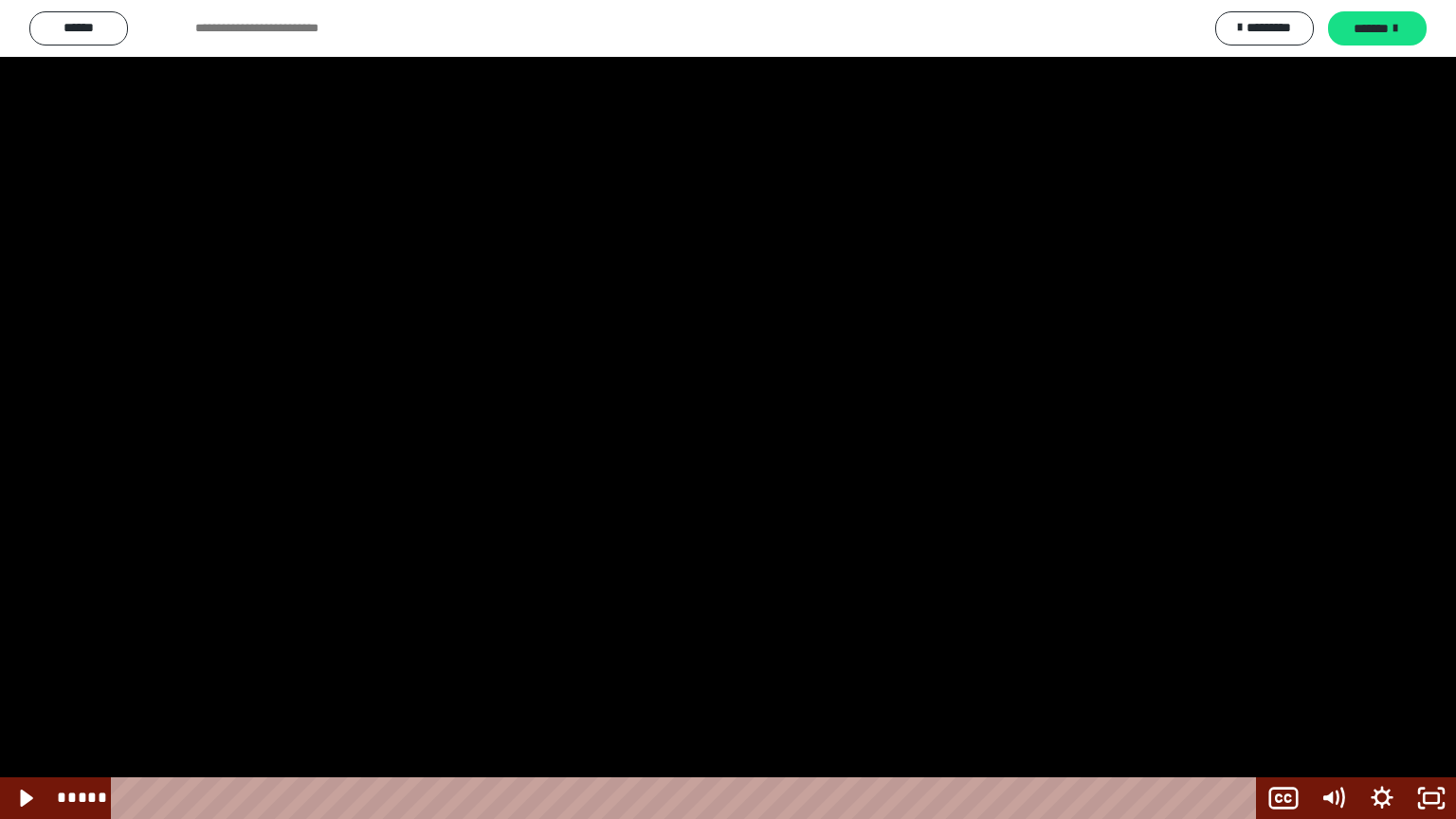 scroll, scrollTop: 2383, scrollLeft: 0, axis: vertical 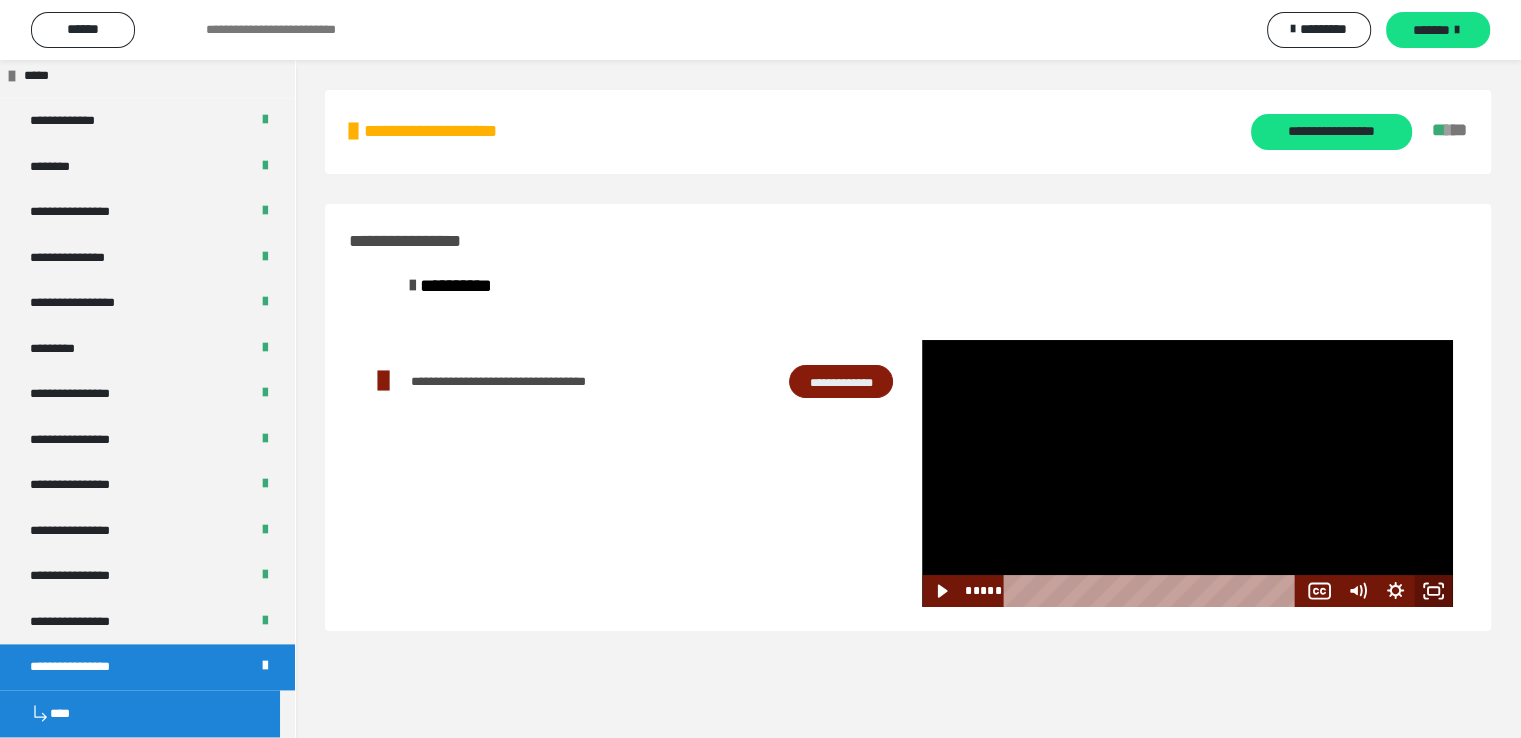 click 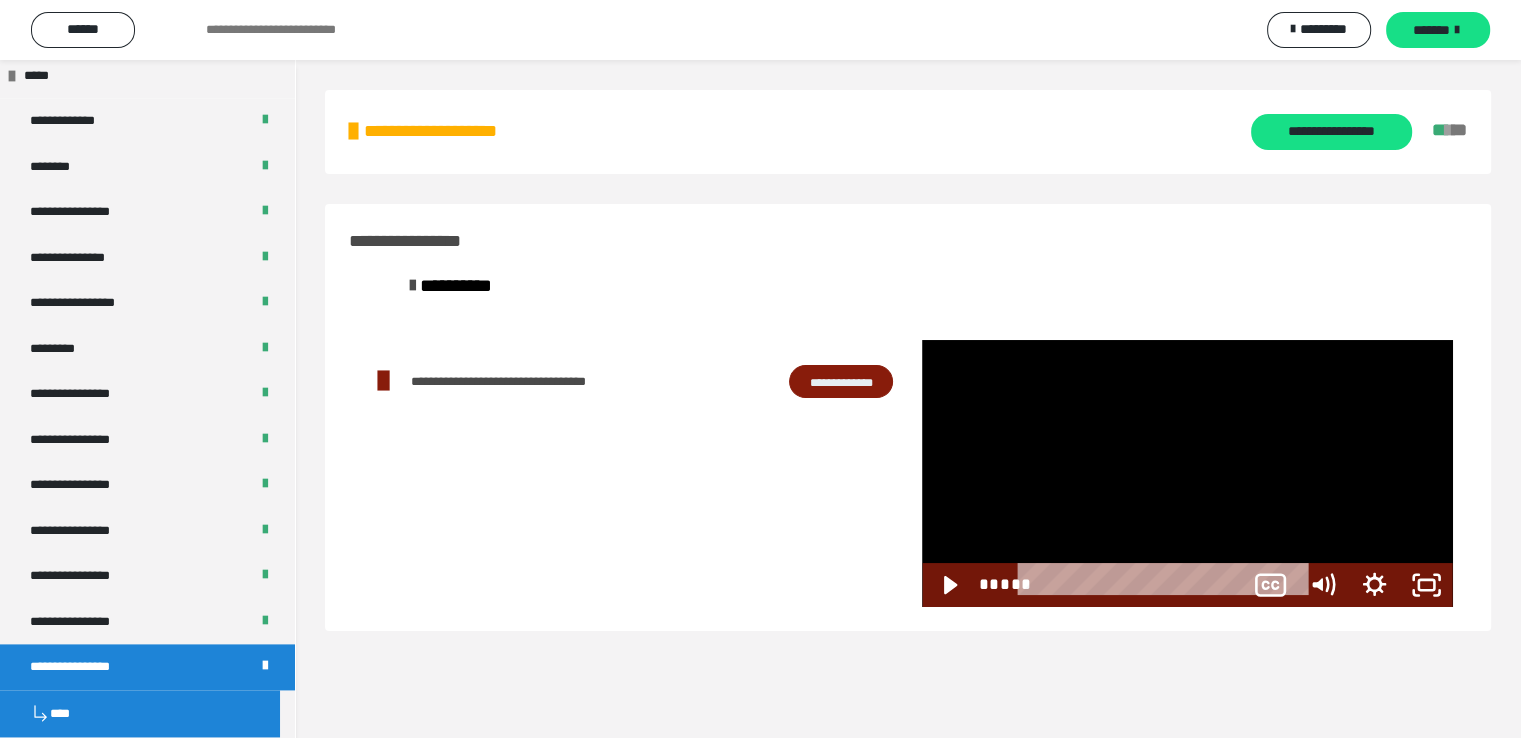 scroll, scrollTop: 2435, scrollLeft: 0, axis: vertical 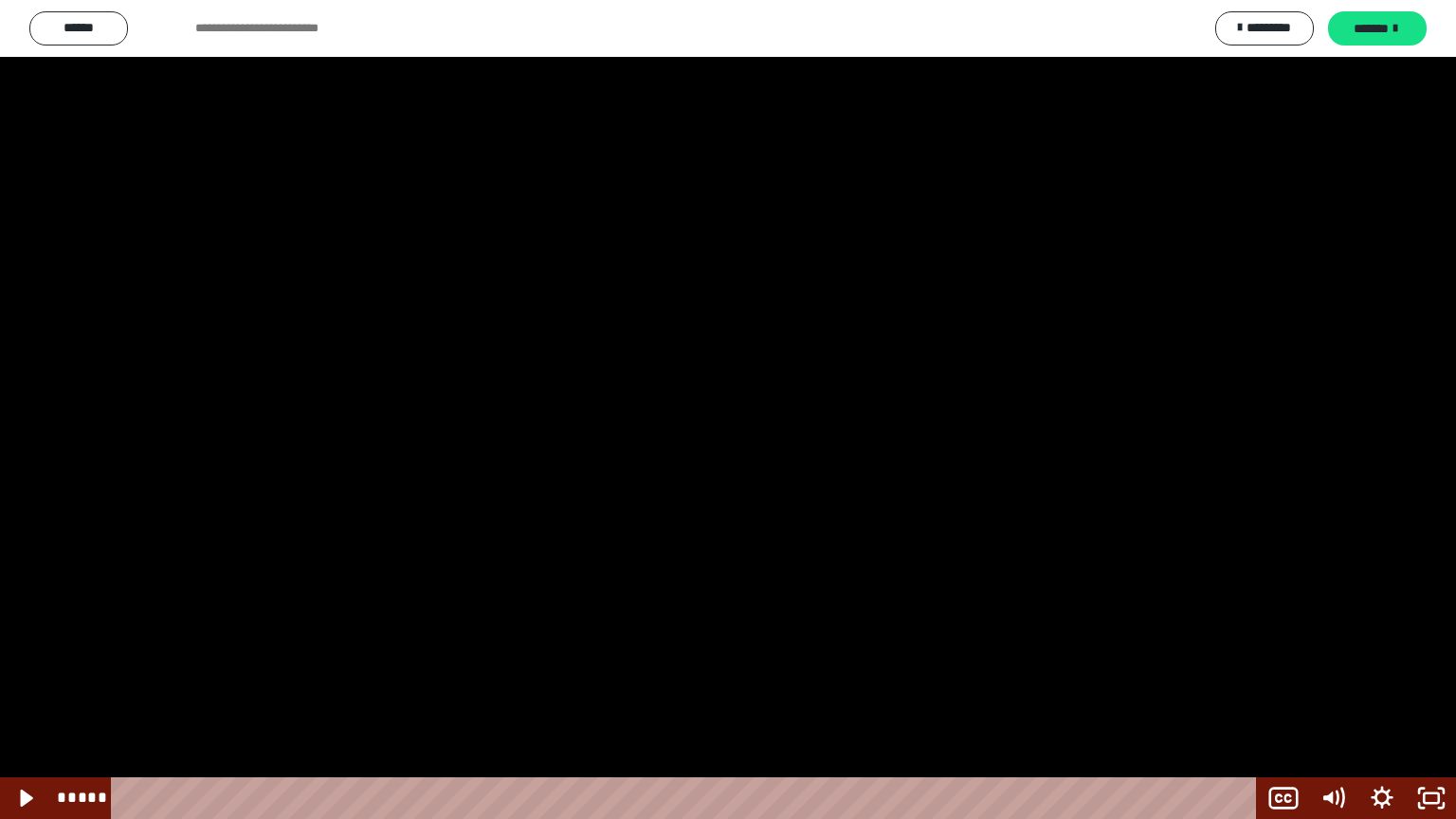 click at bounding box center (728, 410) 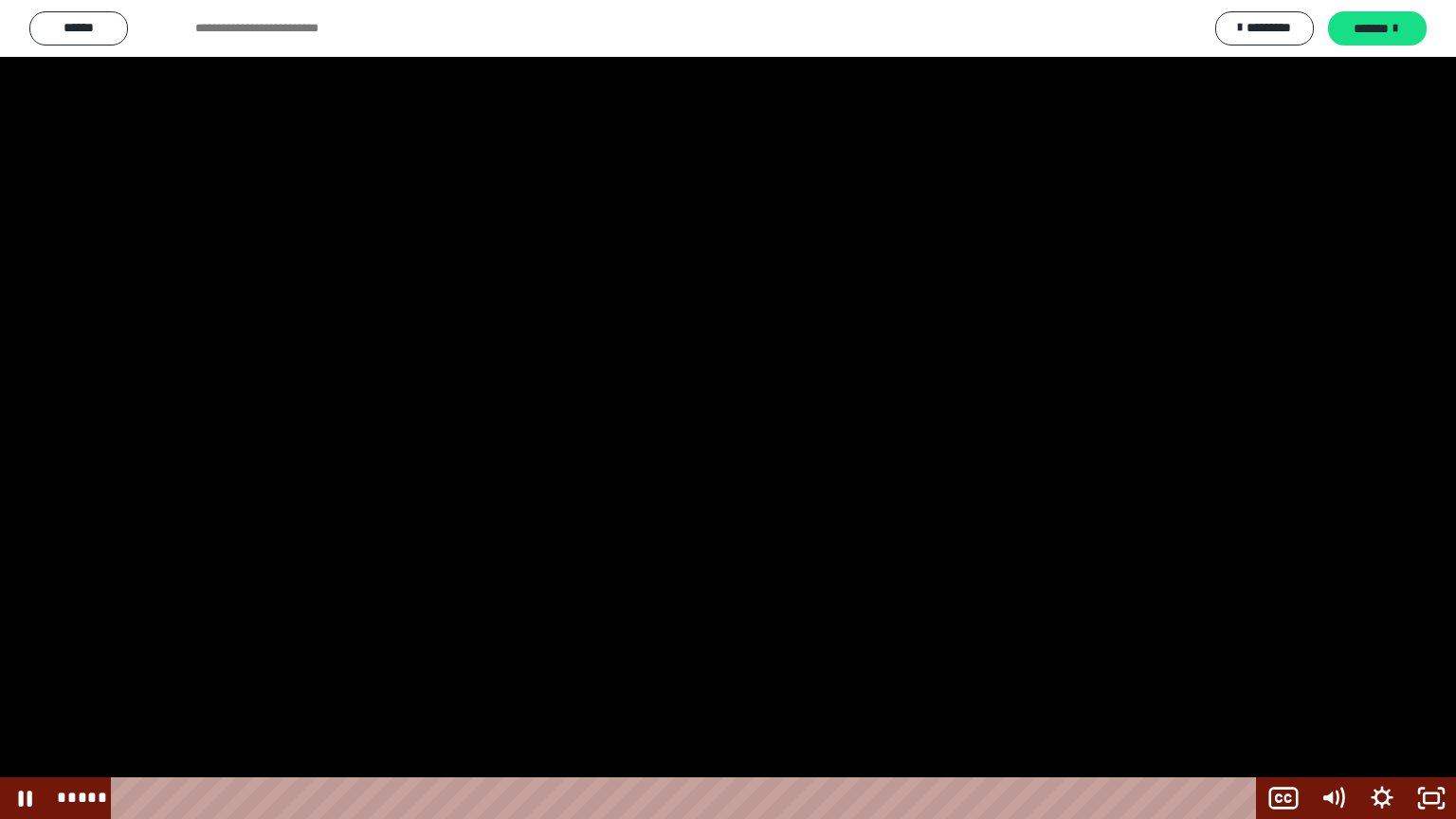 click at bounding box center (728, 410) 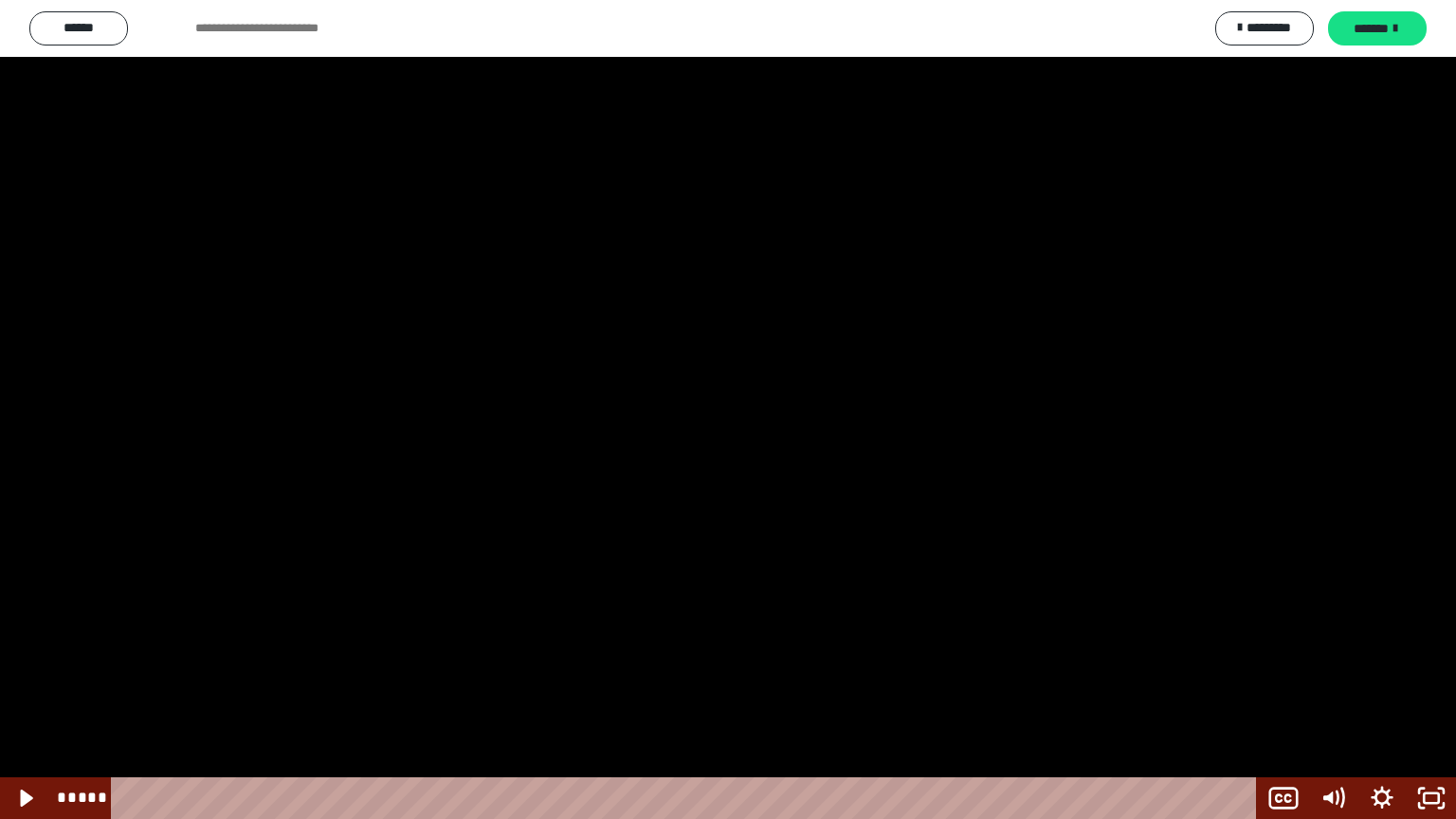 scroll, scrollTop: 2383, scrollLeft: 0, axis: vertical 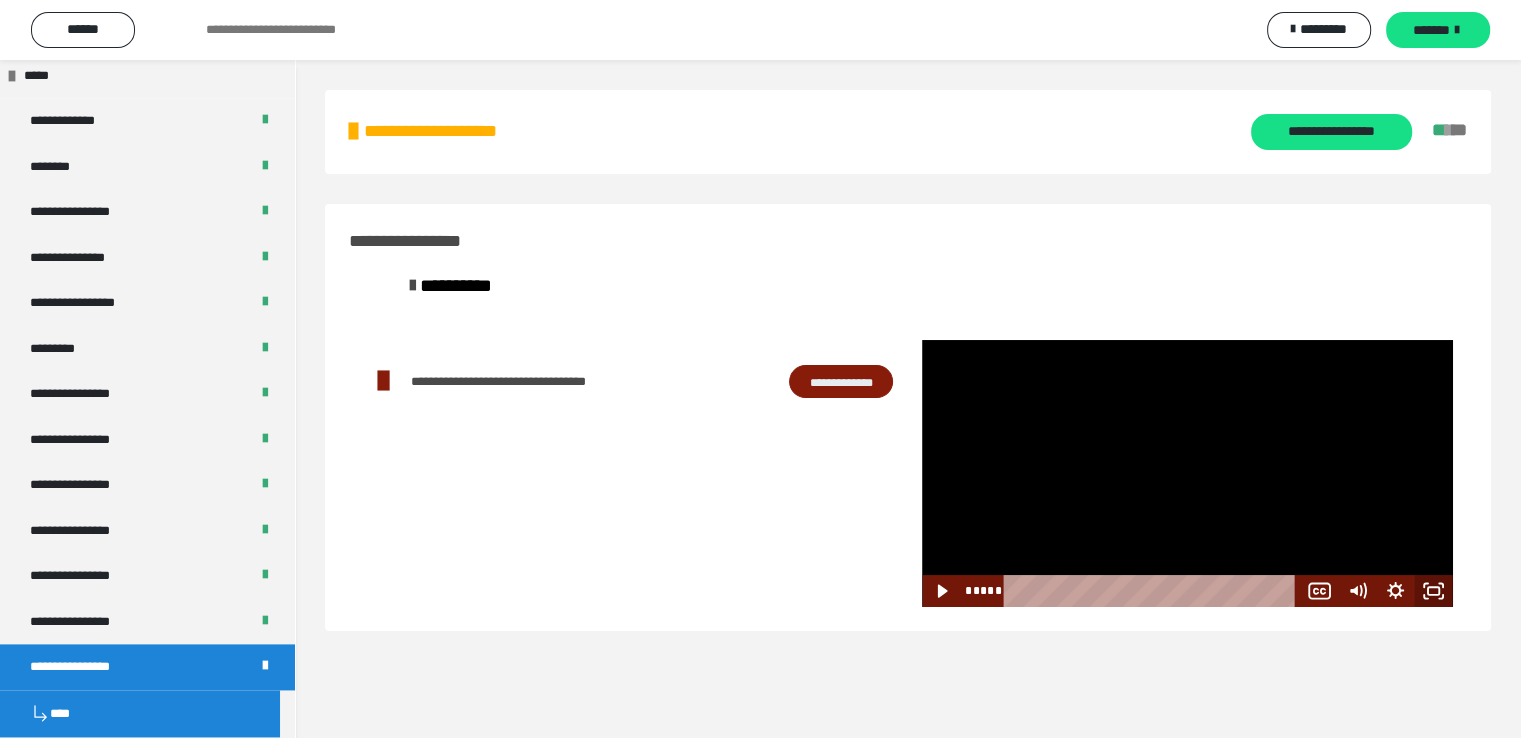 click 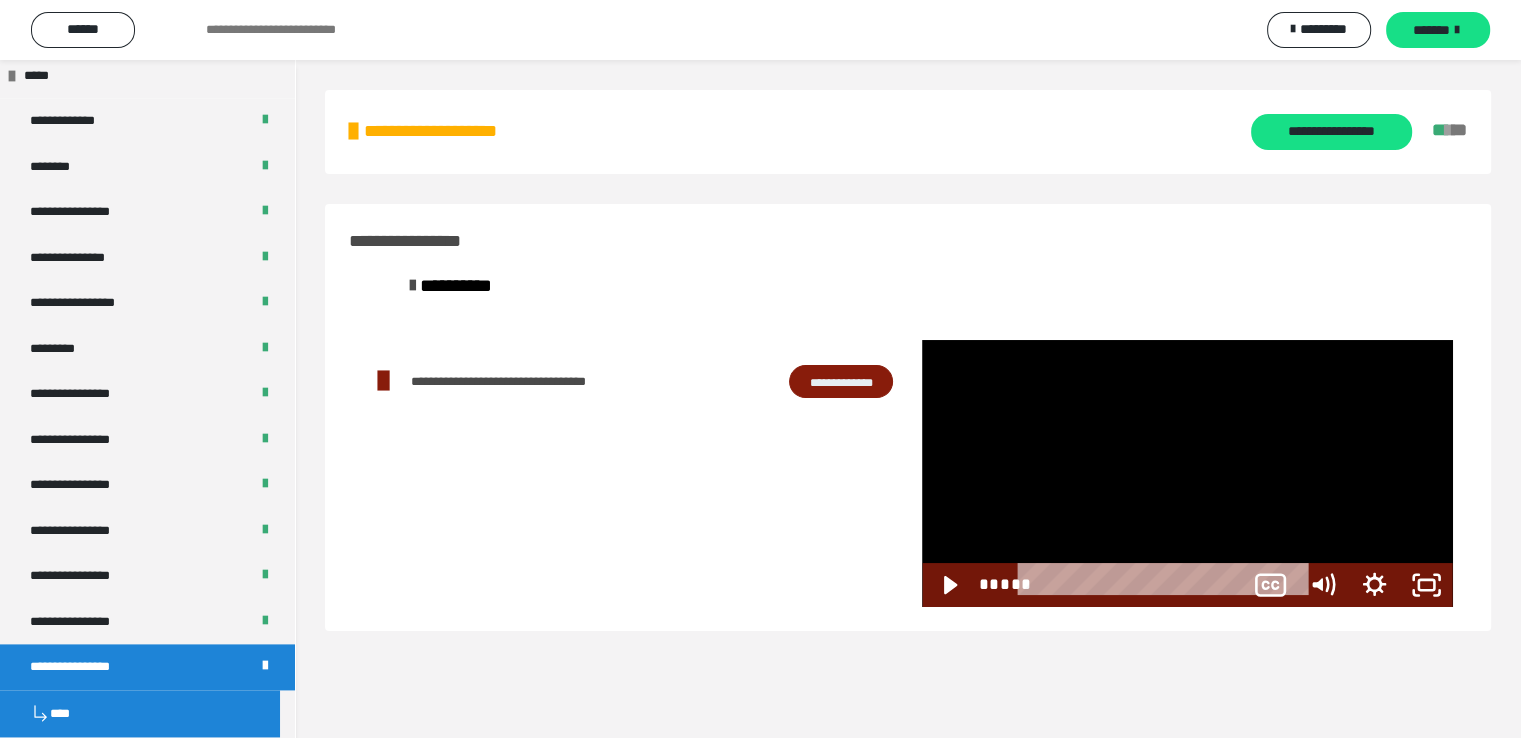 scroll, scrollTop: 2435, scrollLeft: 0, axis: vertical 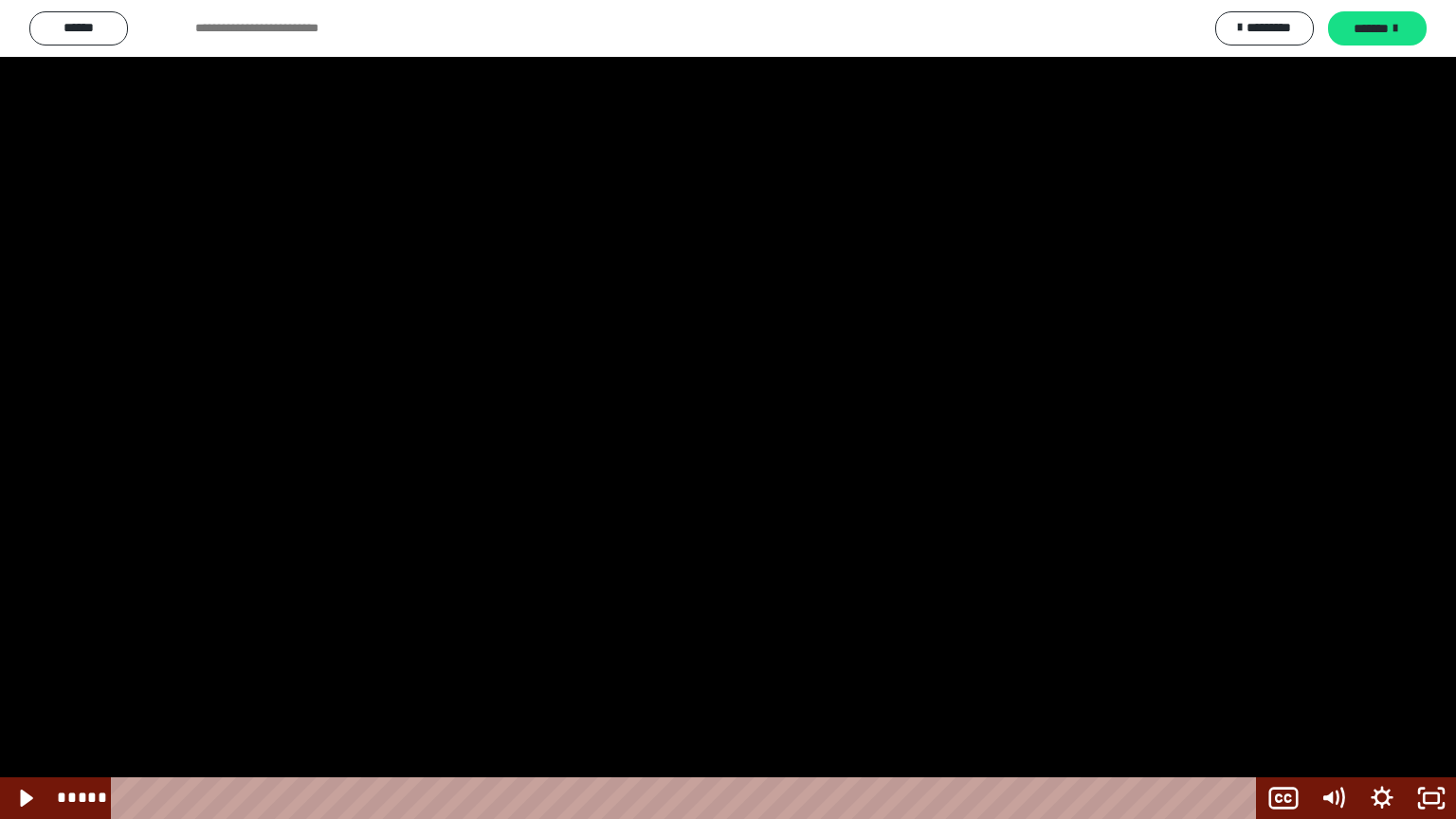click at bounding box center (728, 410) 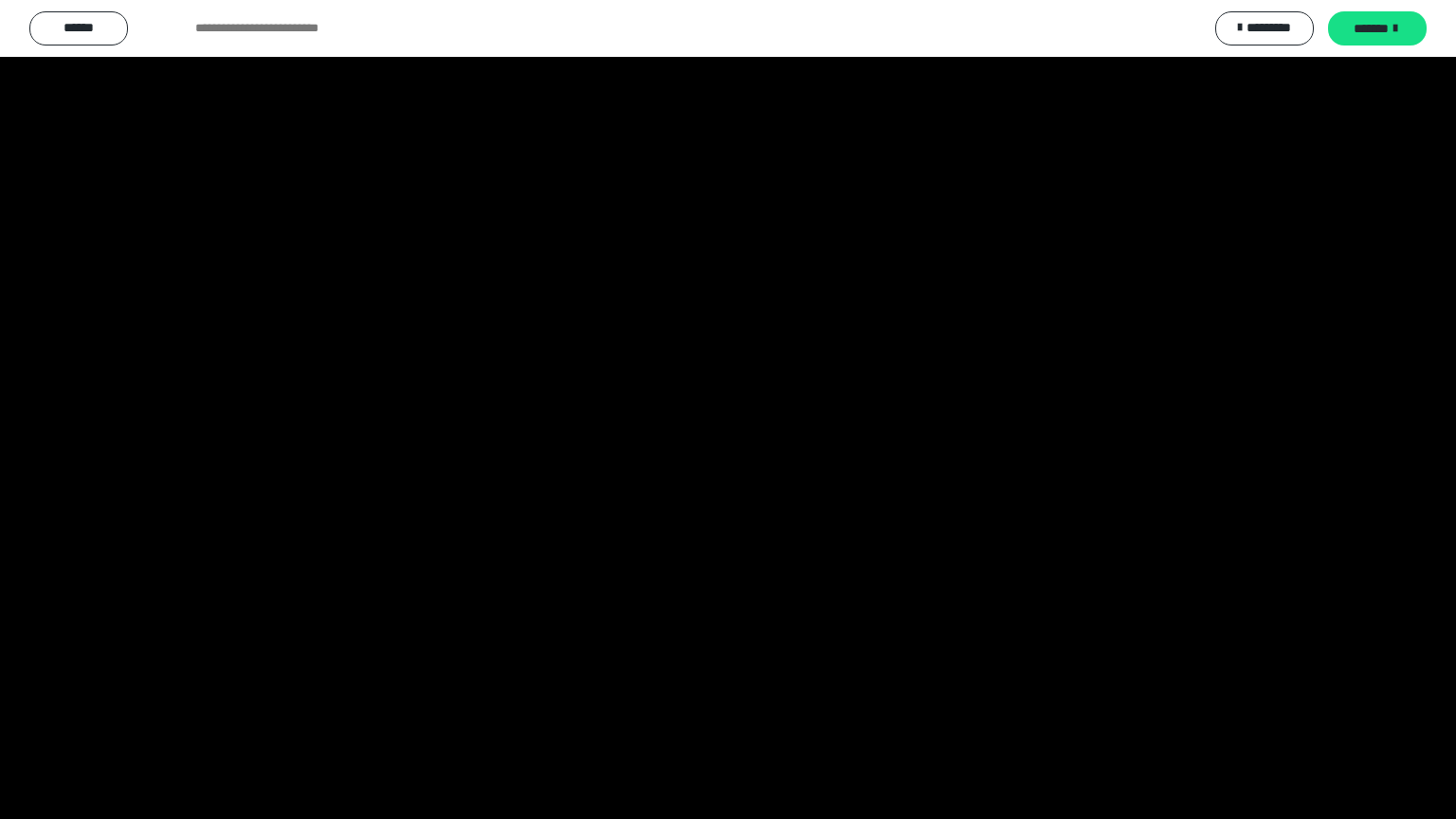 click at bounding box center (728, 410) 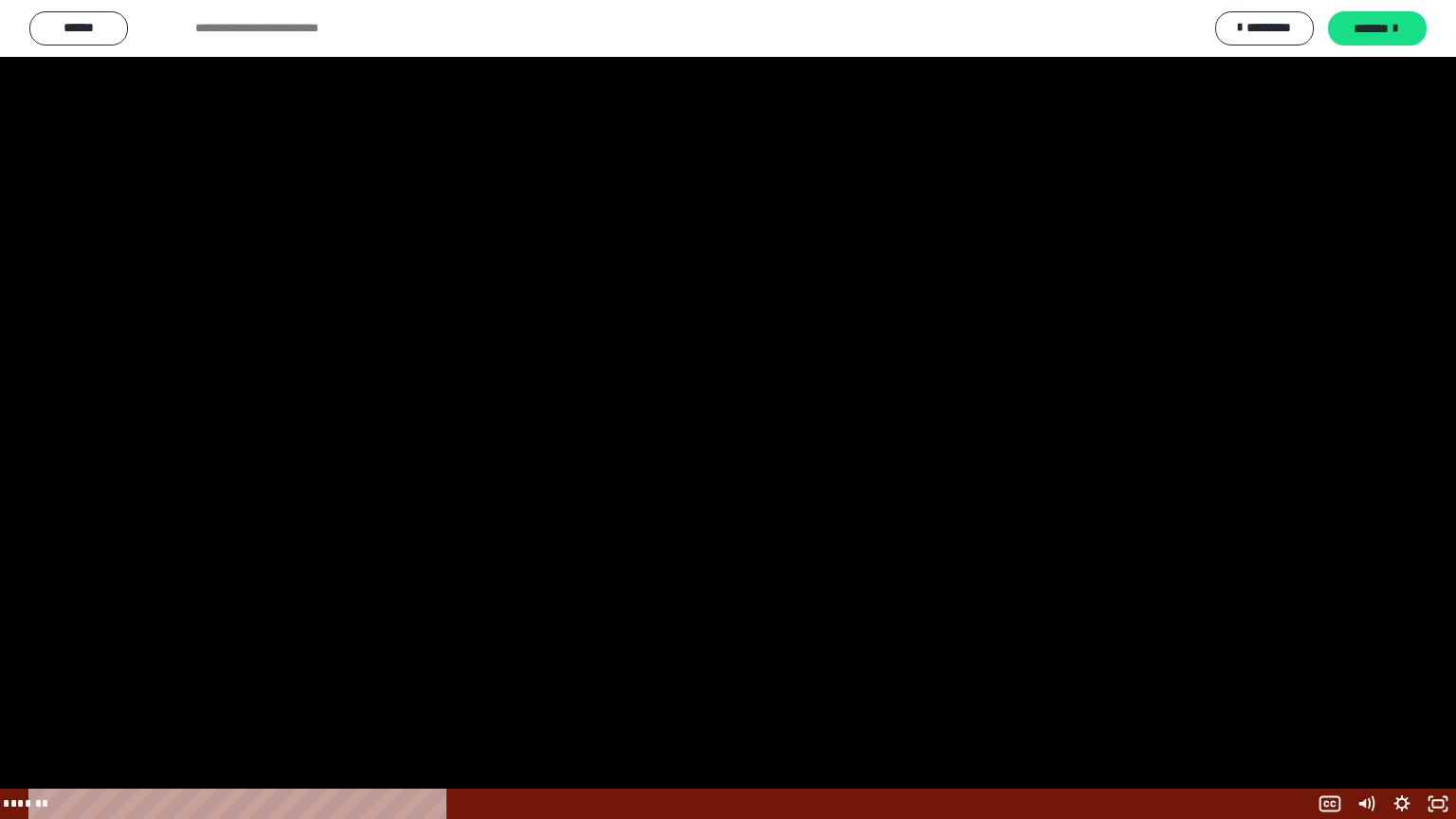 scroll, scrollTop: 2383, scrollLeft: 0, axis: vertical 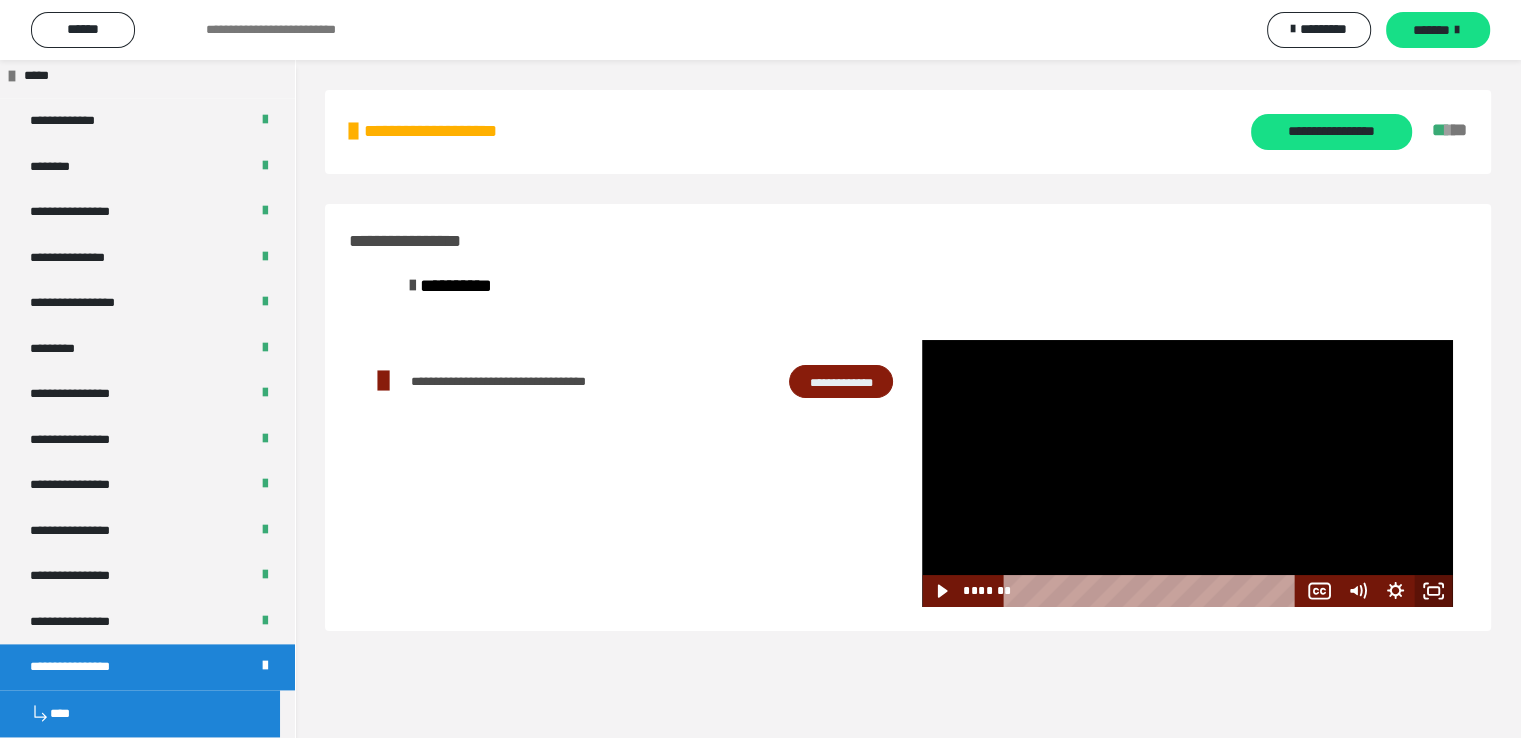 click 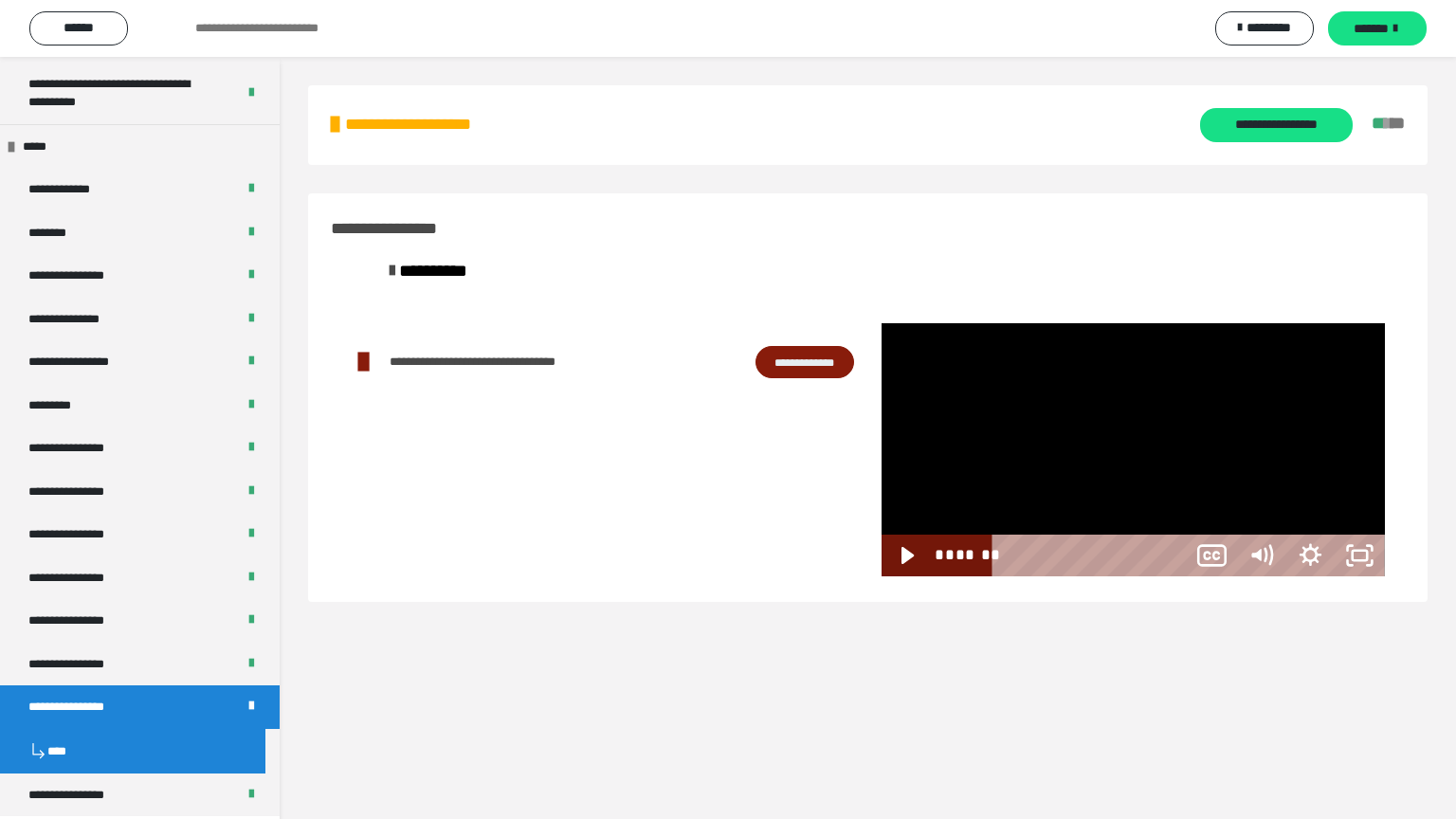 scroll, scrollTop: 2383, scrollLeft: 0, axis: vertical 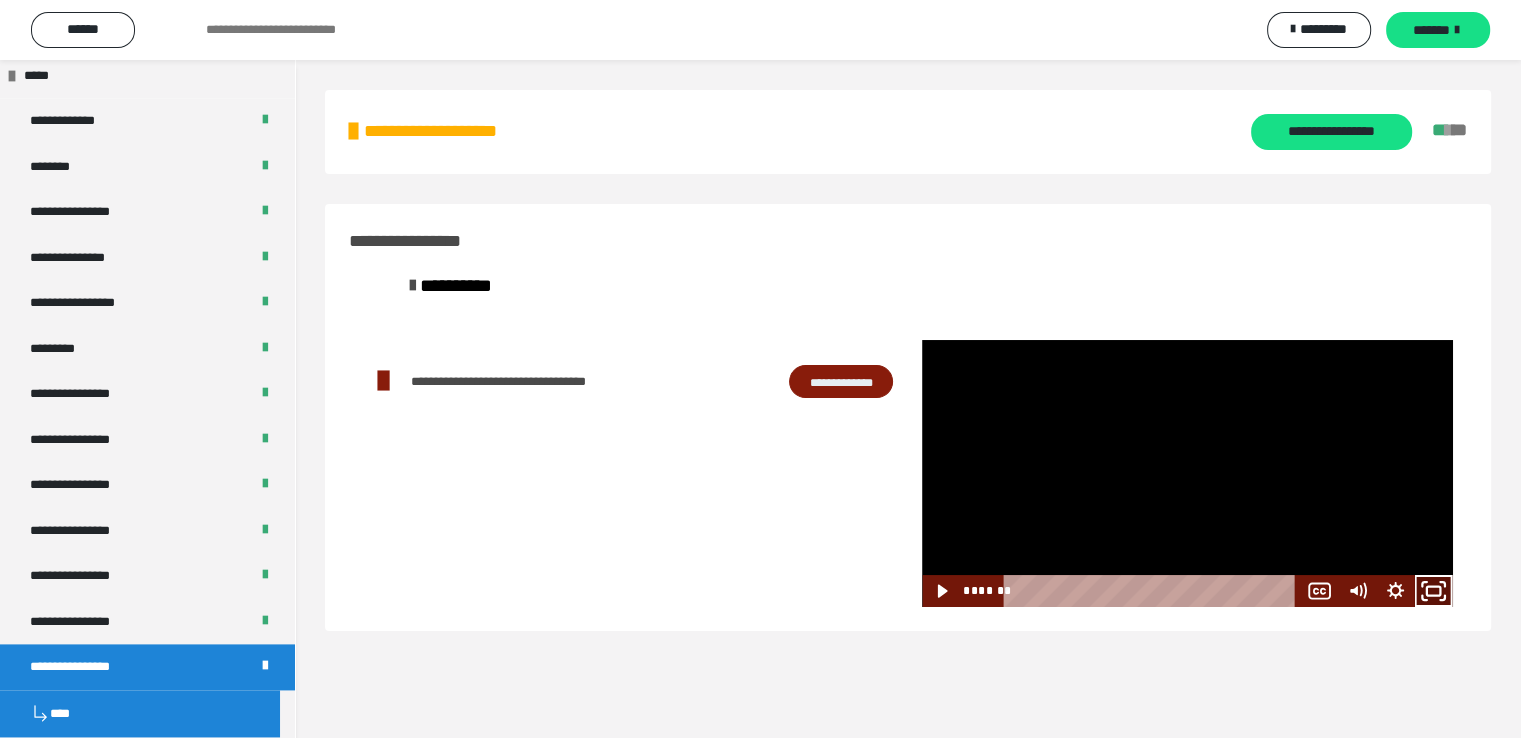 click 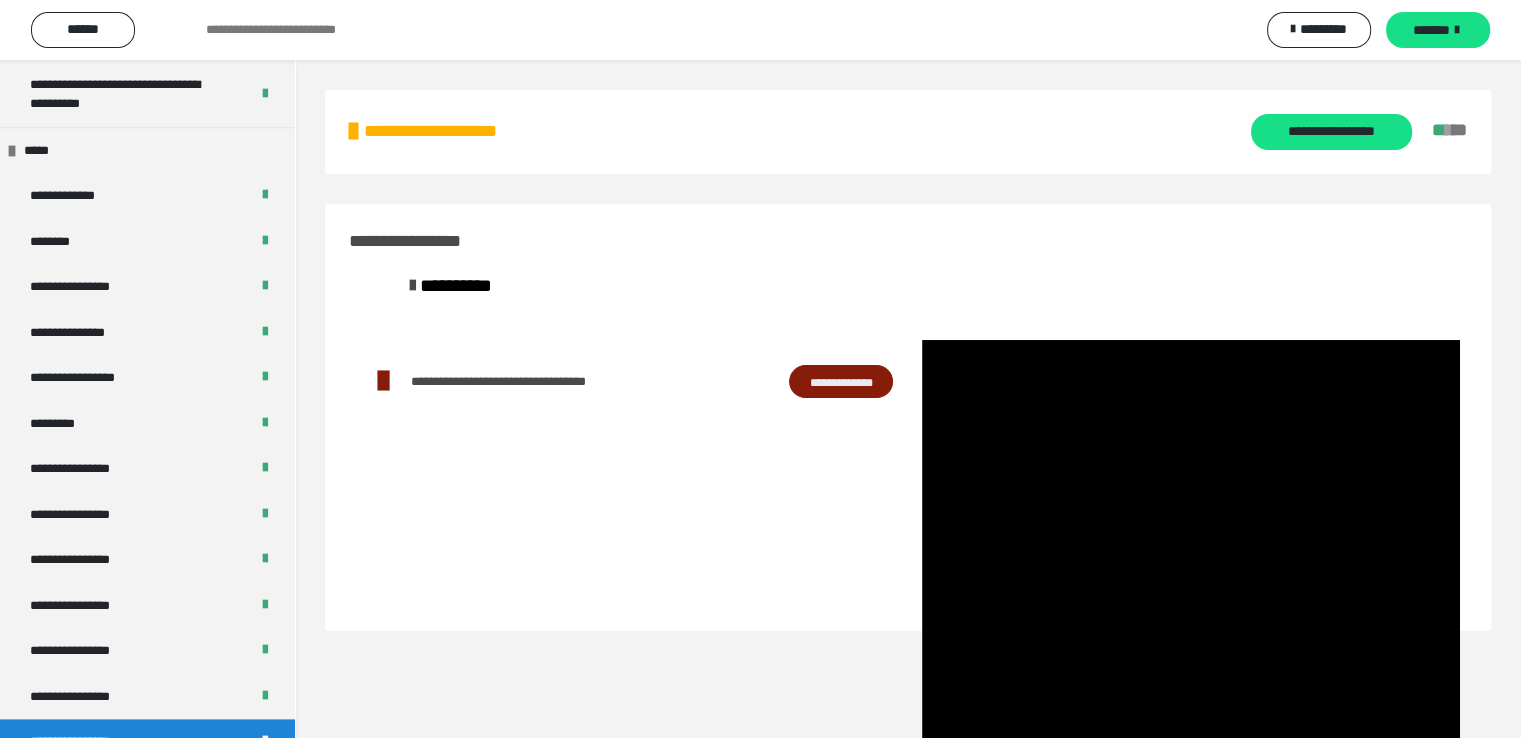 scroll, scrollTop: 2435, scrollLeft: 0, axis: vertical 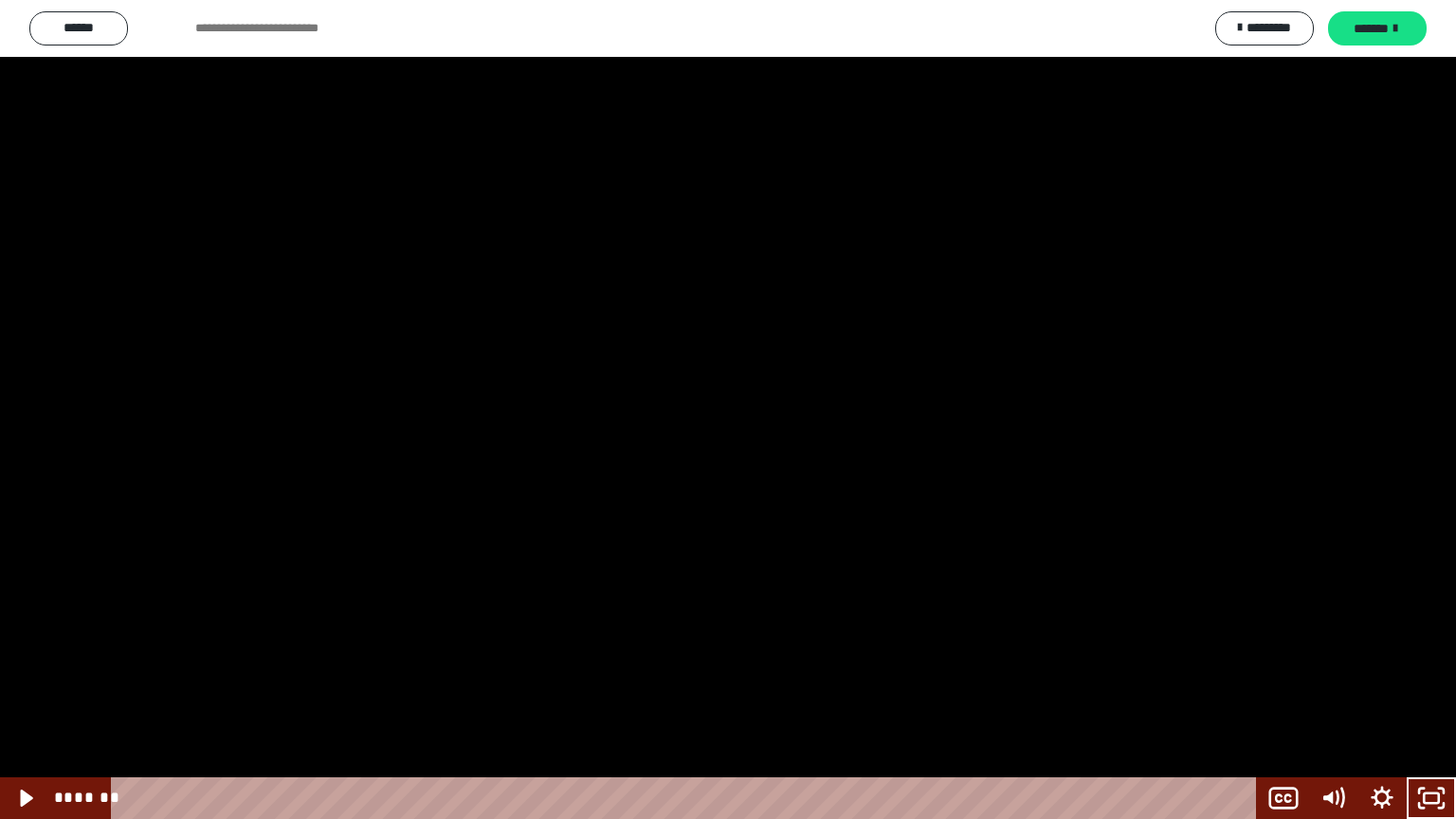 click at bounding box center (728, 410) 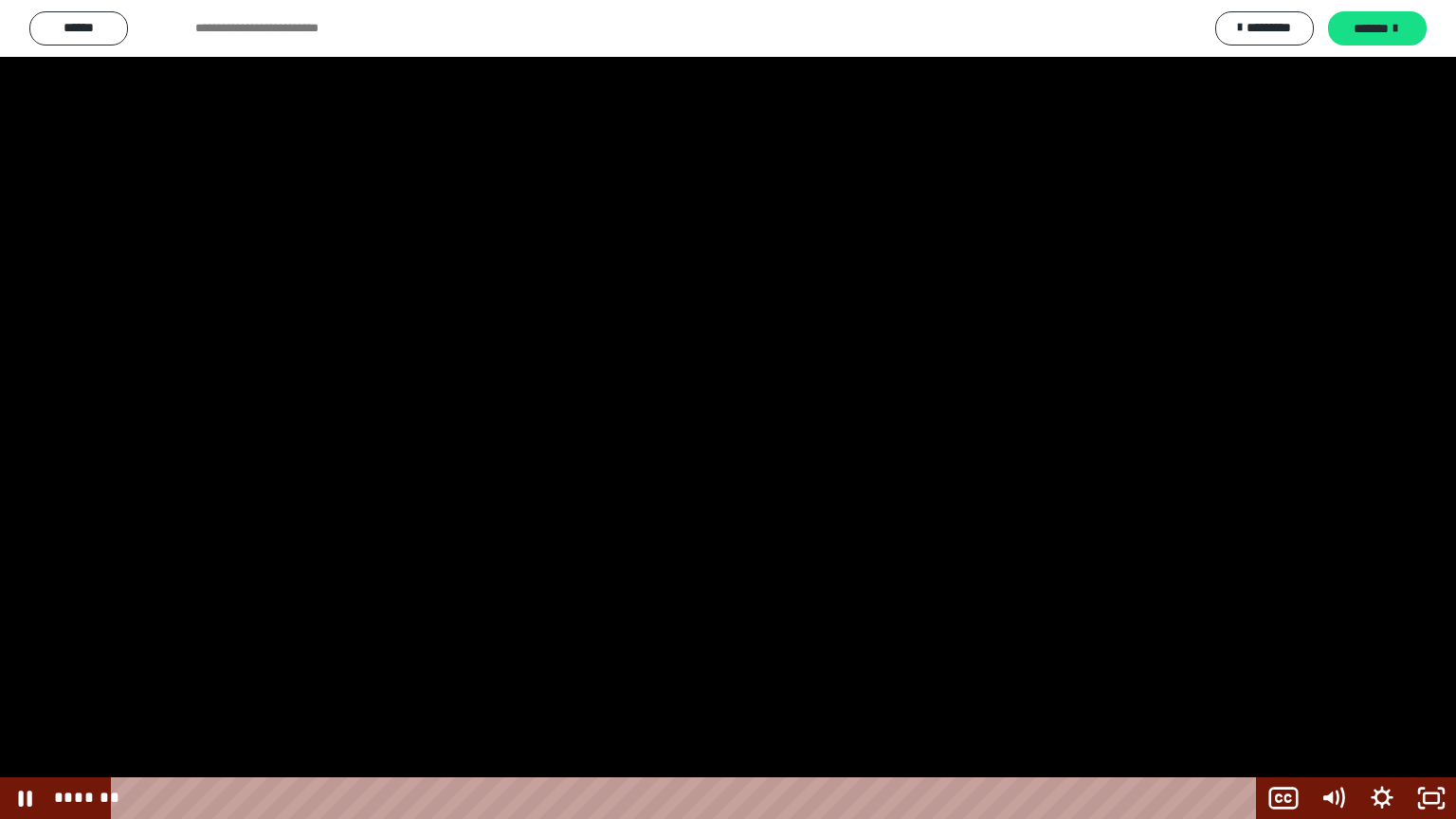 click at bounding box center [728, 410] 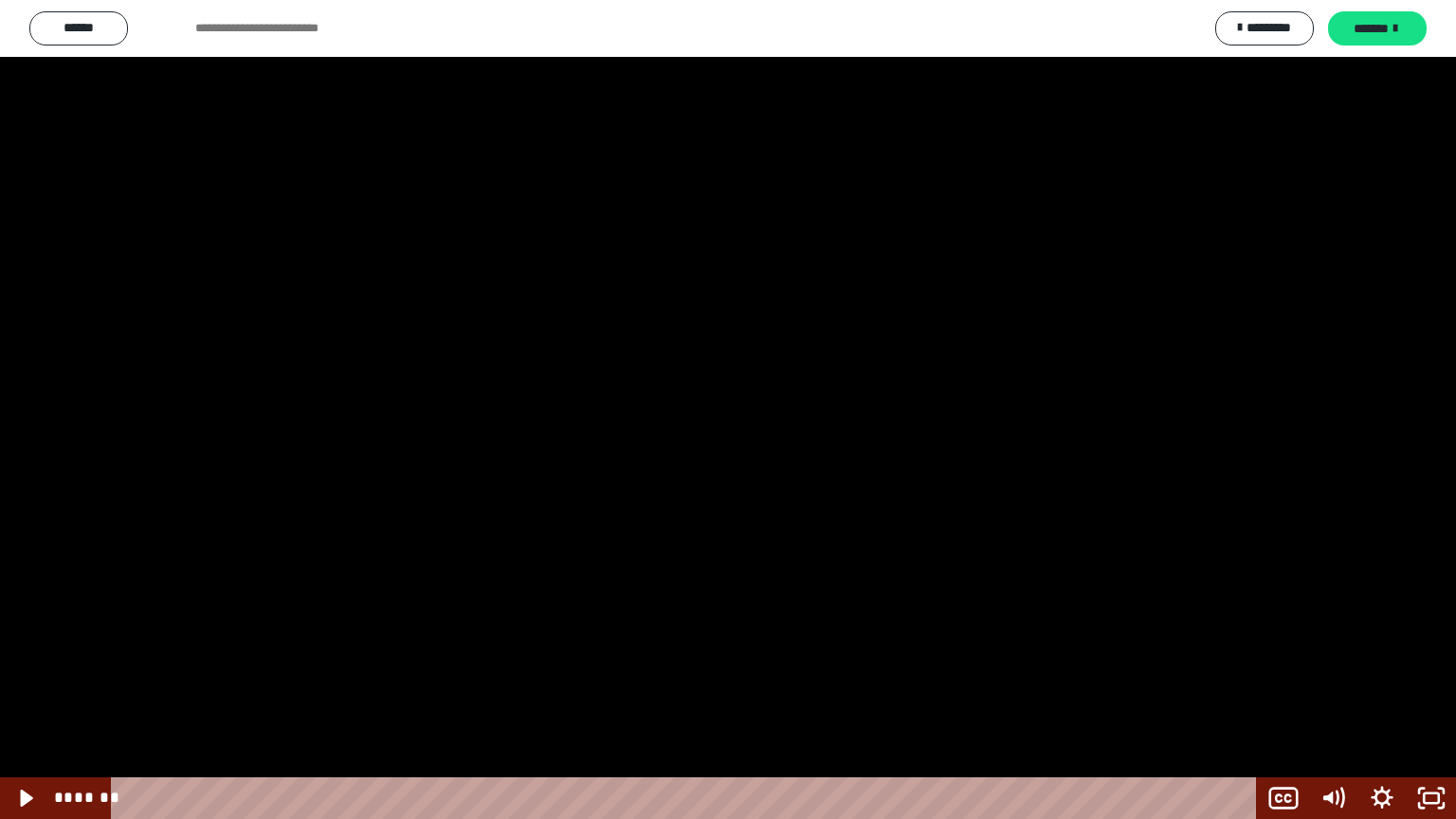scroll, scrollTop: 2383, scrollLeft: 0, axis: vertical 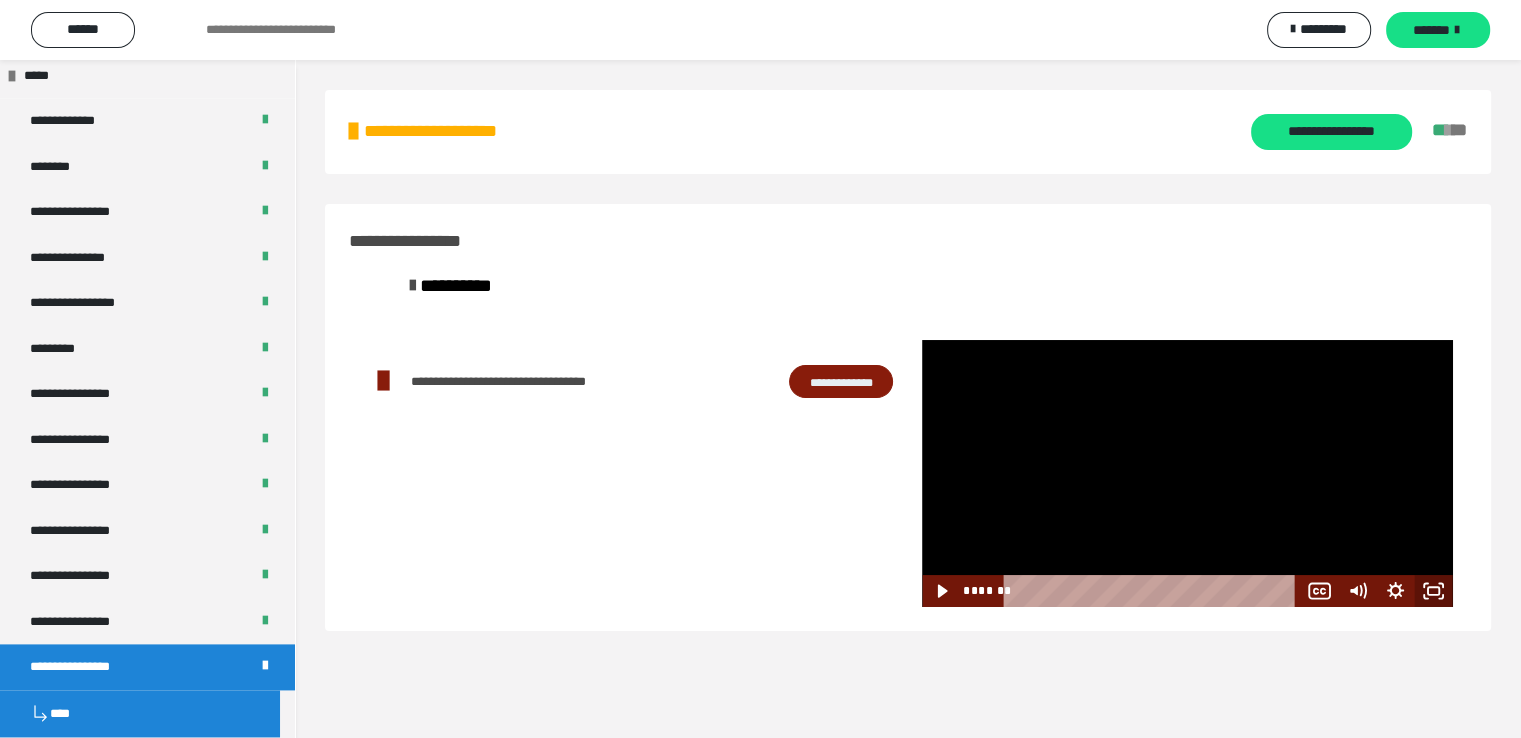 click 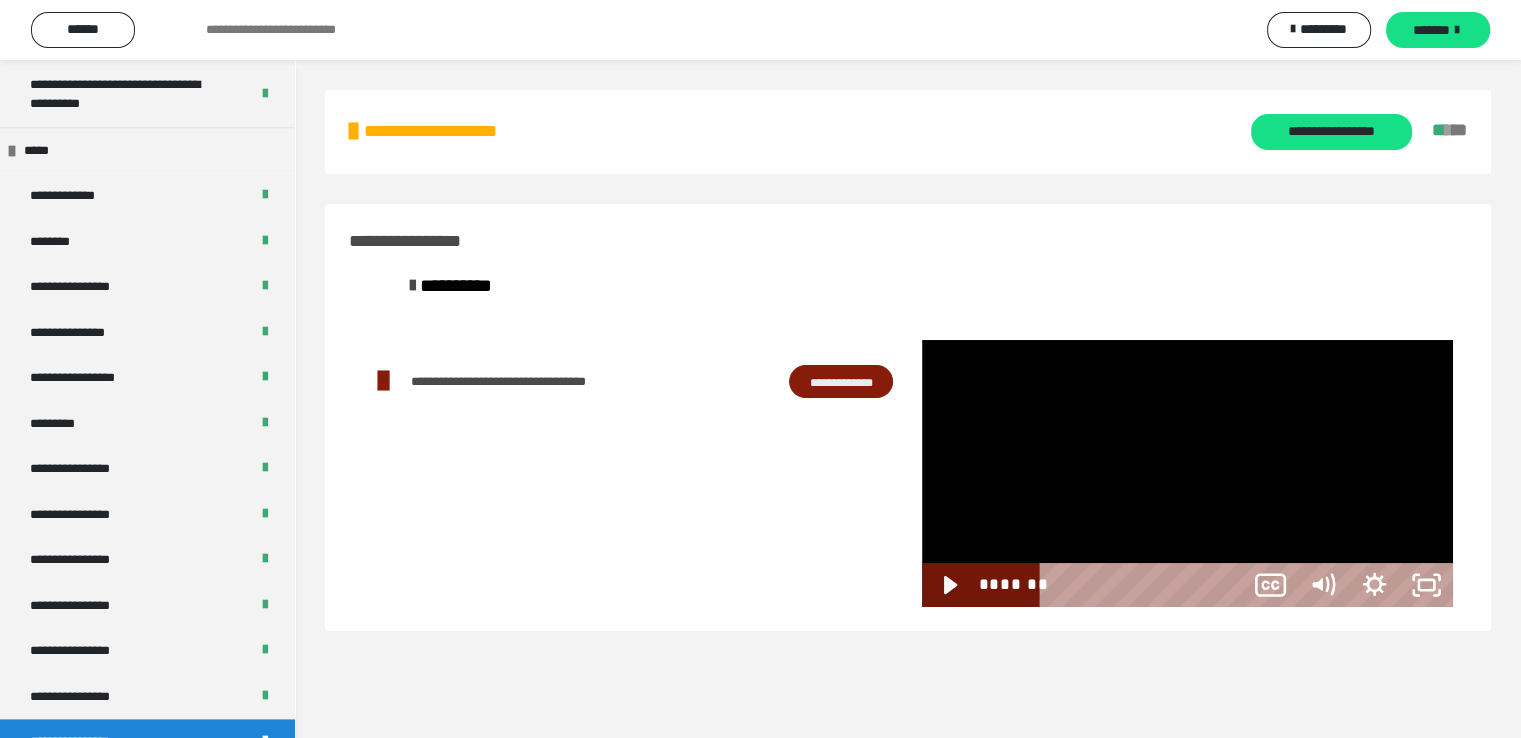 scroll, scrollTop: 2435, scrollLeft: 0, axis: vertical 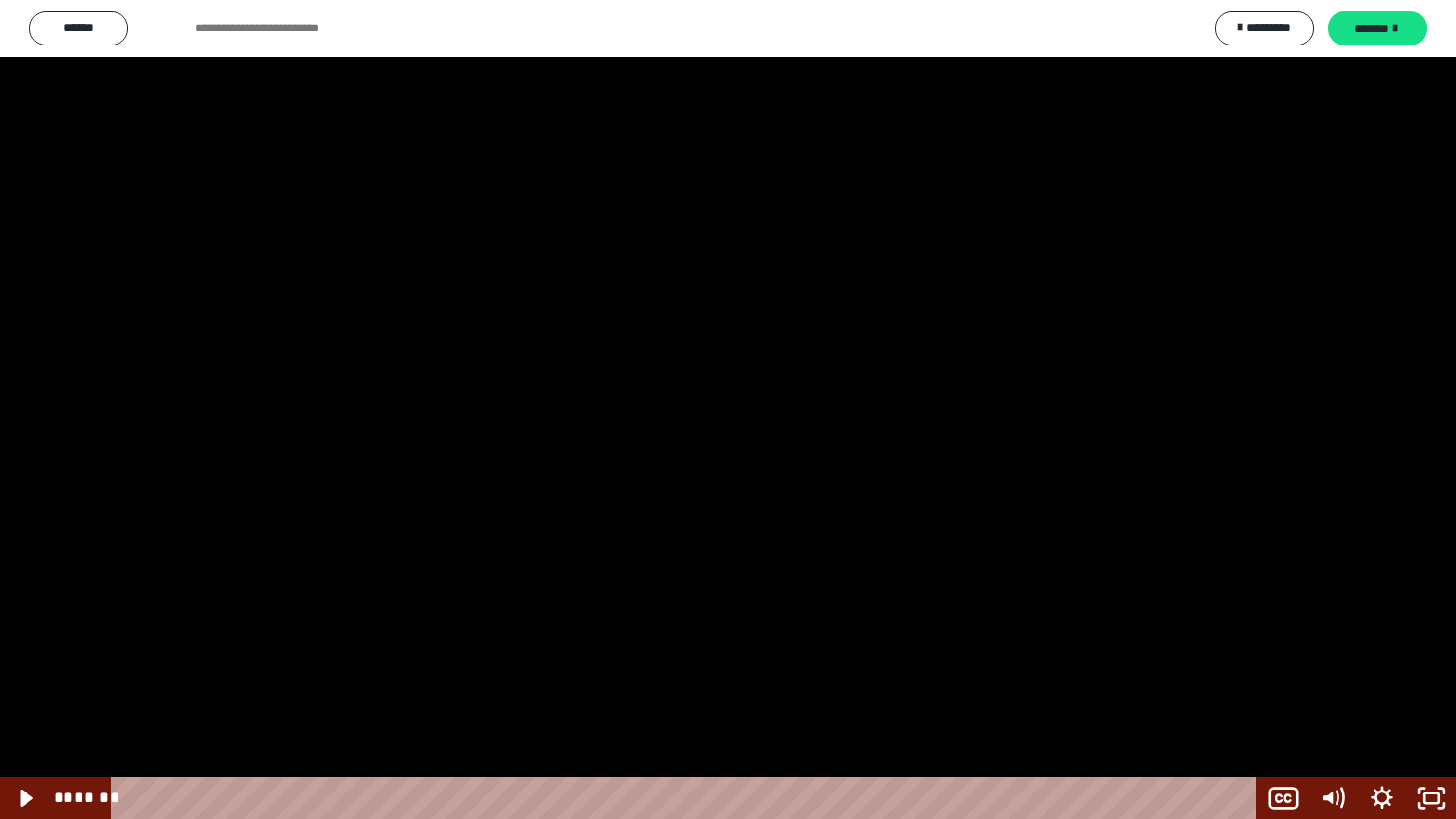 click at bounding box center (728, 410) 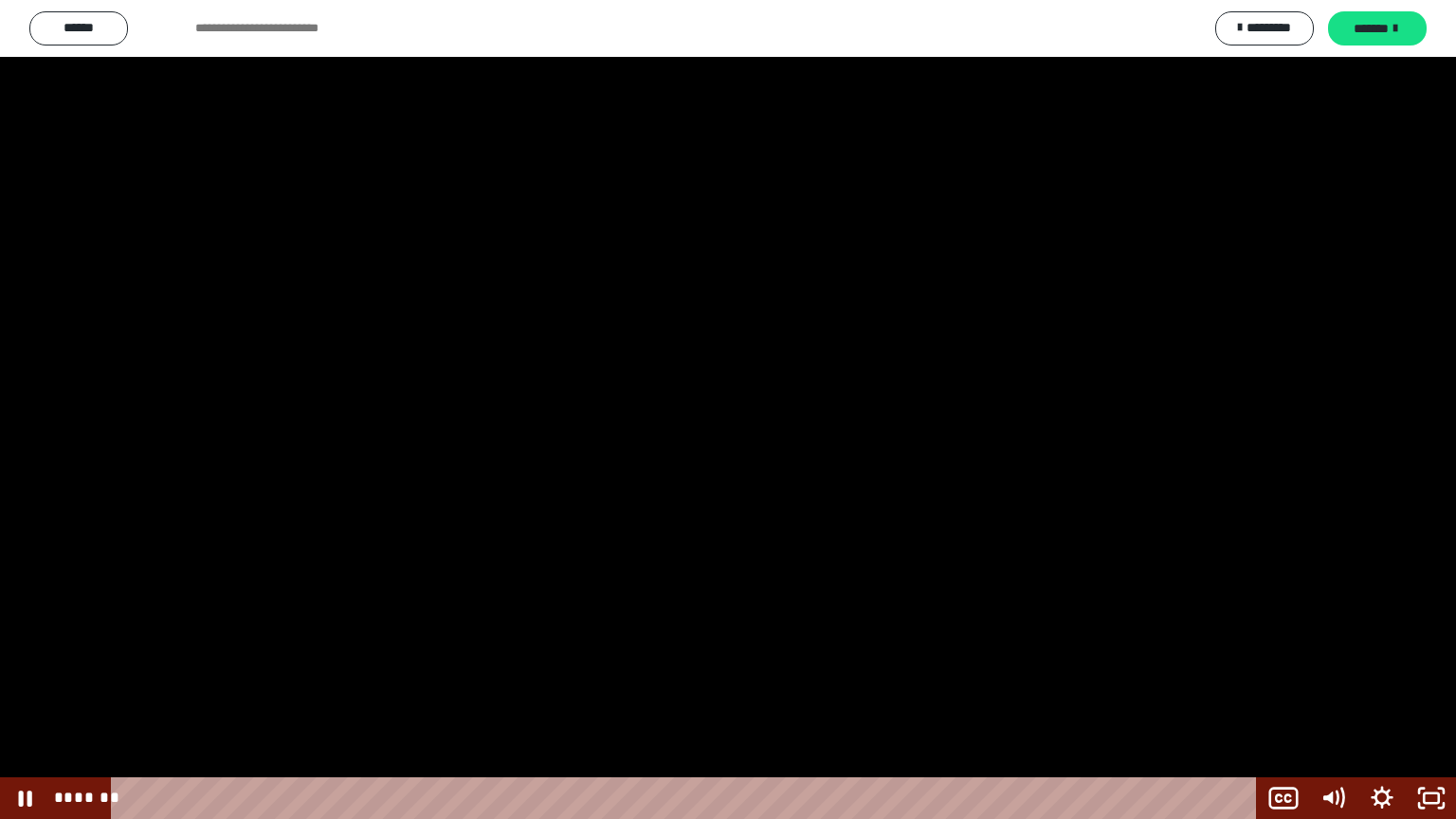 click at bounding box center (728, 410) 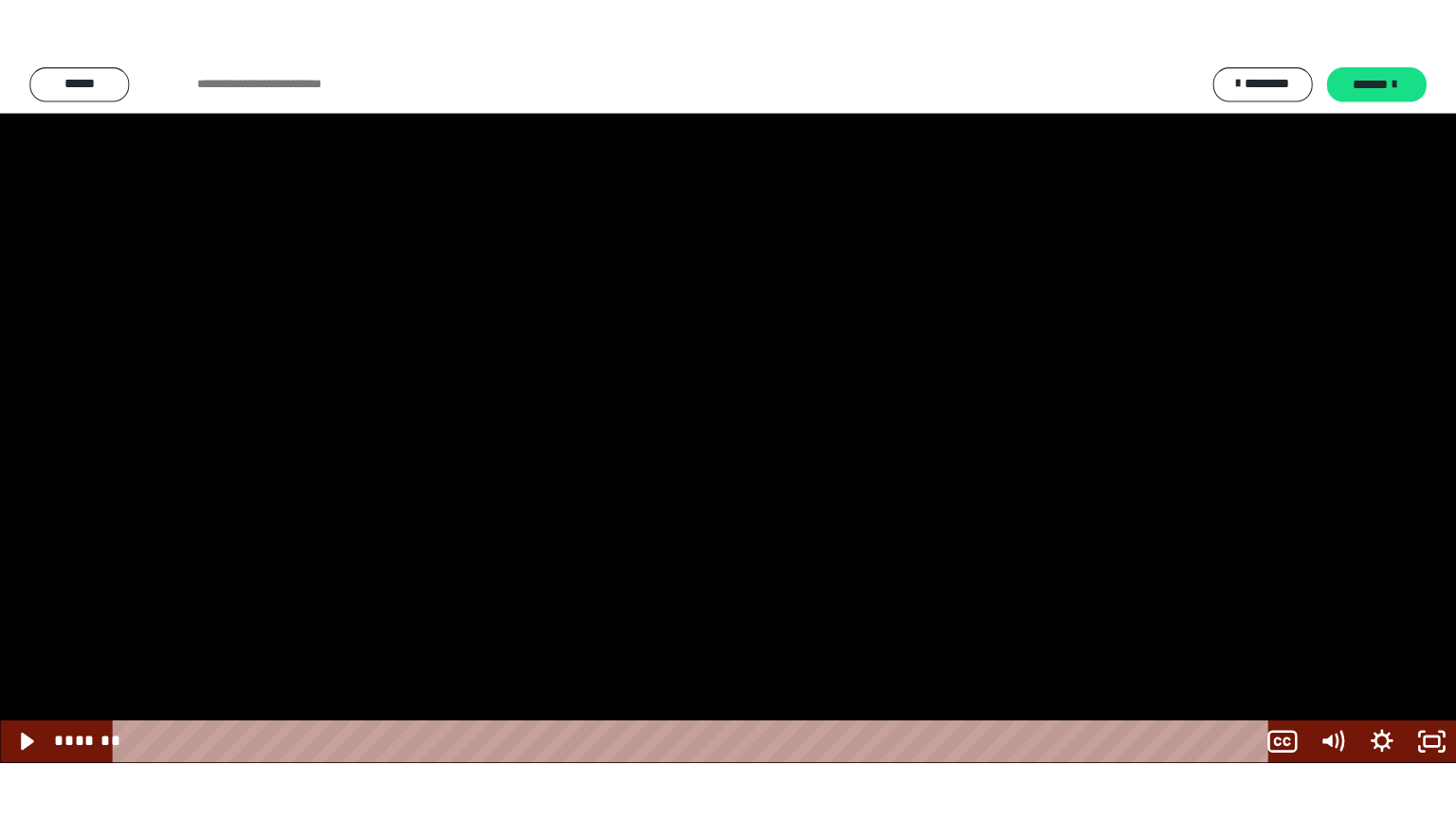 scroll, scrollTop: 2383, scrollLeft: 0, axis: vertical 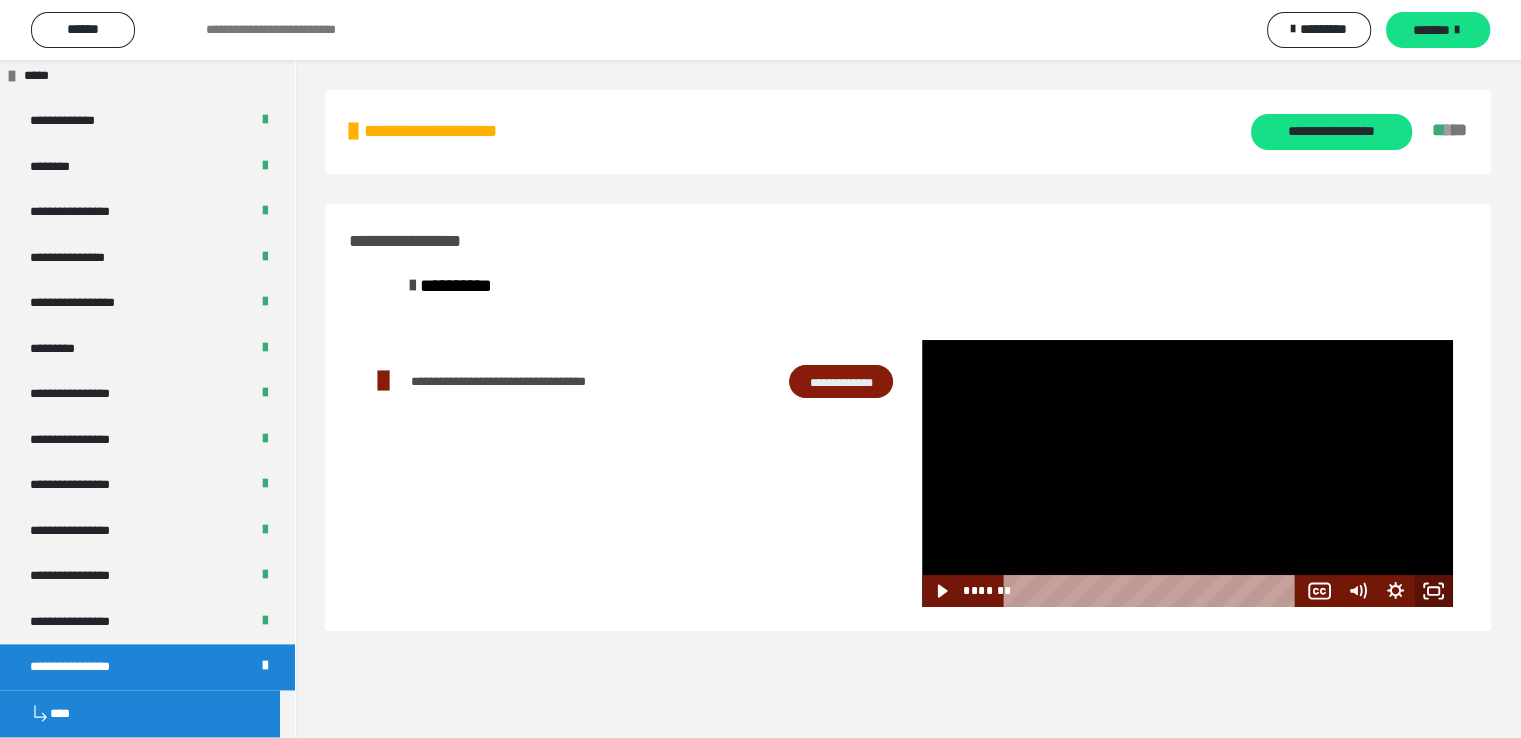 click 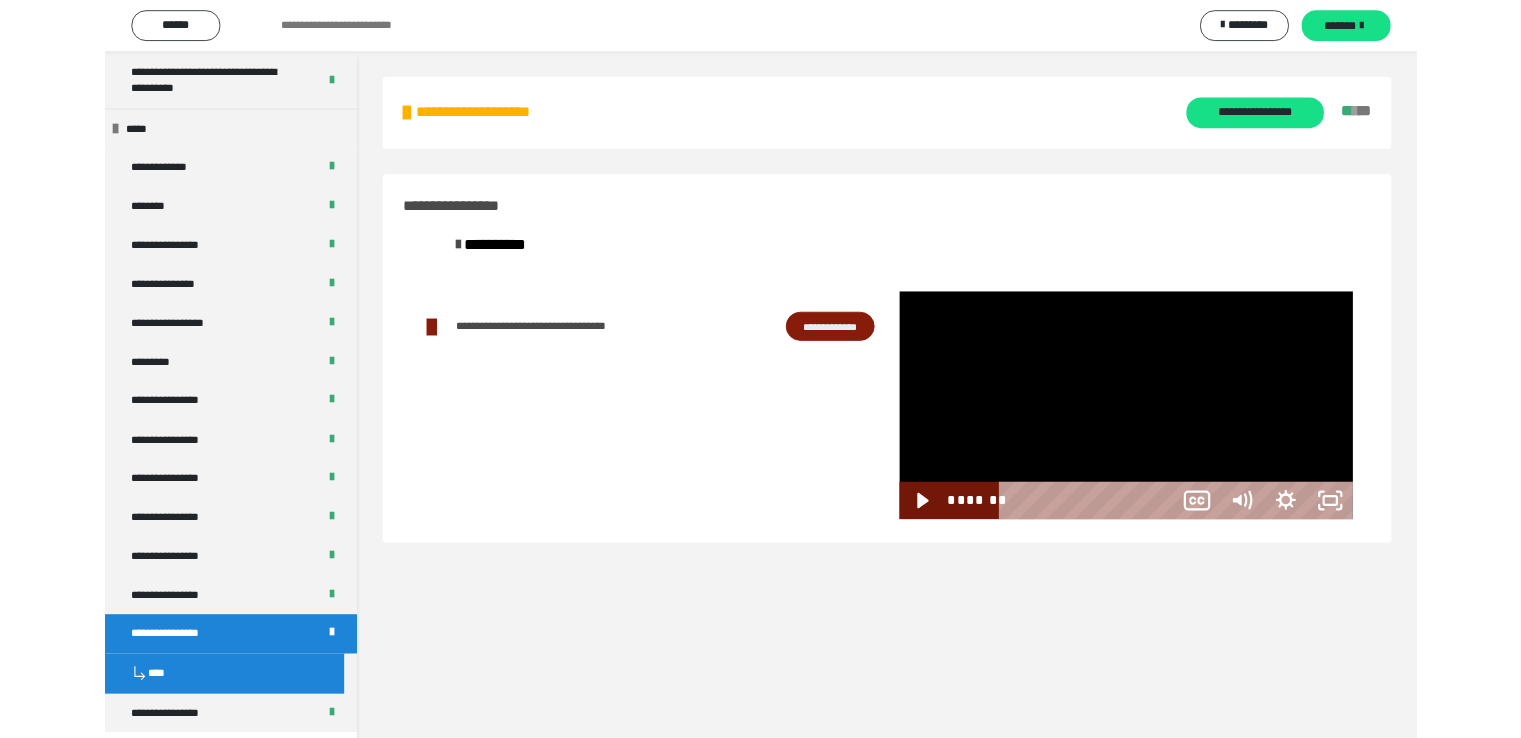 scroll, scrollTop: 2435, scrollLeft: 0, axis: vertical 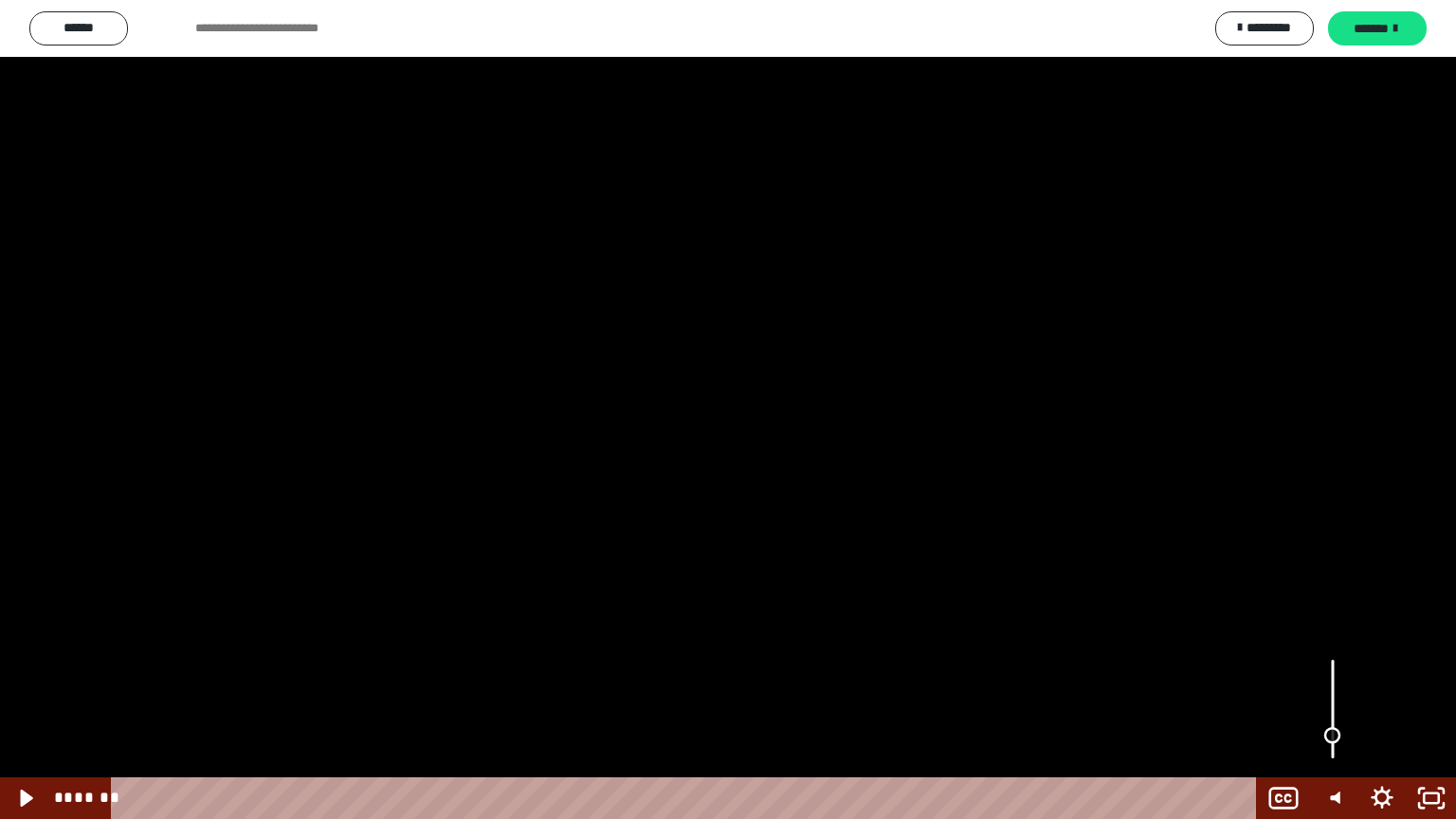 drag, startPoint x: 1335, startPoint y: 671, endPoint x: 1335, endPoint y: 736, distance: 65 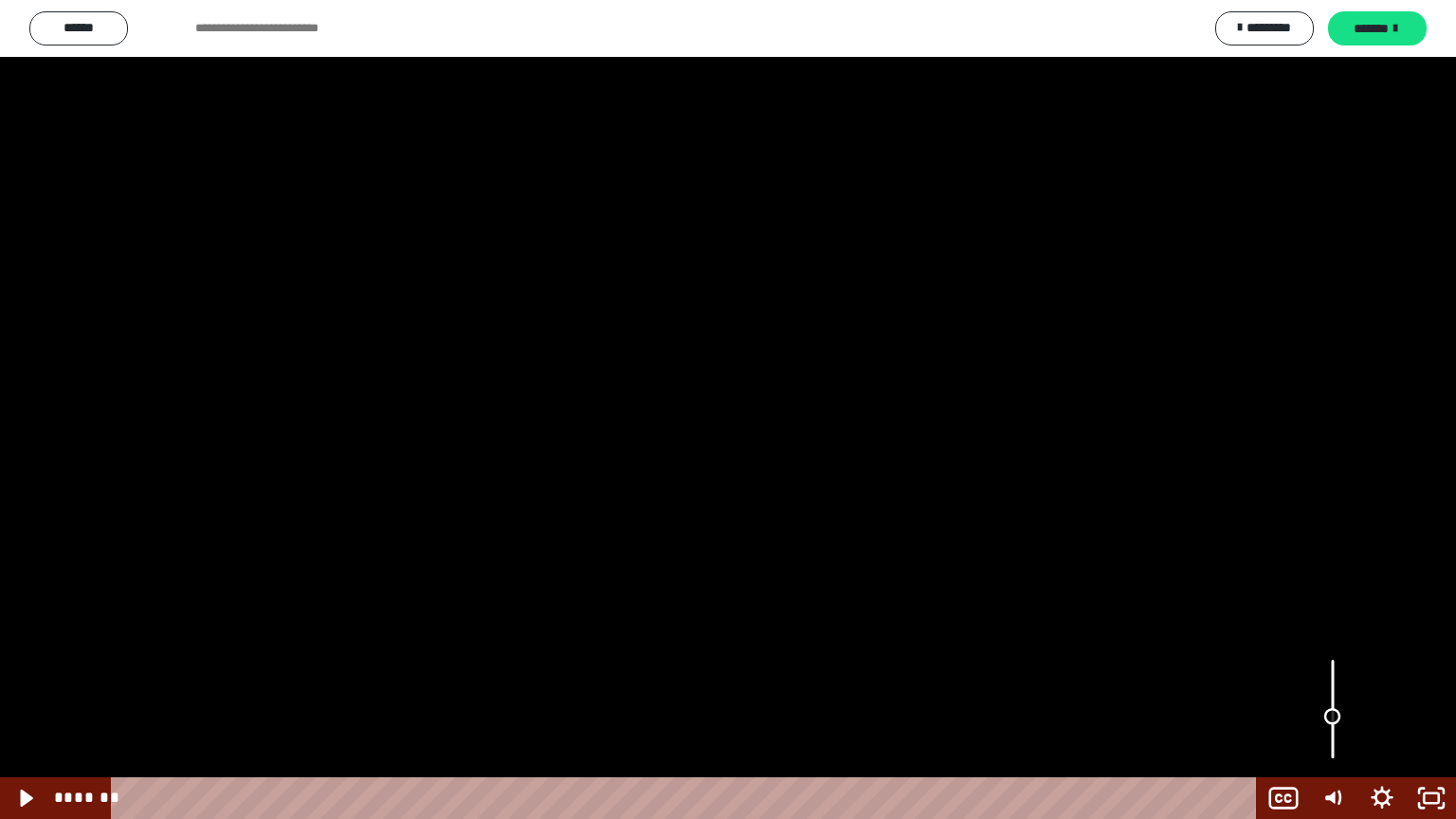 drag, startPoint x: 1339, startPoint y: 732, endPoint x: 1338, endPoint y: 717, distance: 15.0333 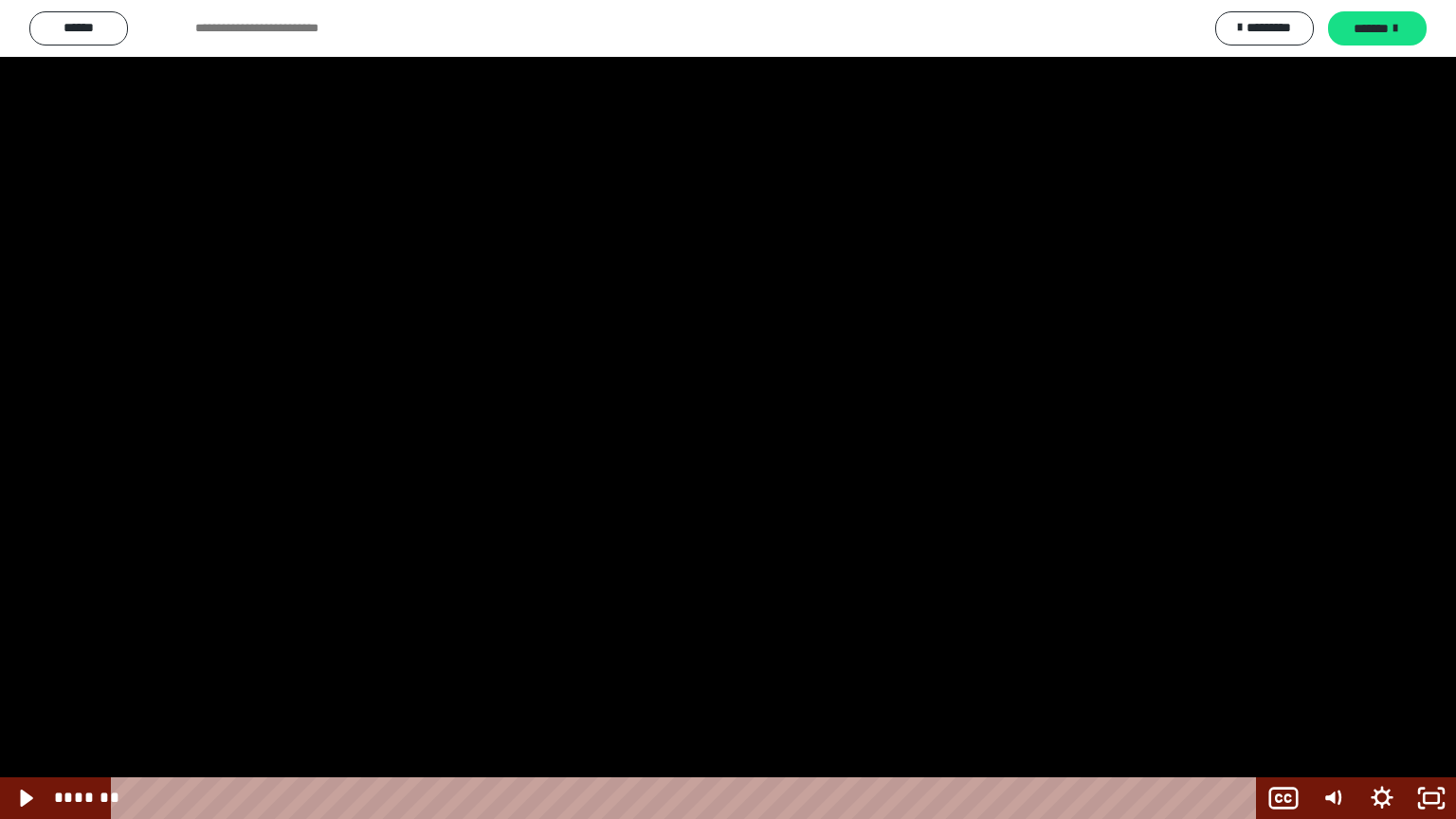 click at bounding box center [728, 410] 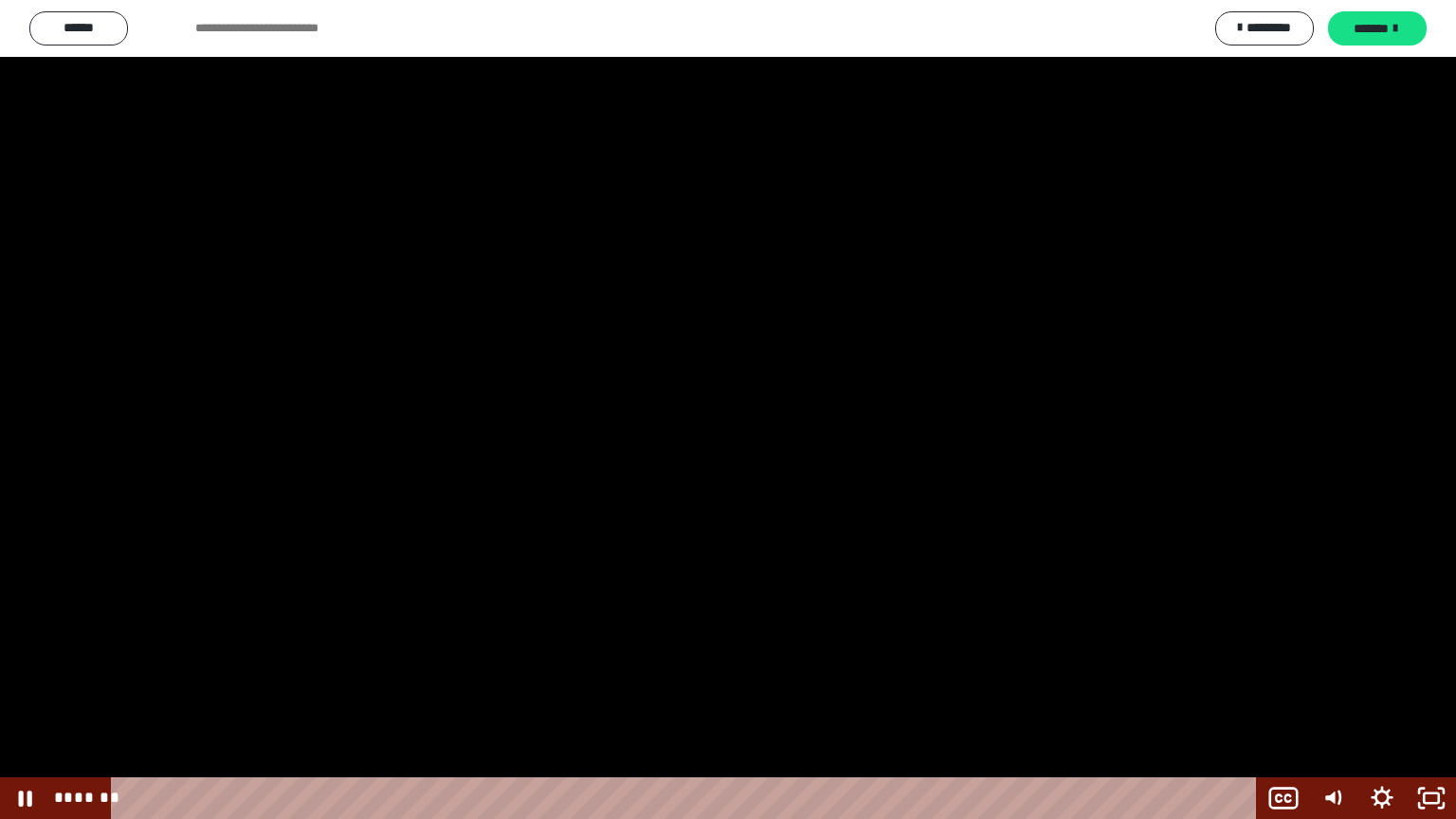 click at bounding box center (728, 410) 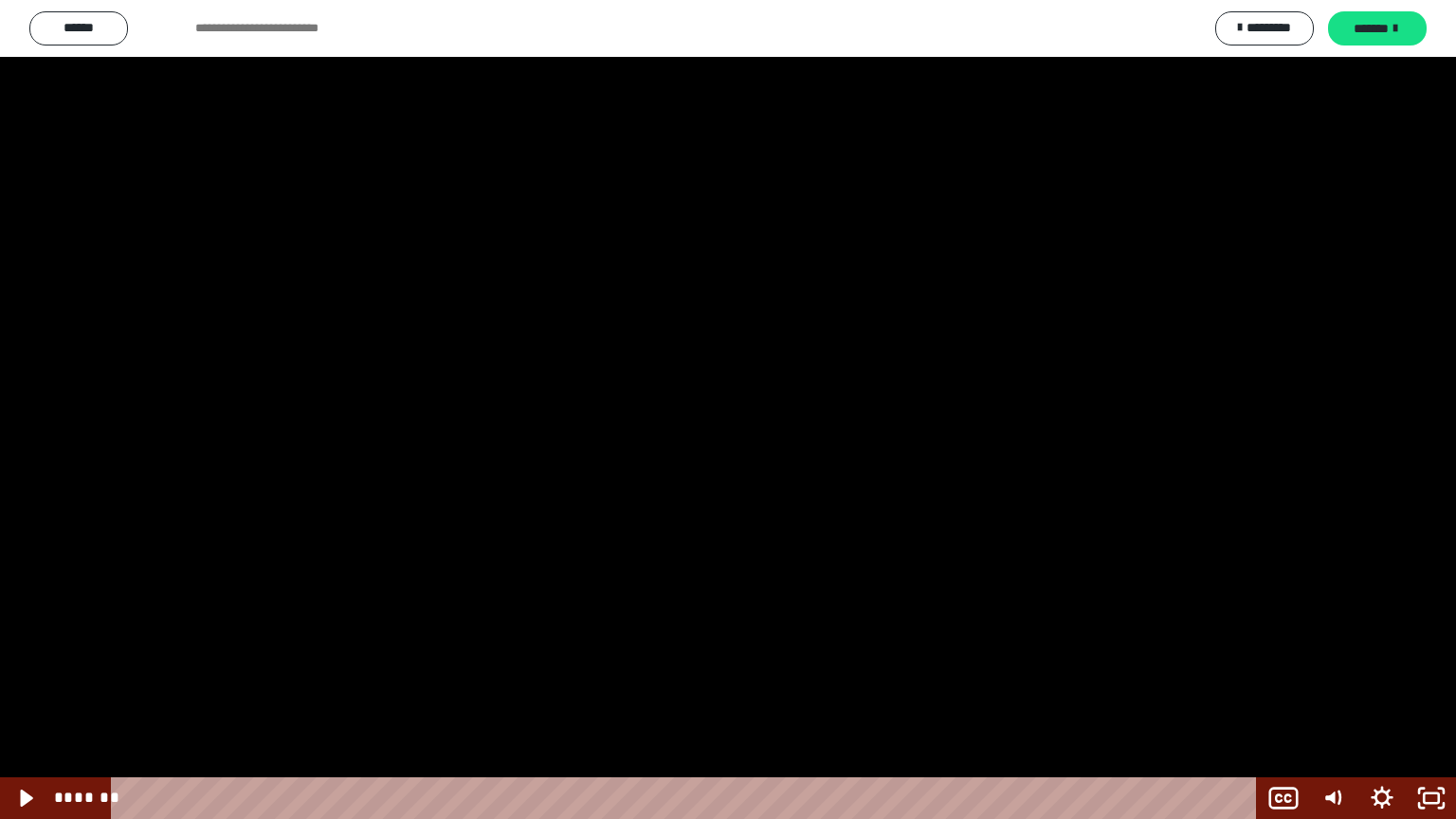scroll, scrollTop: 2383, scrollLeft: 0, axis: vertical 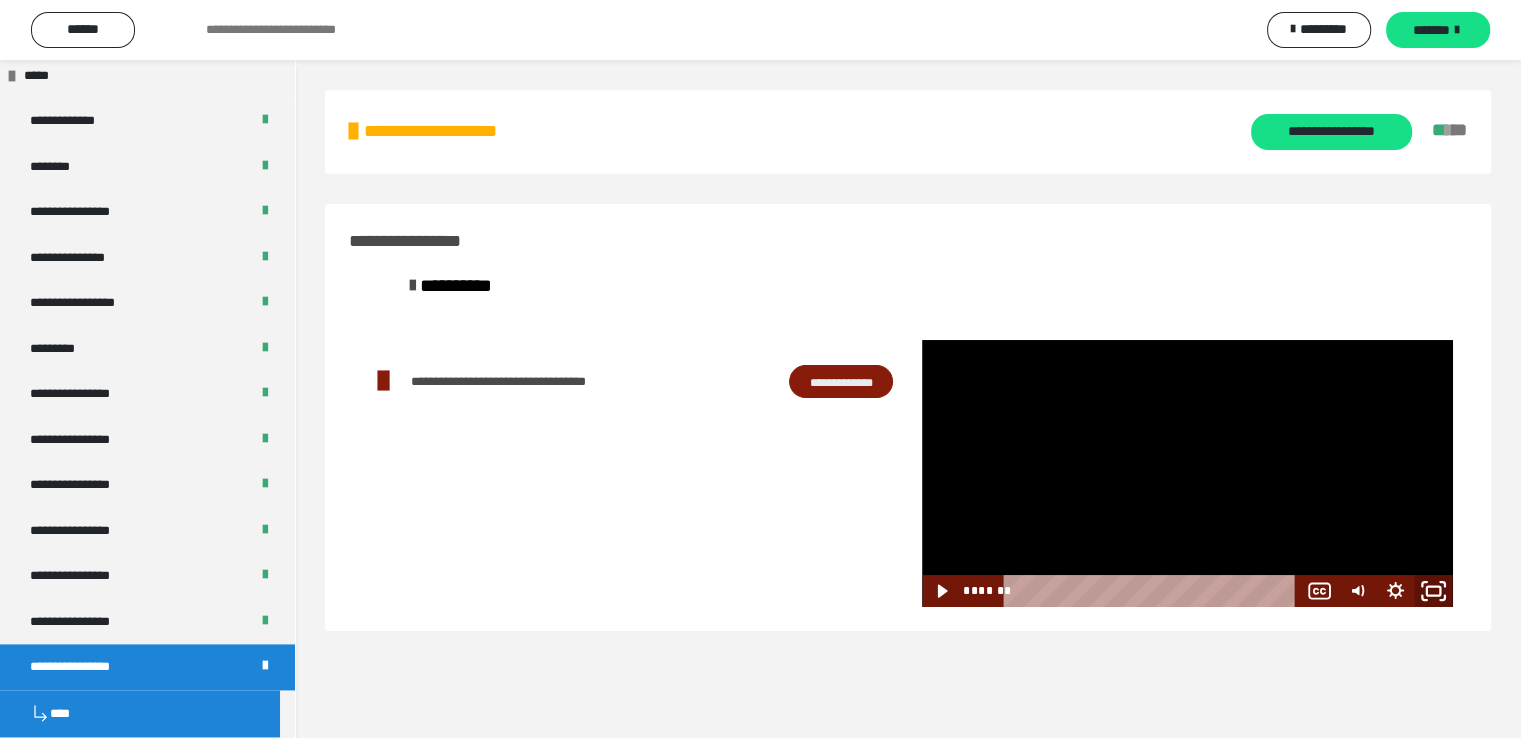 click 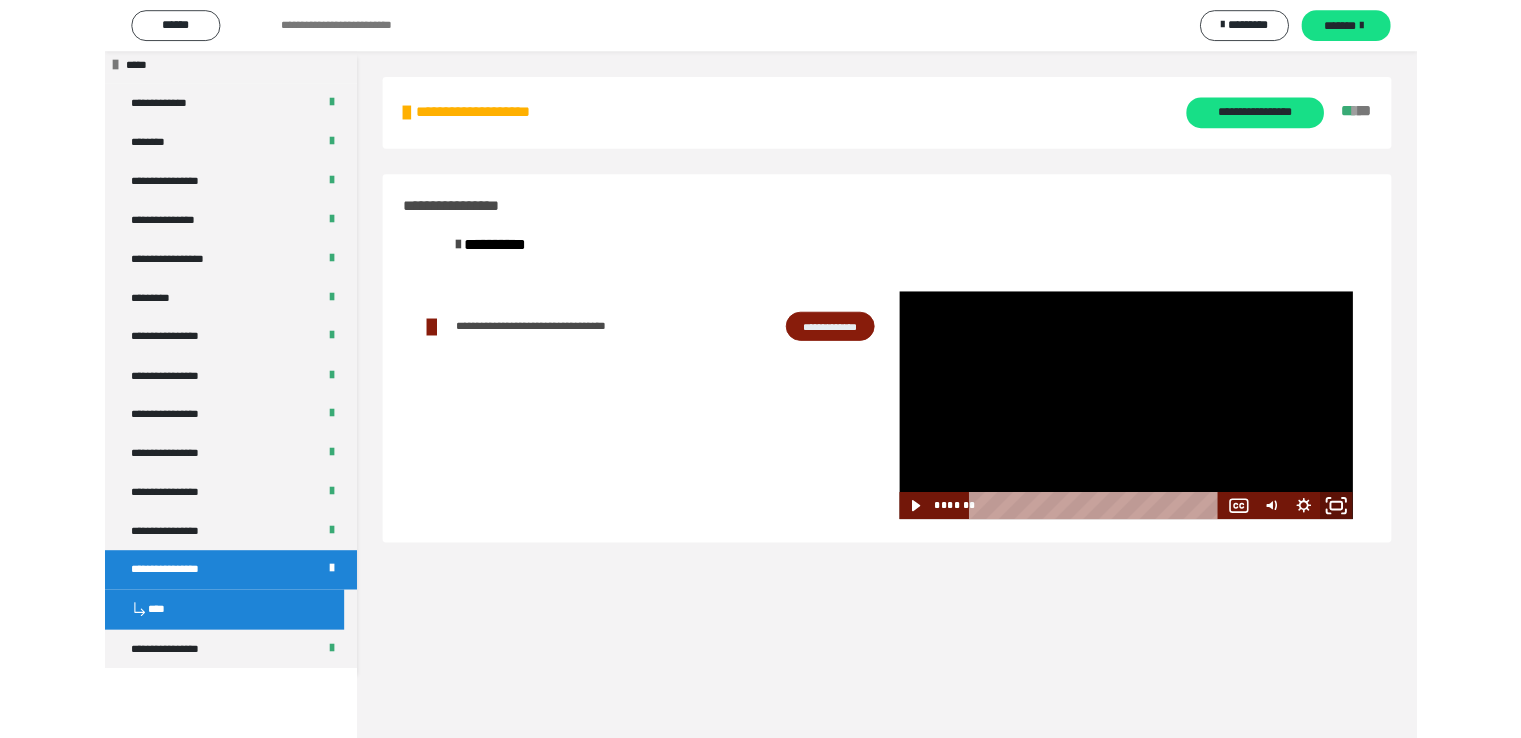 scroll, scrollTop: 2435, scrollLeft: 0, axis: vertical 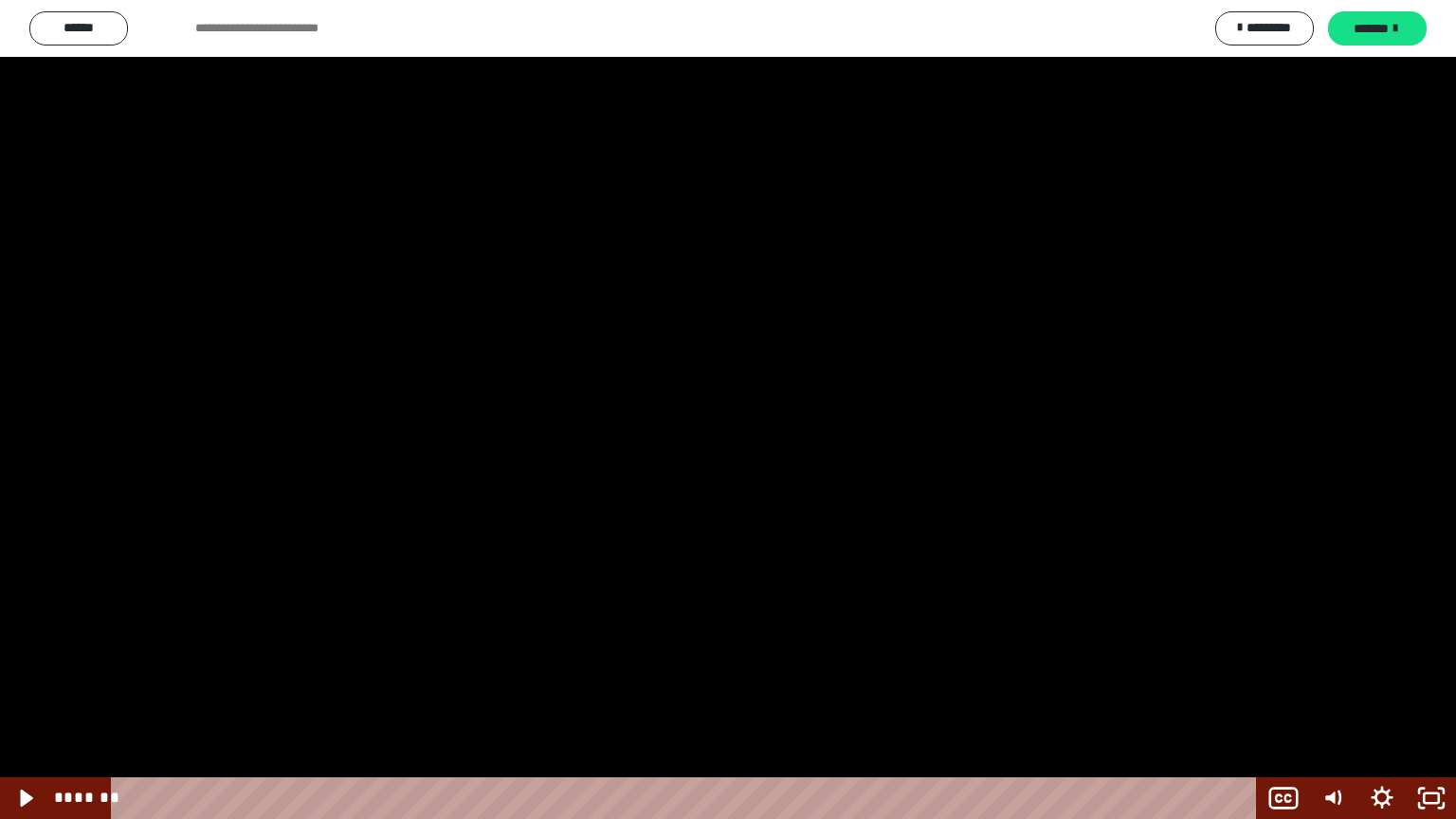 click at bounding box center [728, 410] 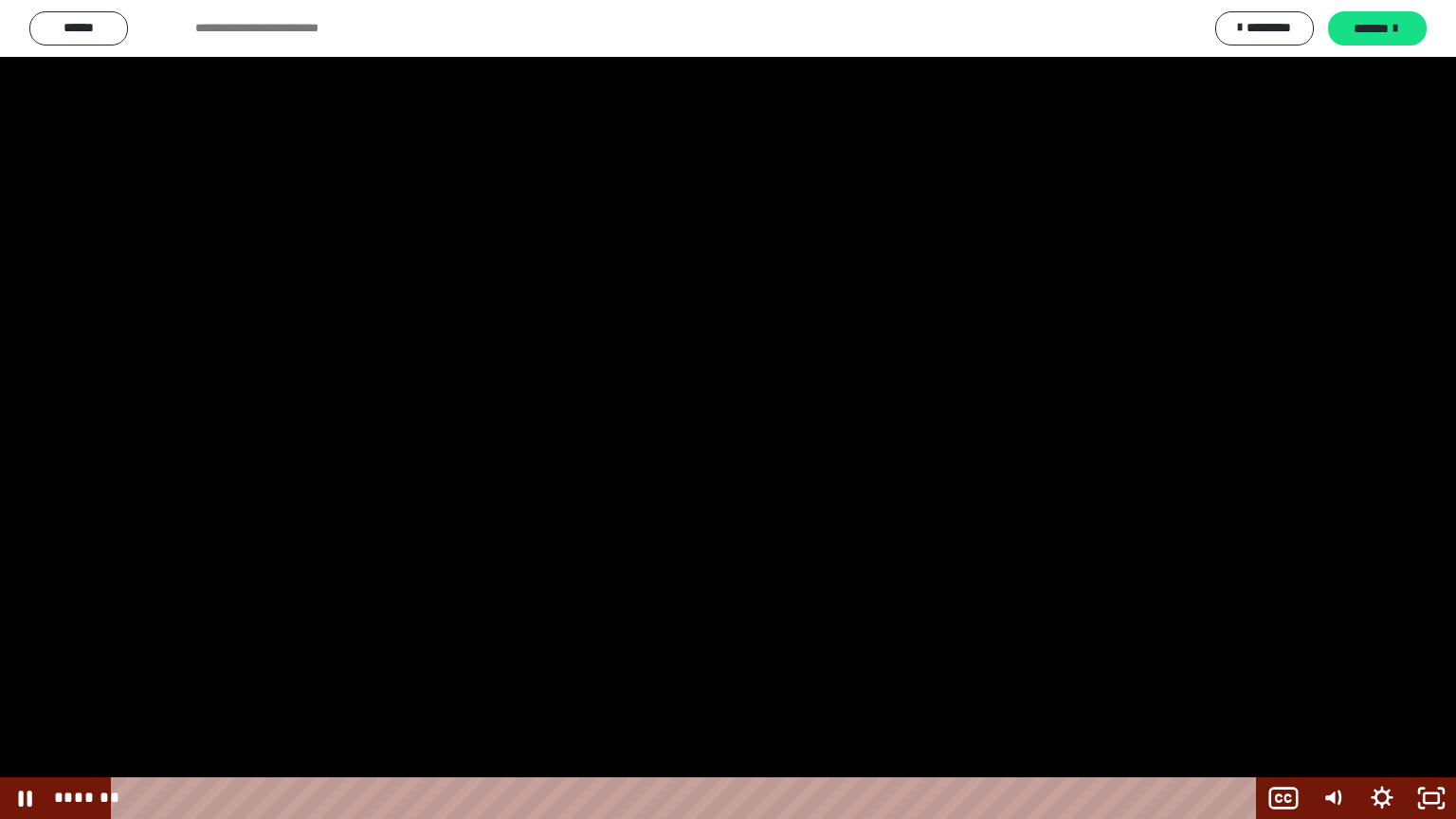 click at bounding box center (728, 410) 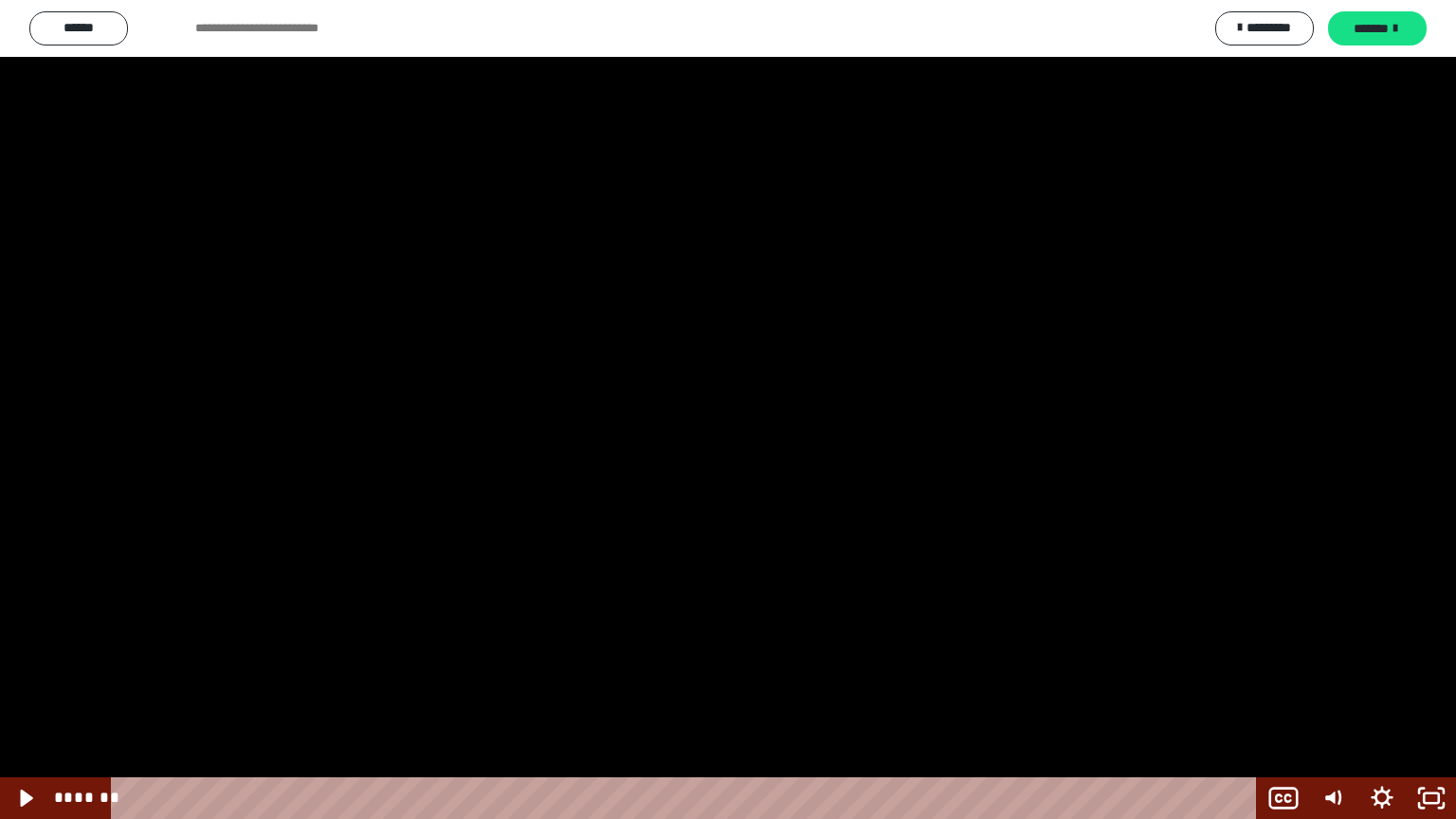 click at bounding box center [728, 410] 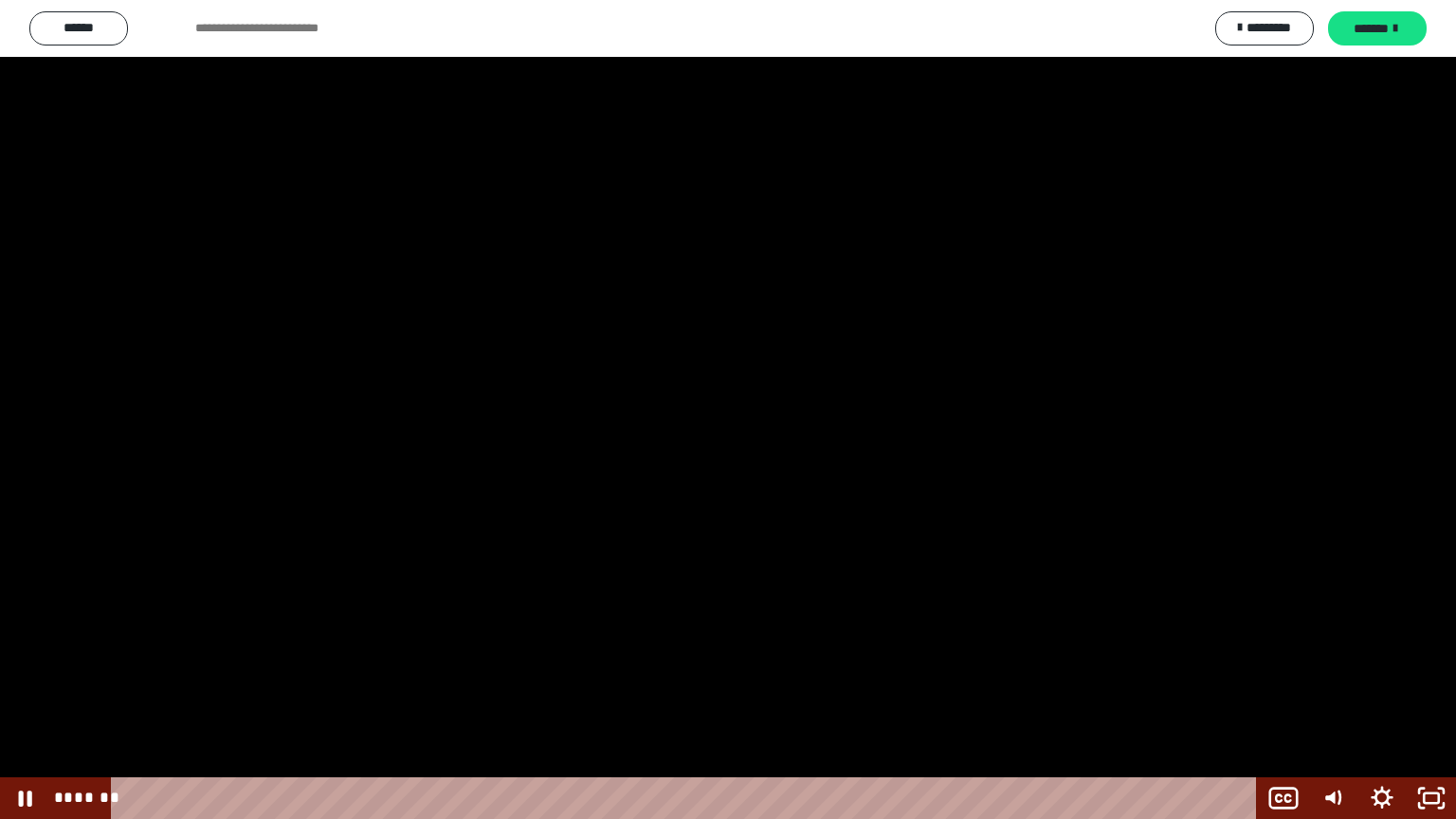 click at bounding box center [728, 410] 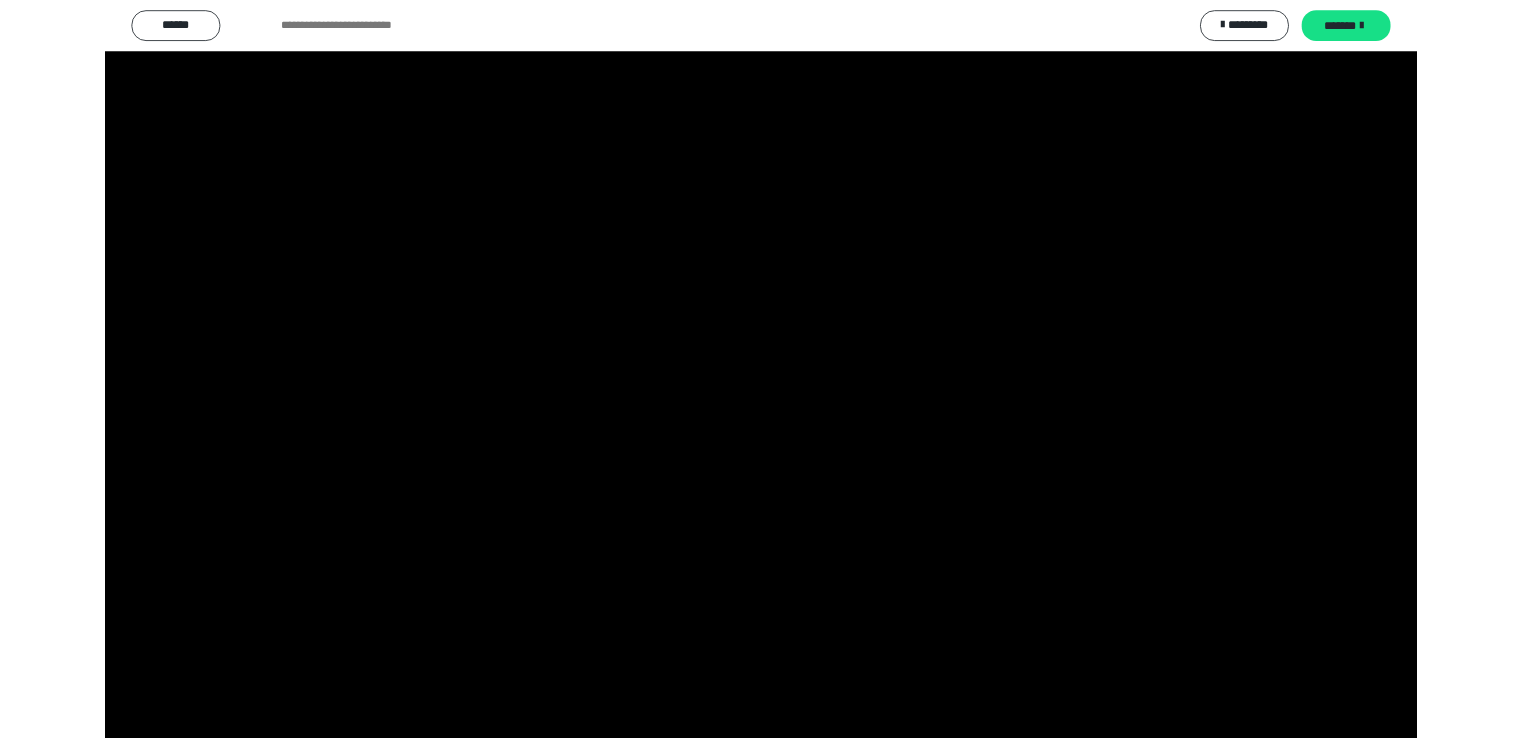 scroll, scrollTop: 2514, scrollLeft: 0, axis: vertical 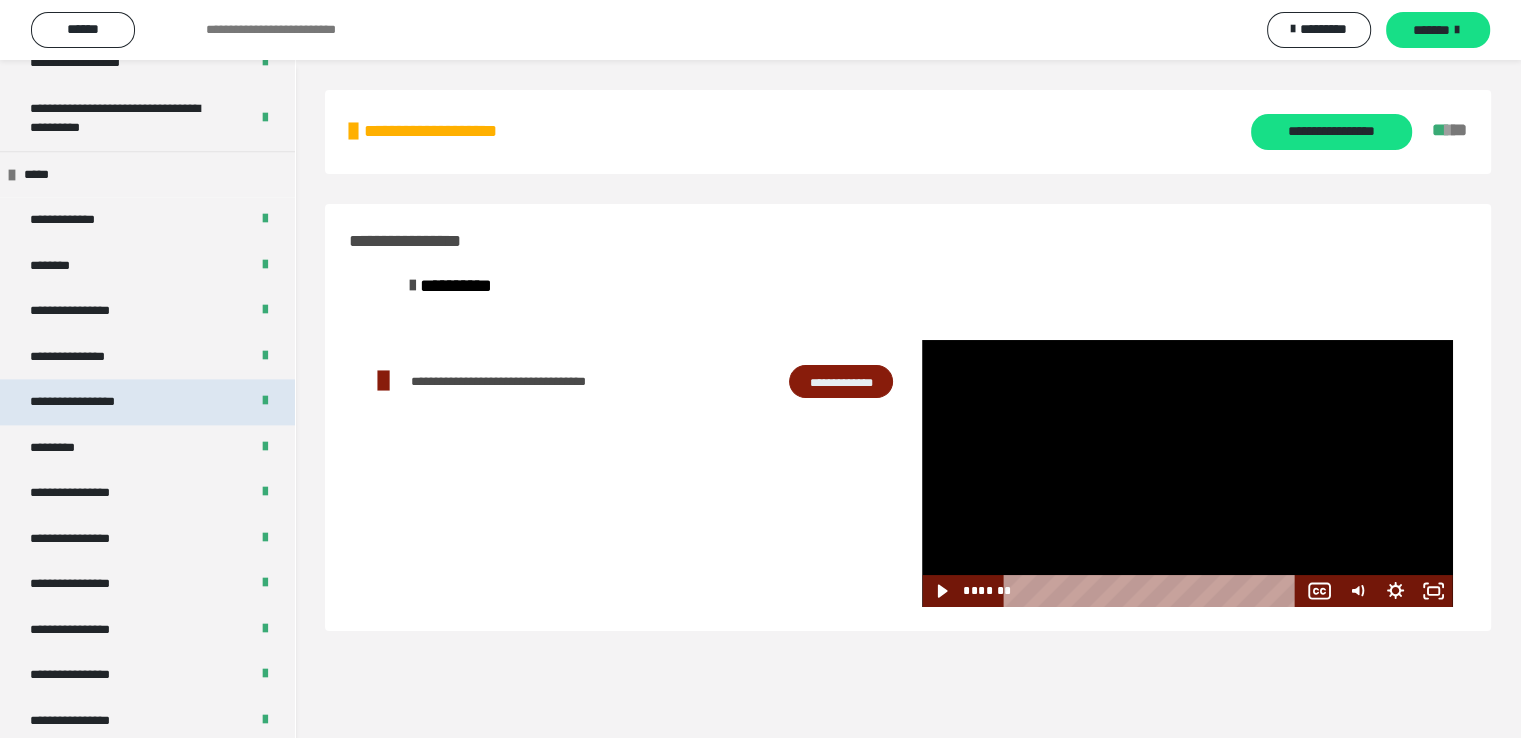 click on "**********" at bounding box center (93, 402) 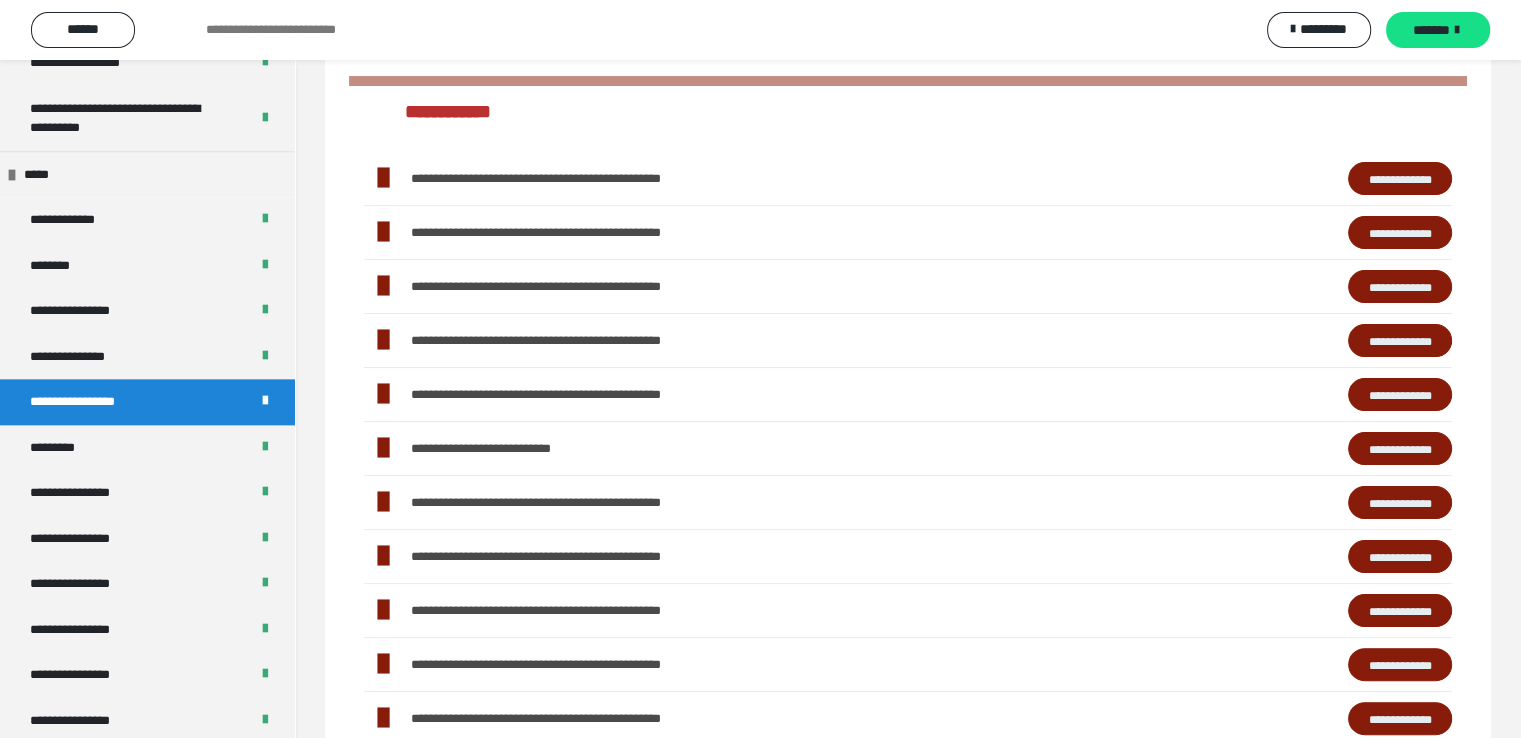 scroll, scrollTop: 368, scrollLeft: 0, axis: vertical 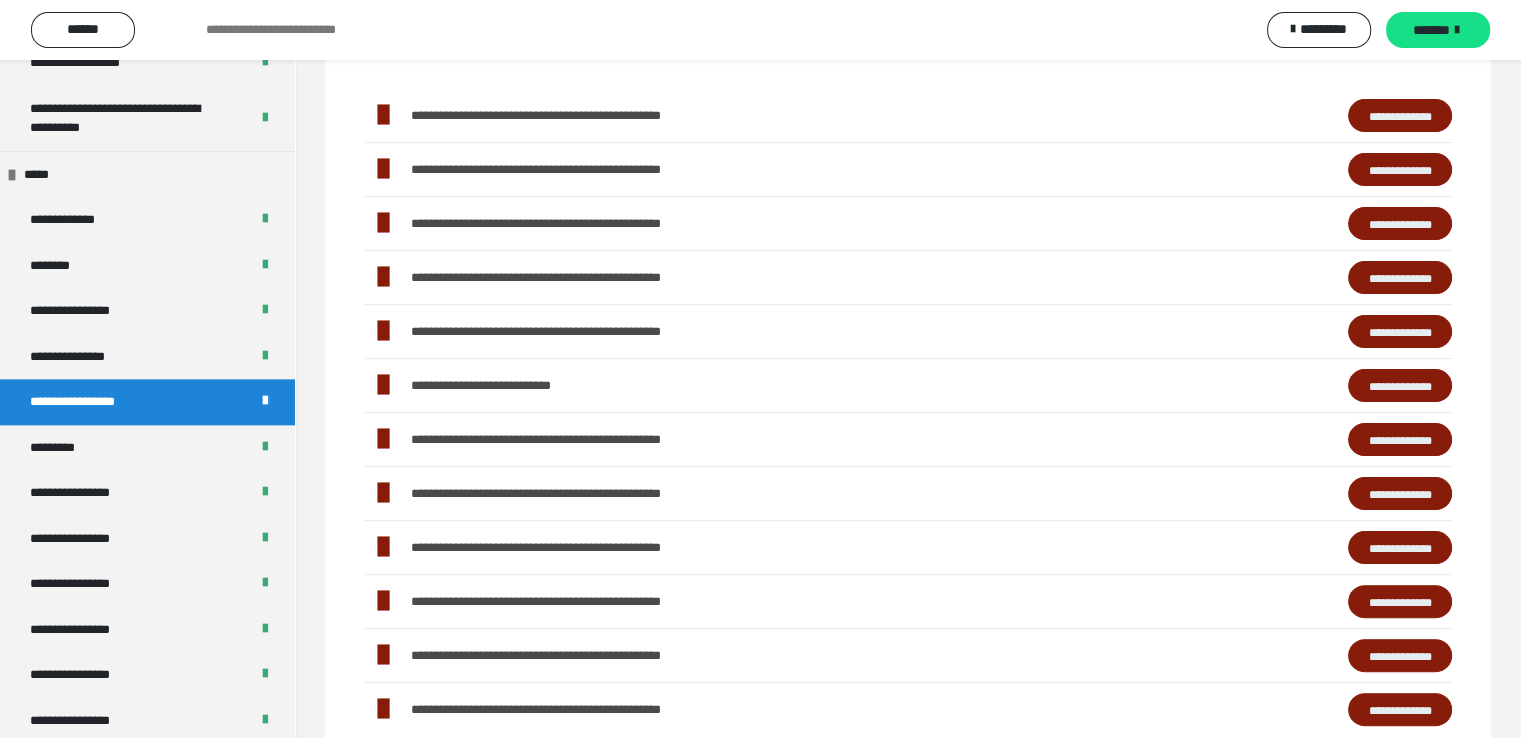 click on "**********" at bounding box center [1400, 386] 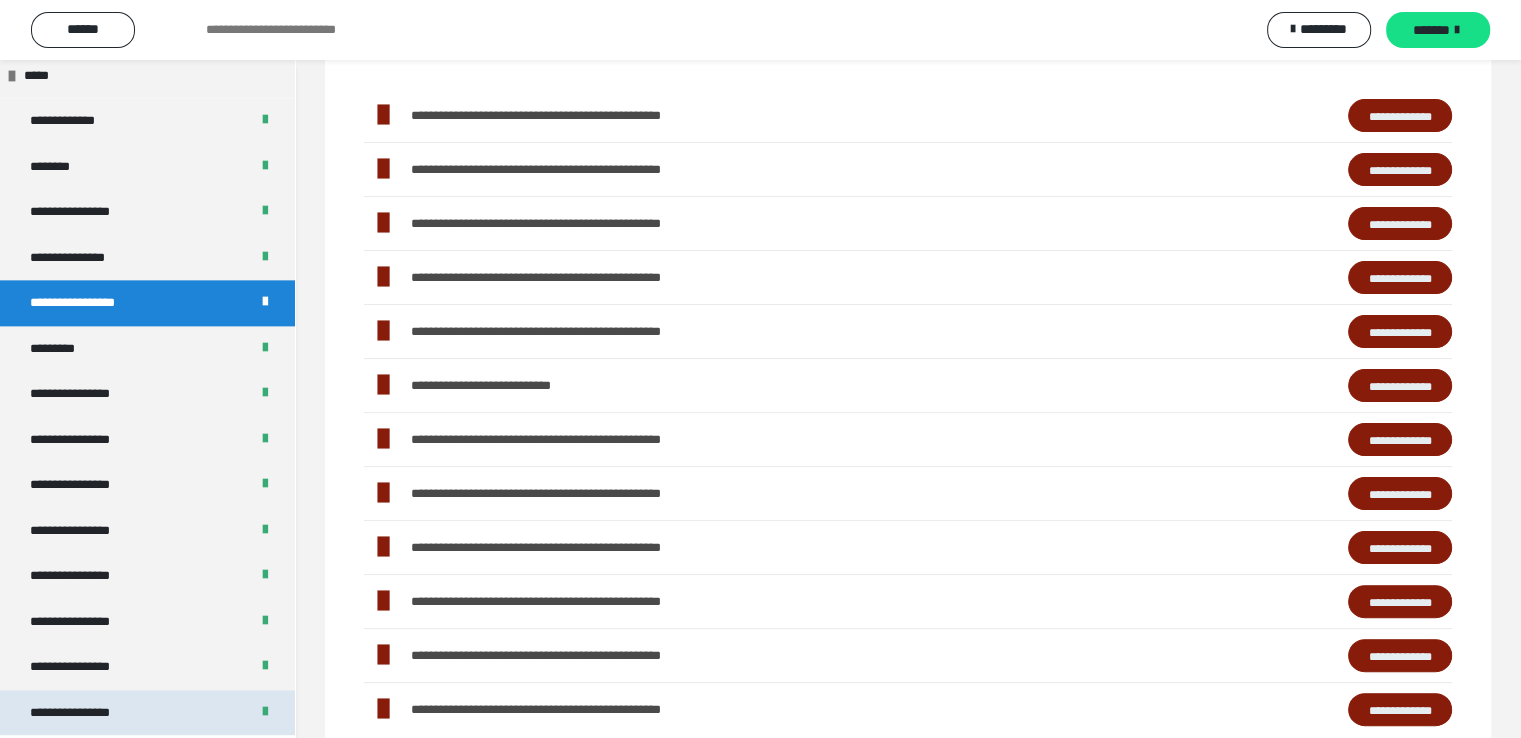 click on "**********" at bounding box center [87, 713] 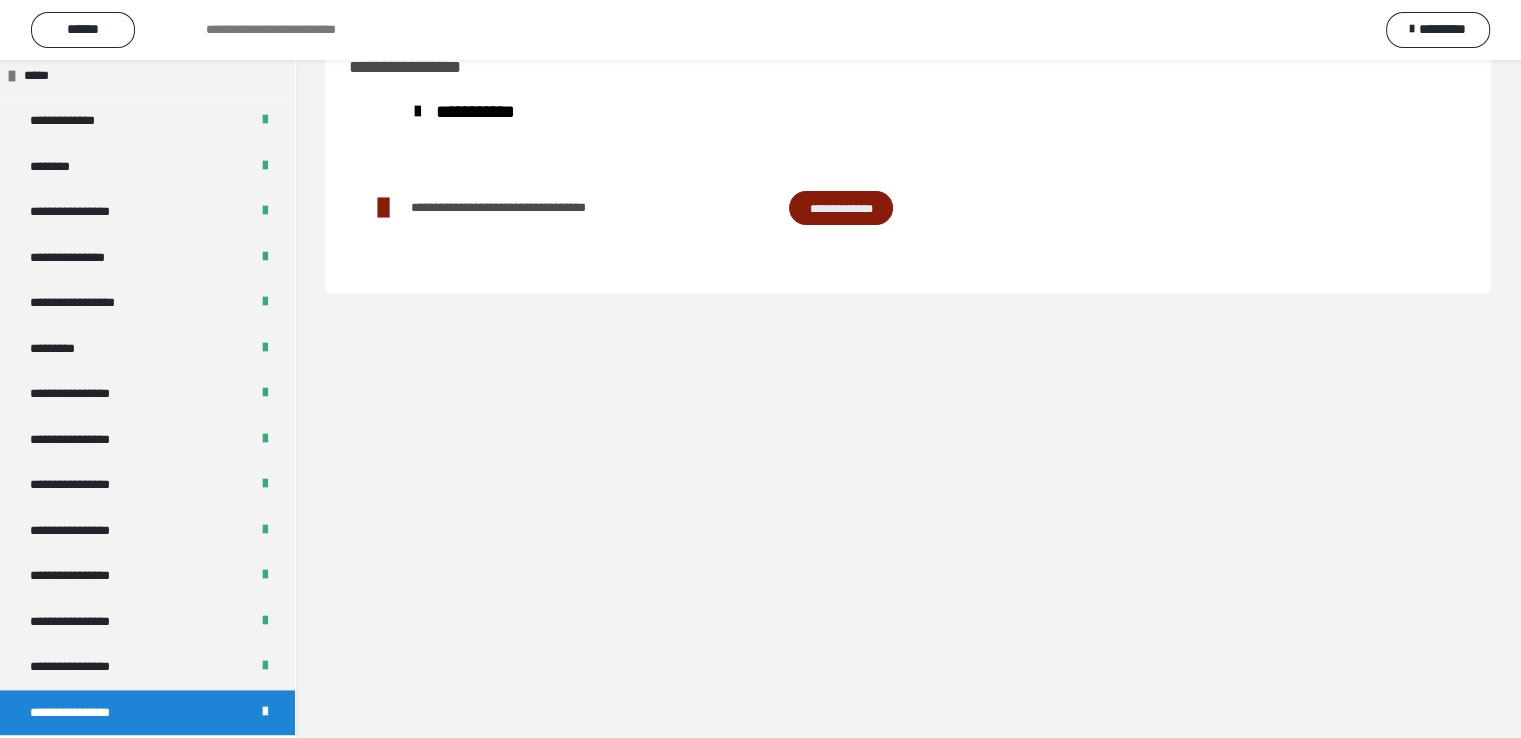 scroll, scrollTop: 60, scrollLeft: 0, axis: vertical 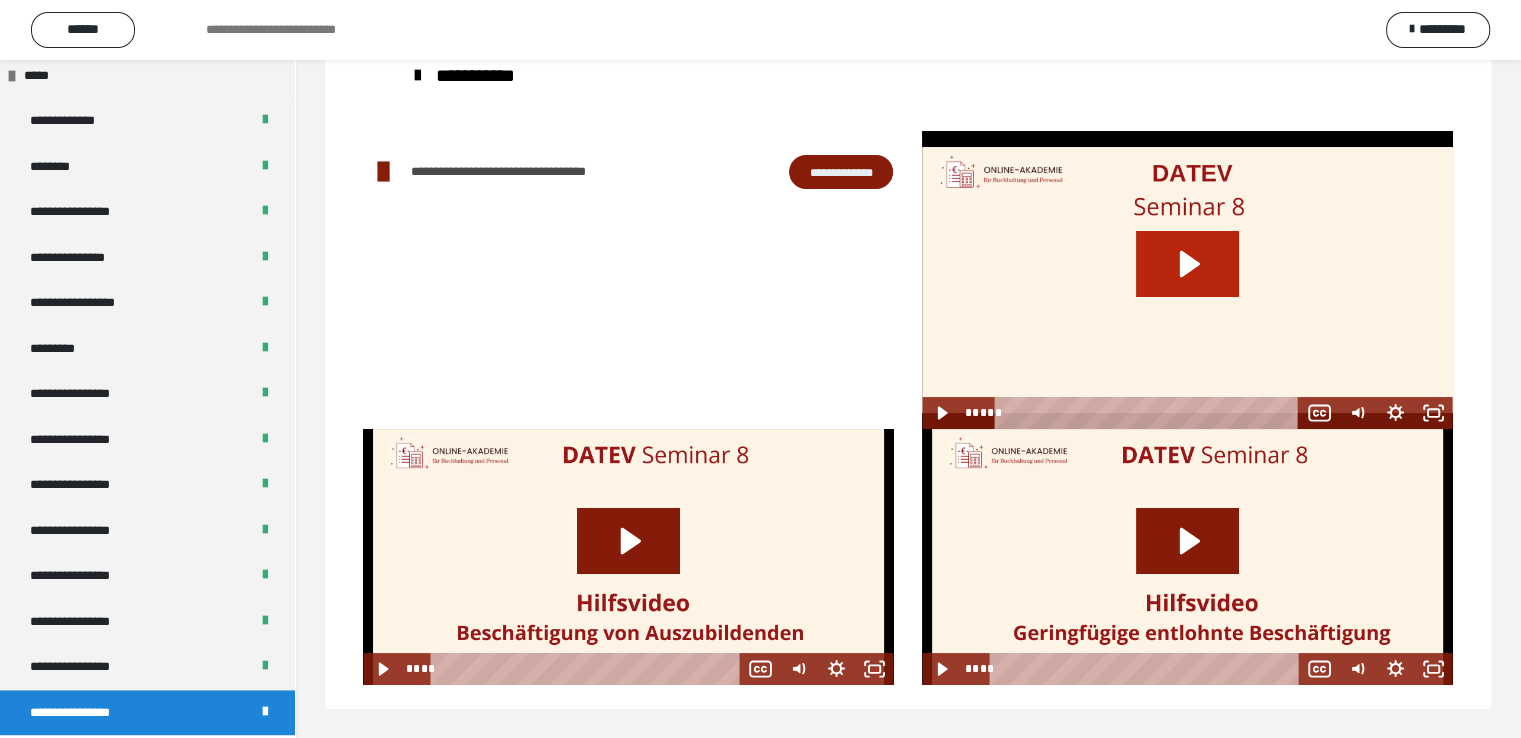 click 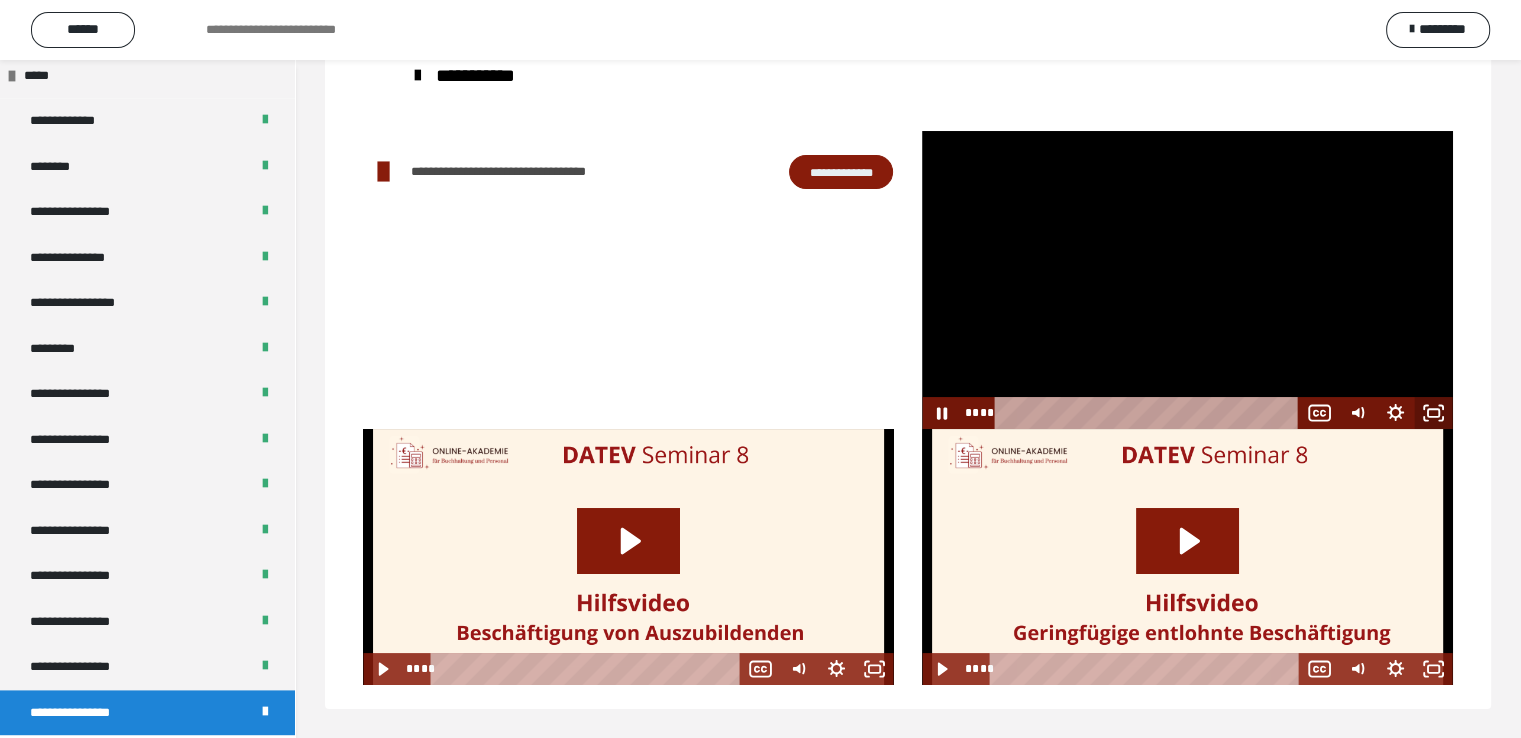 click 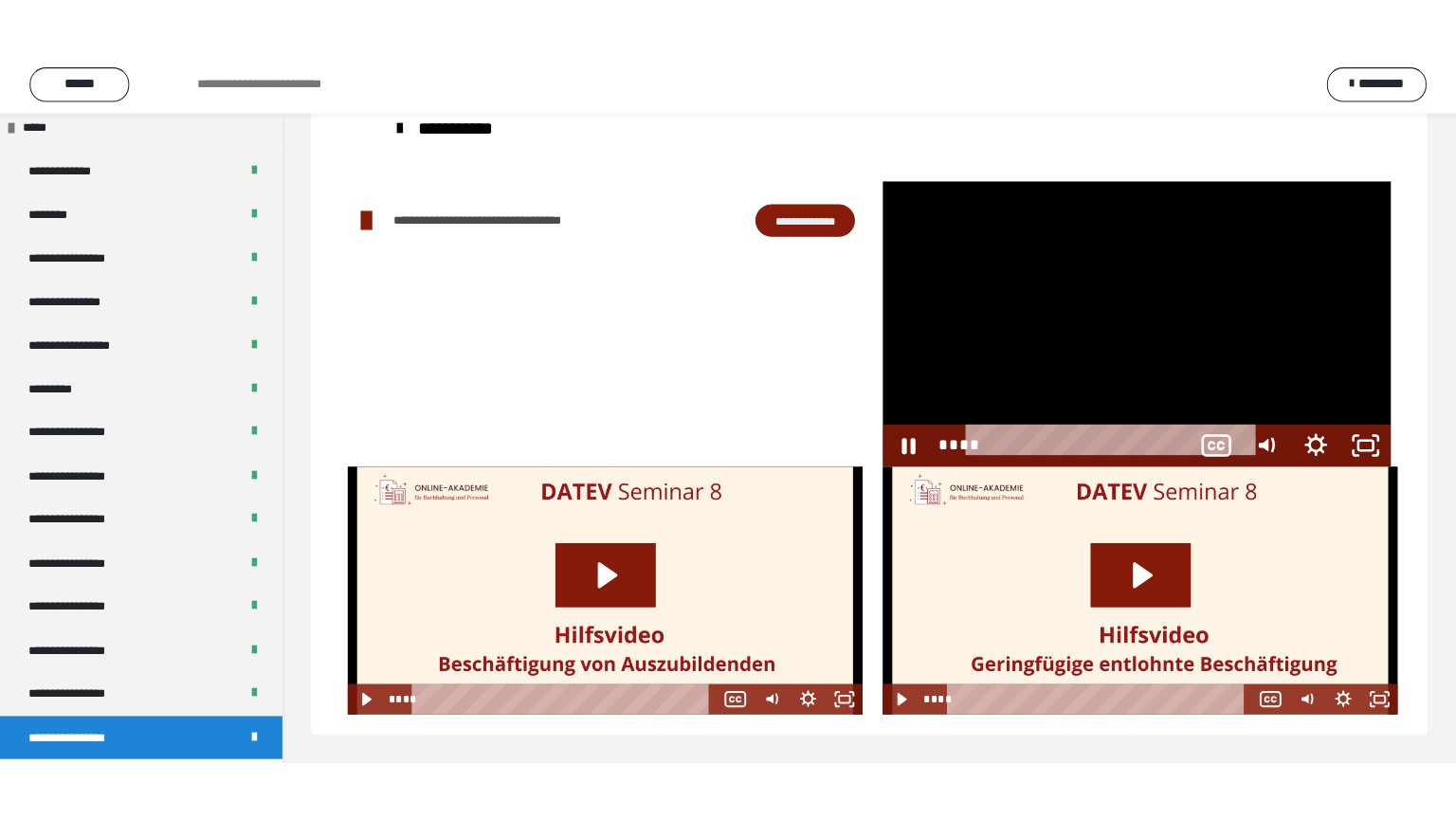 scroll, scrollTop: 57, scrollLeft: 0, axis: vertical 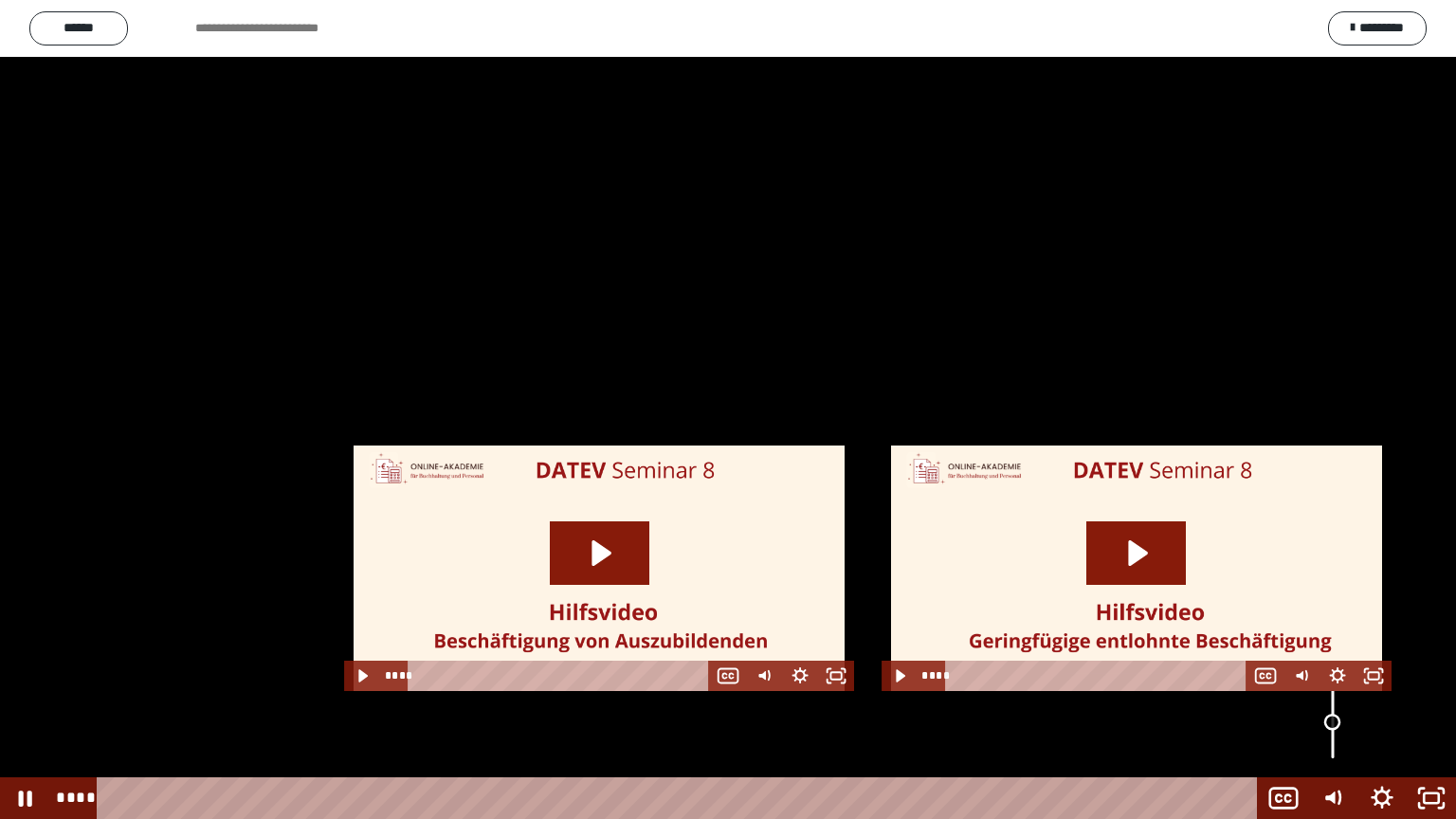 click at bounding box center [1333, 722] 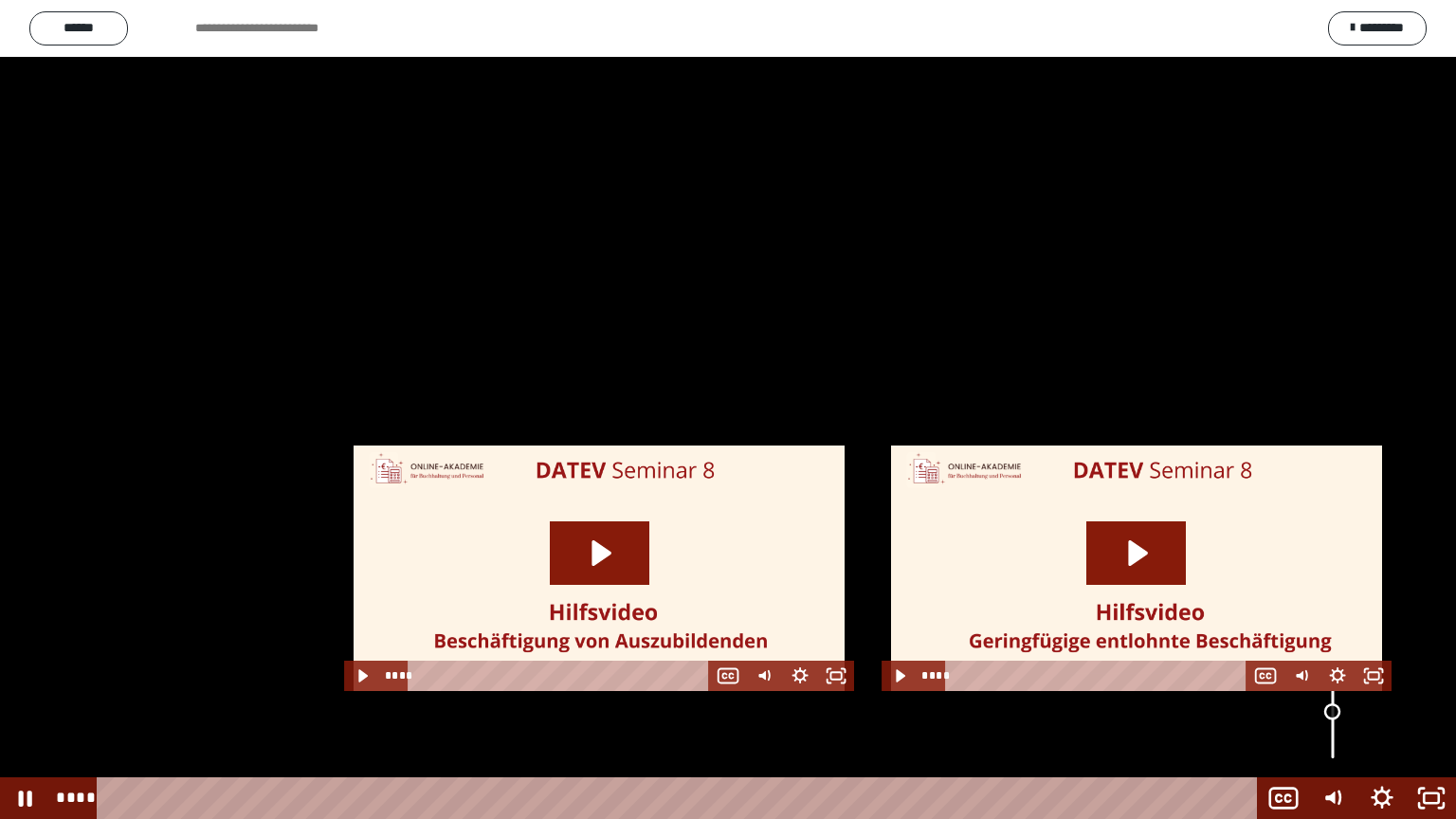click at bounding box center (1333, 712) 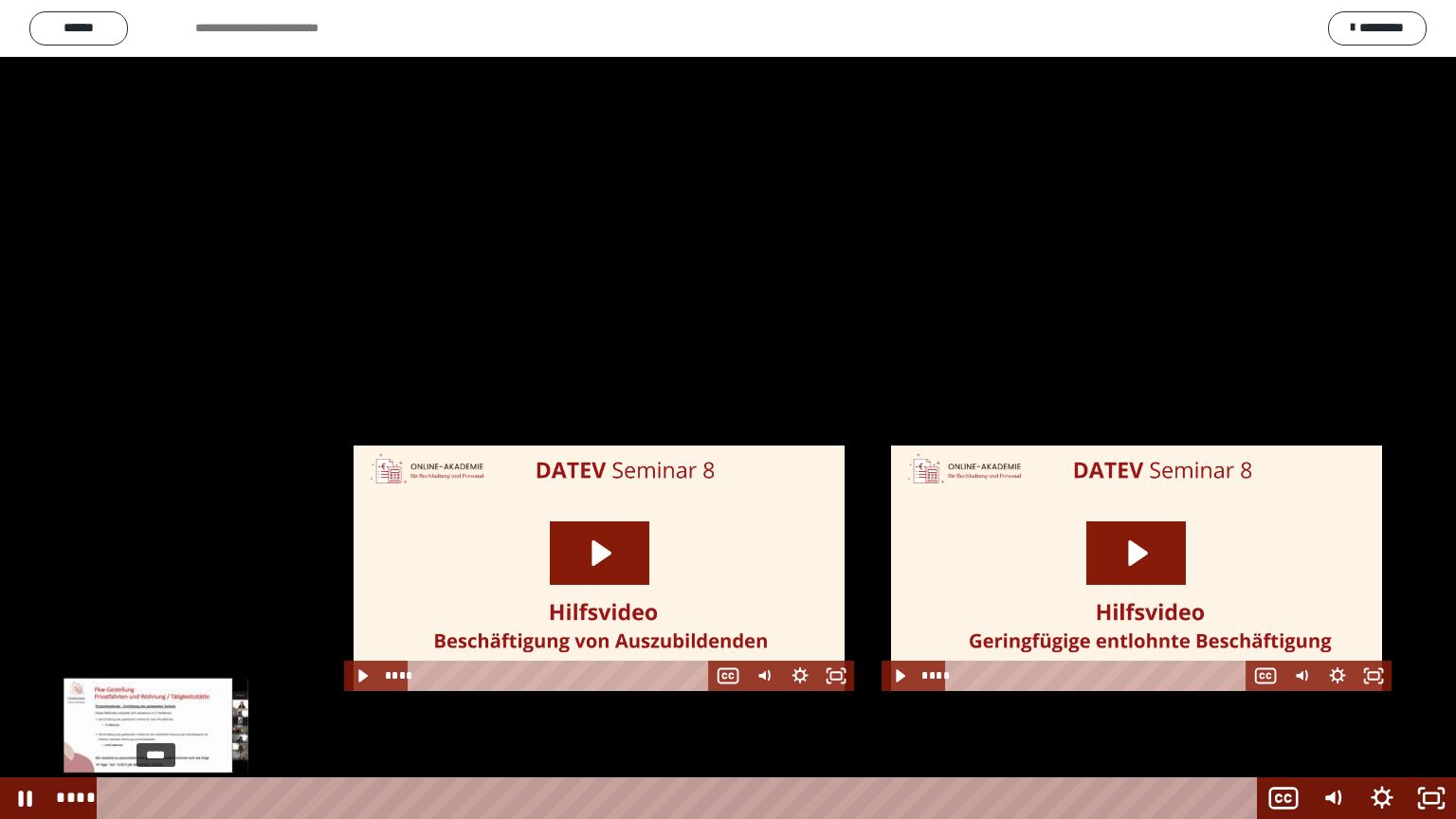 click on "****" at bounding box center [681, 798] 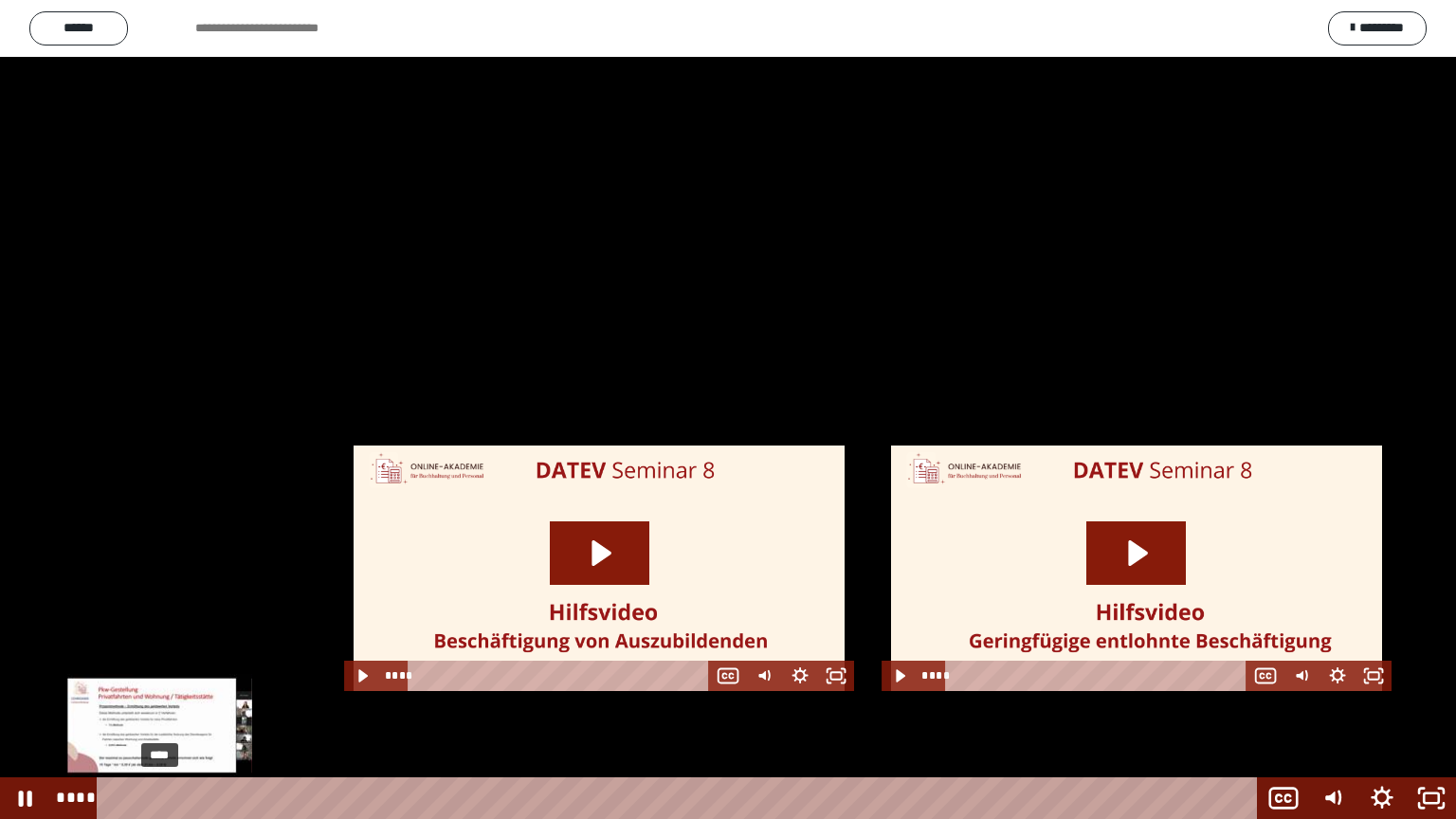 click at bounding box center [155, 798] 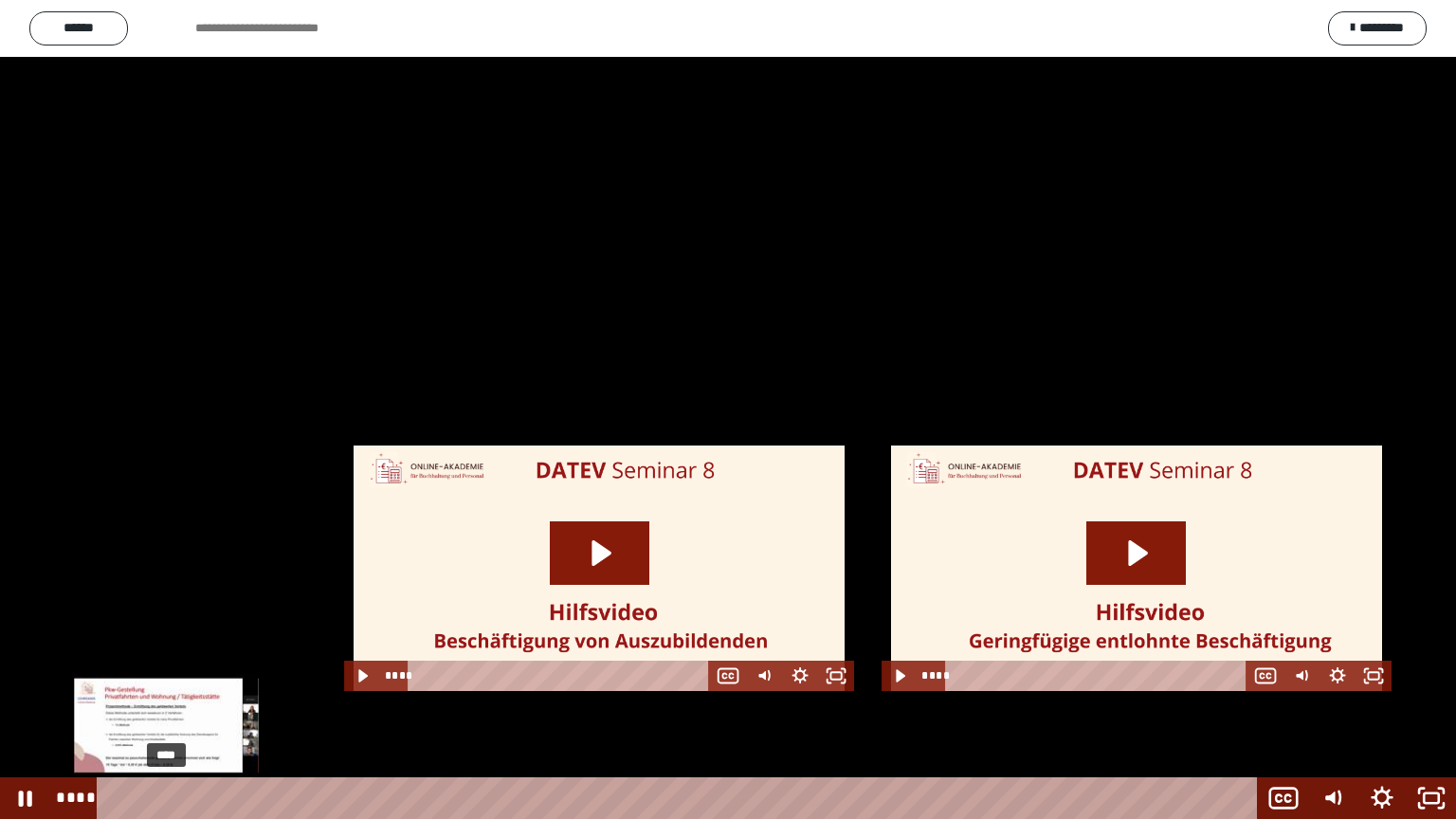 click at bounding box center (159, 798) 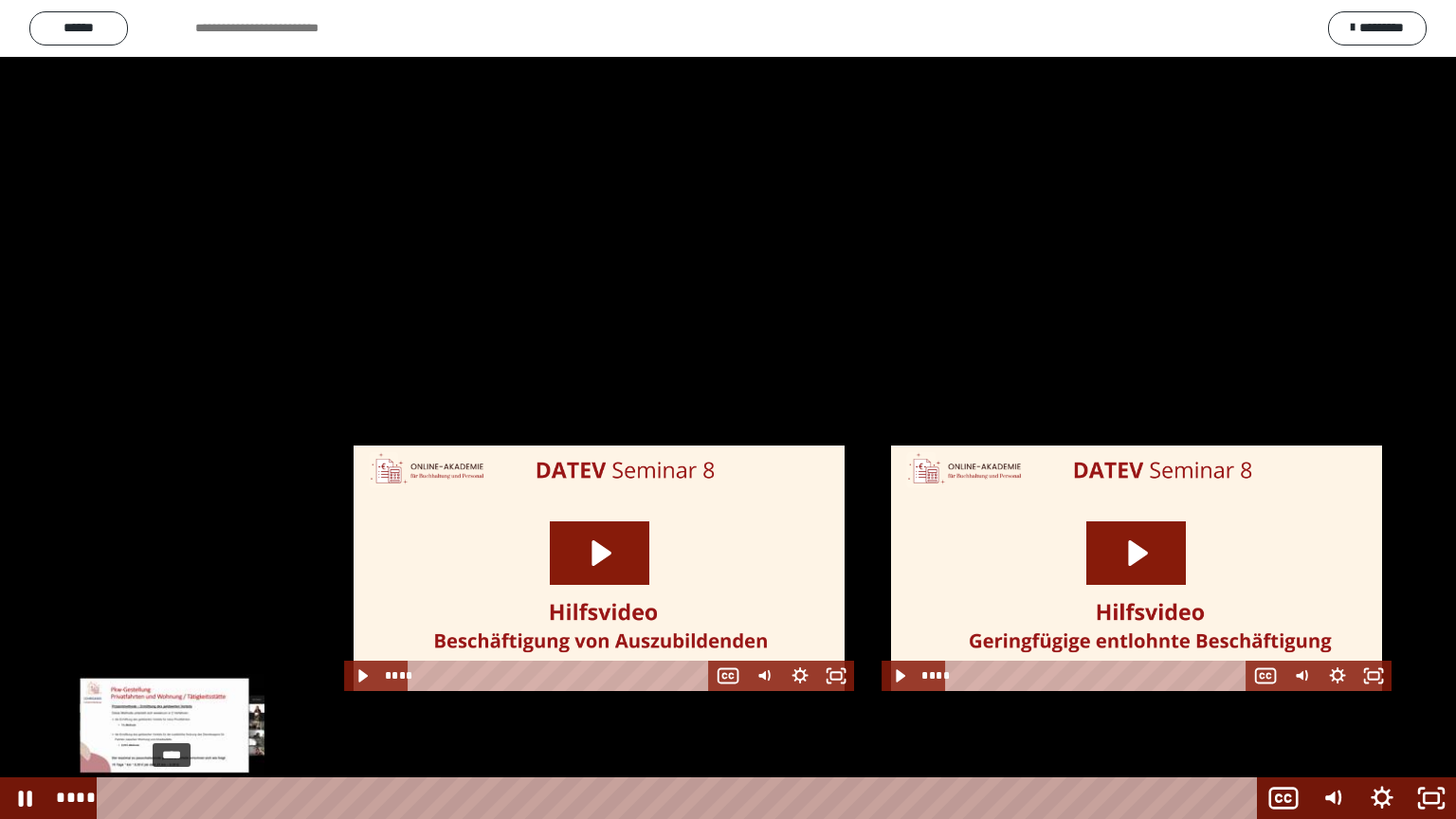 click at bounding box center [172, 798] 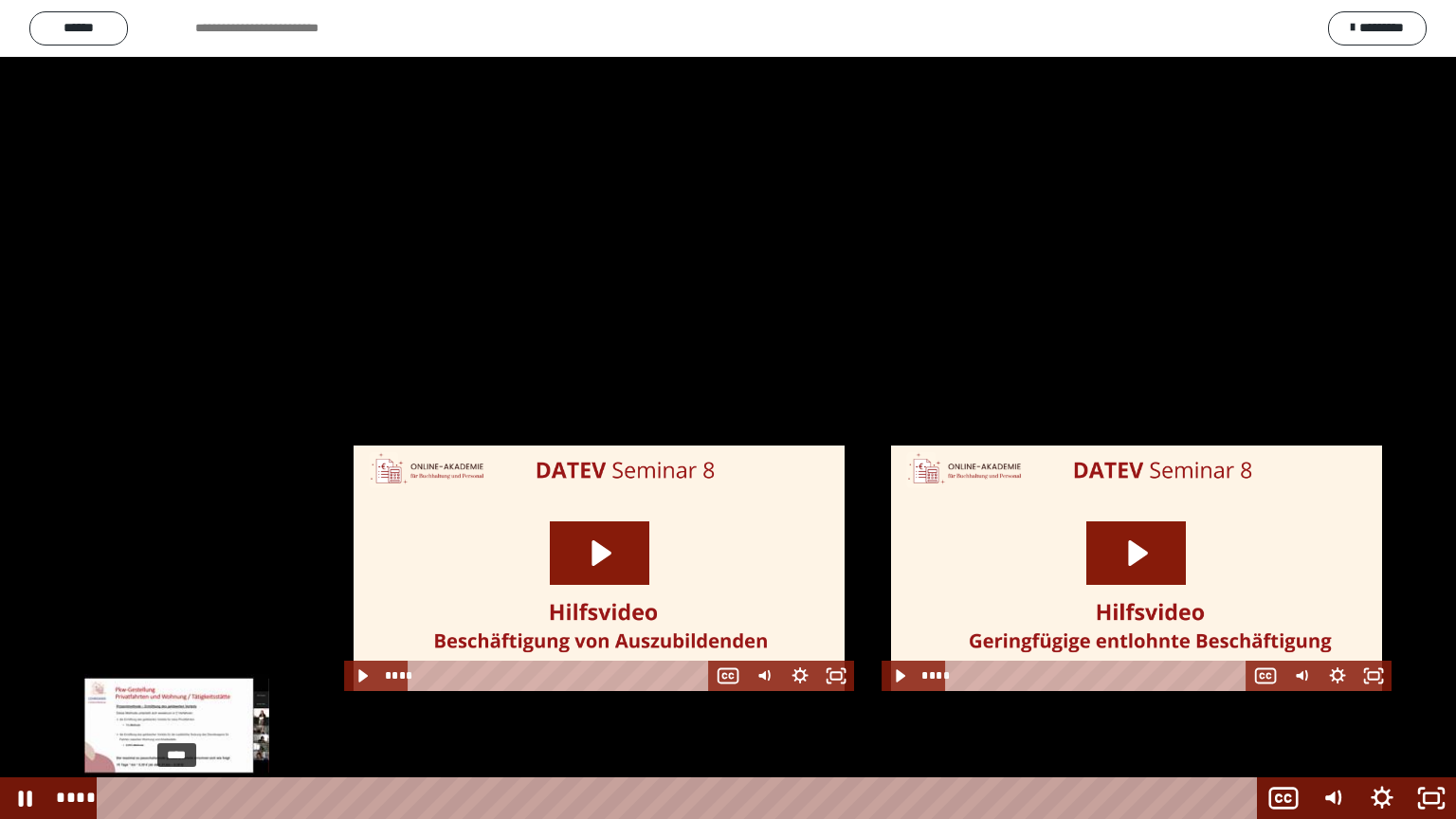 click at bounding box center (172, 798) 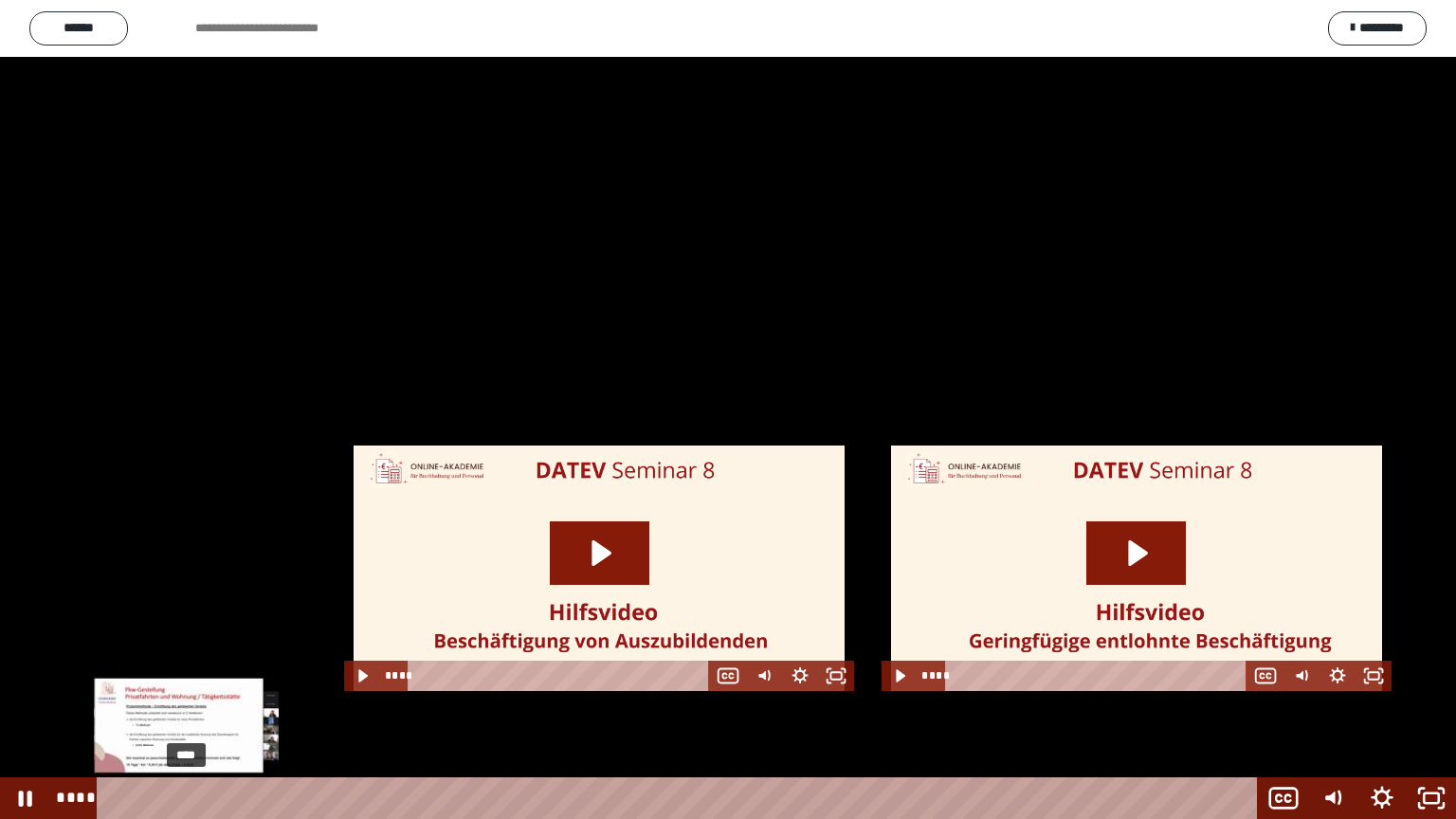 click on "****" at bounding box center (681, 798) 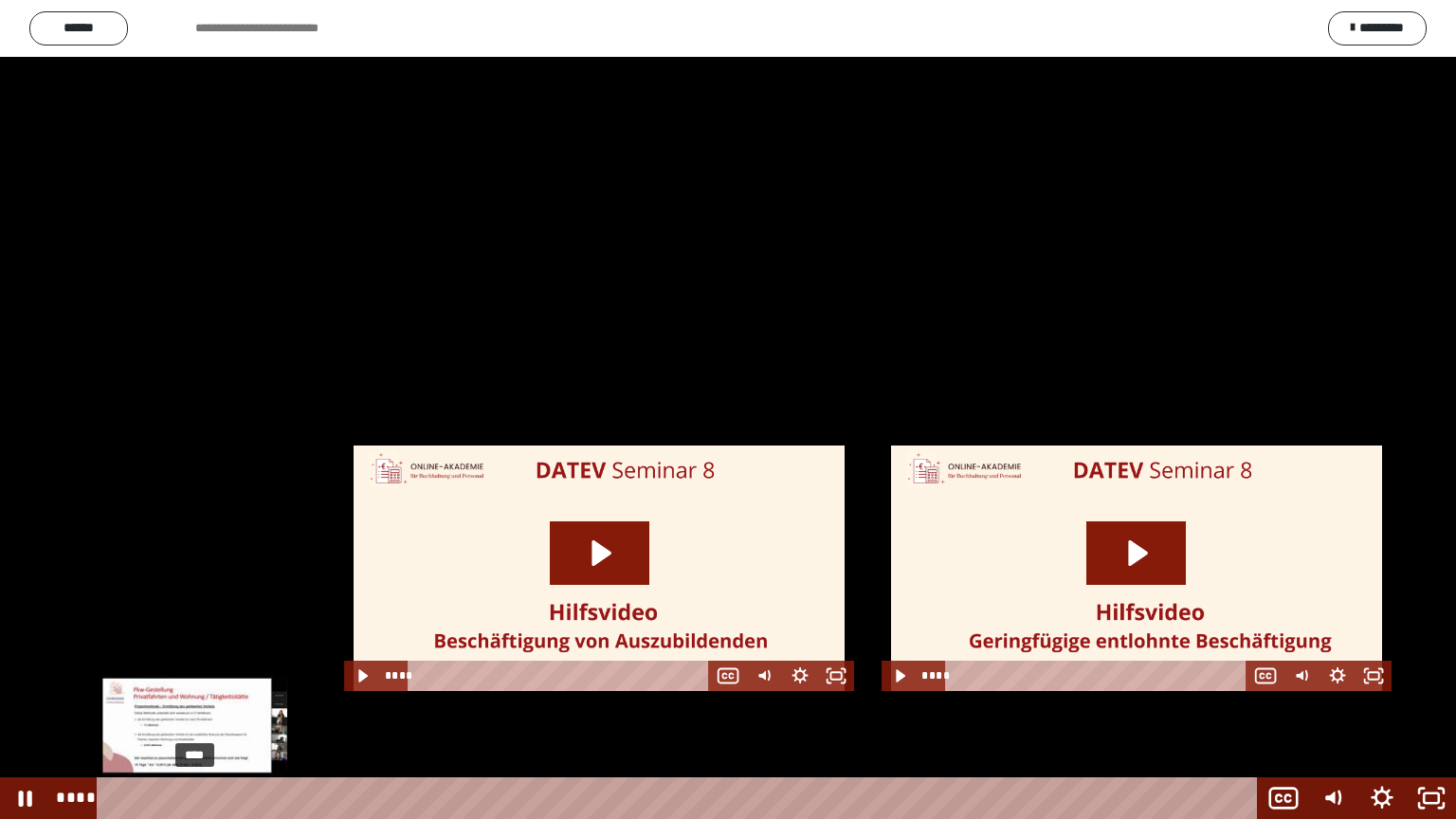 click on "****" at bounding box center [681, 798] 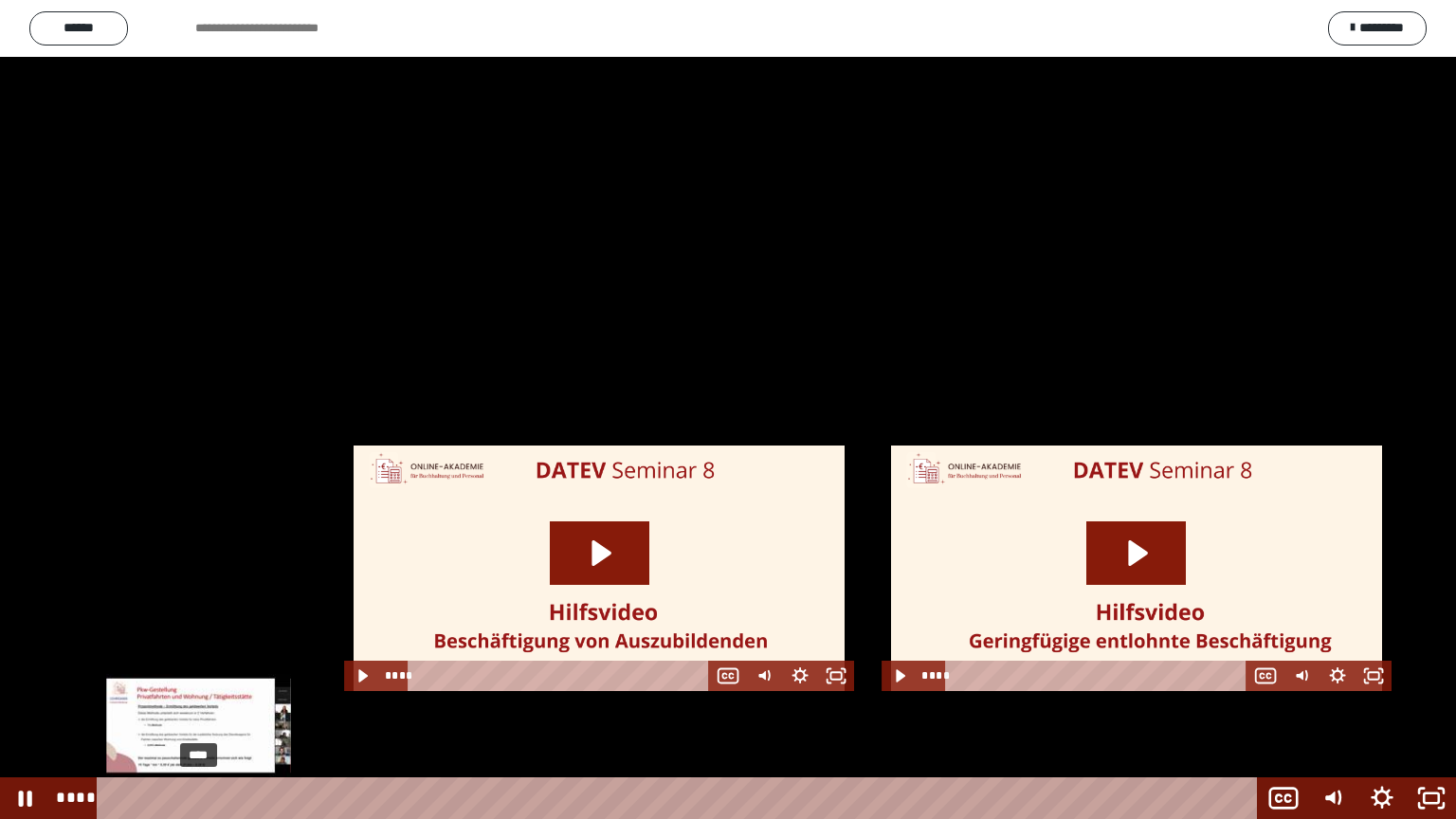click at bounding box center (198, 798) 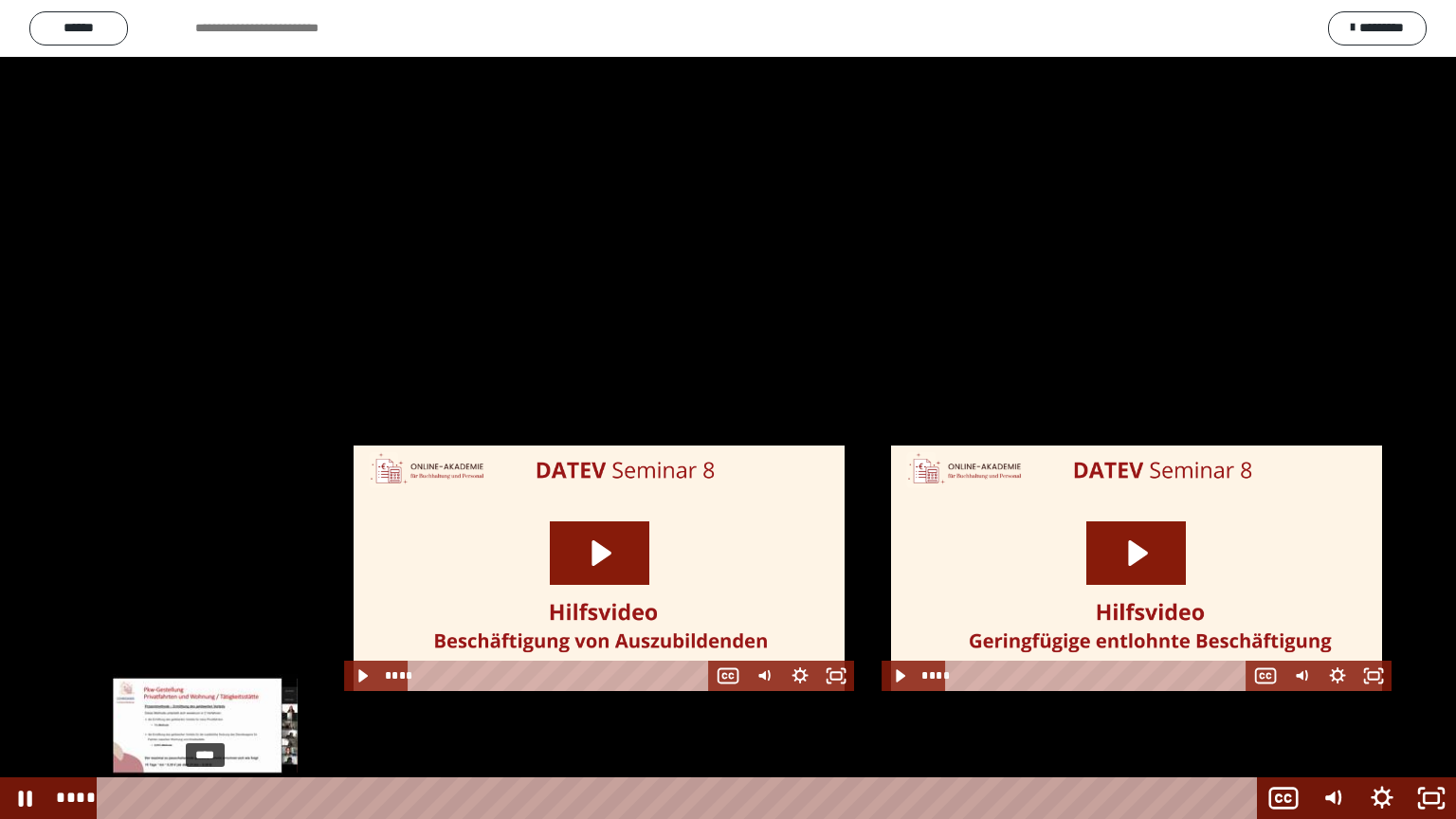 click at bounding box center [205, 798] 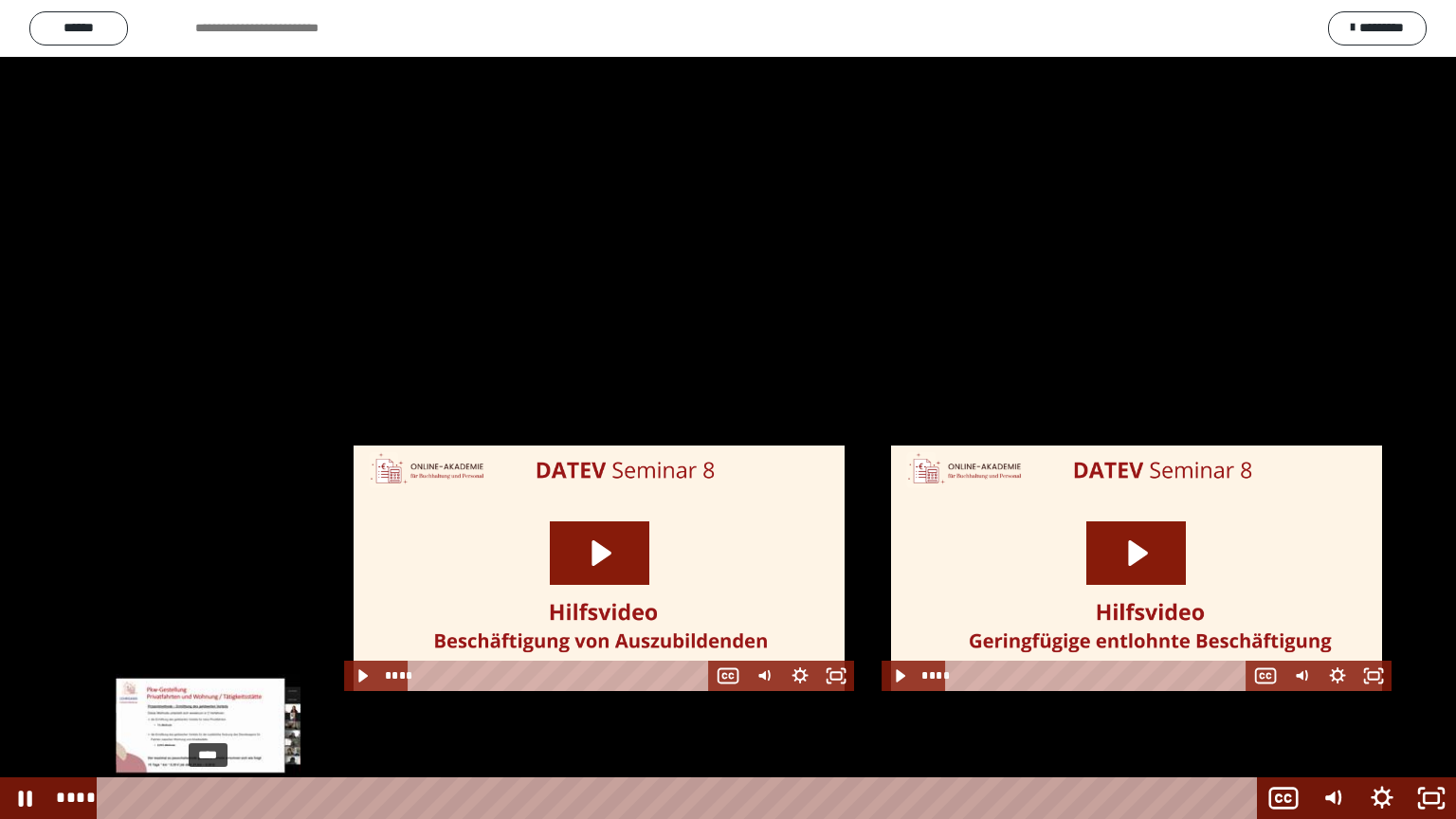 click at bounding box center (209, 798) 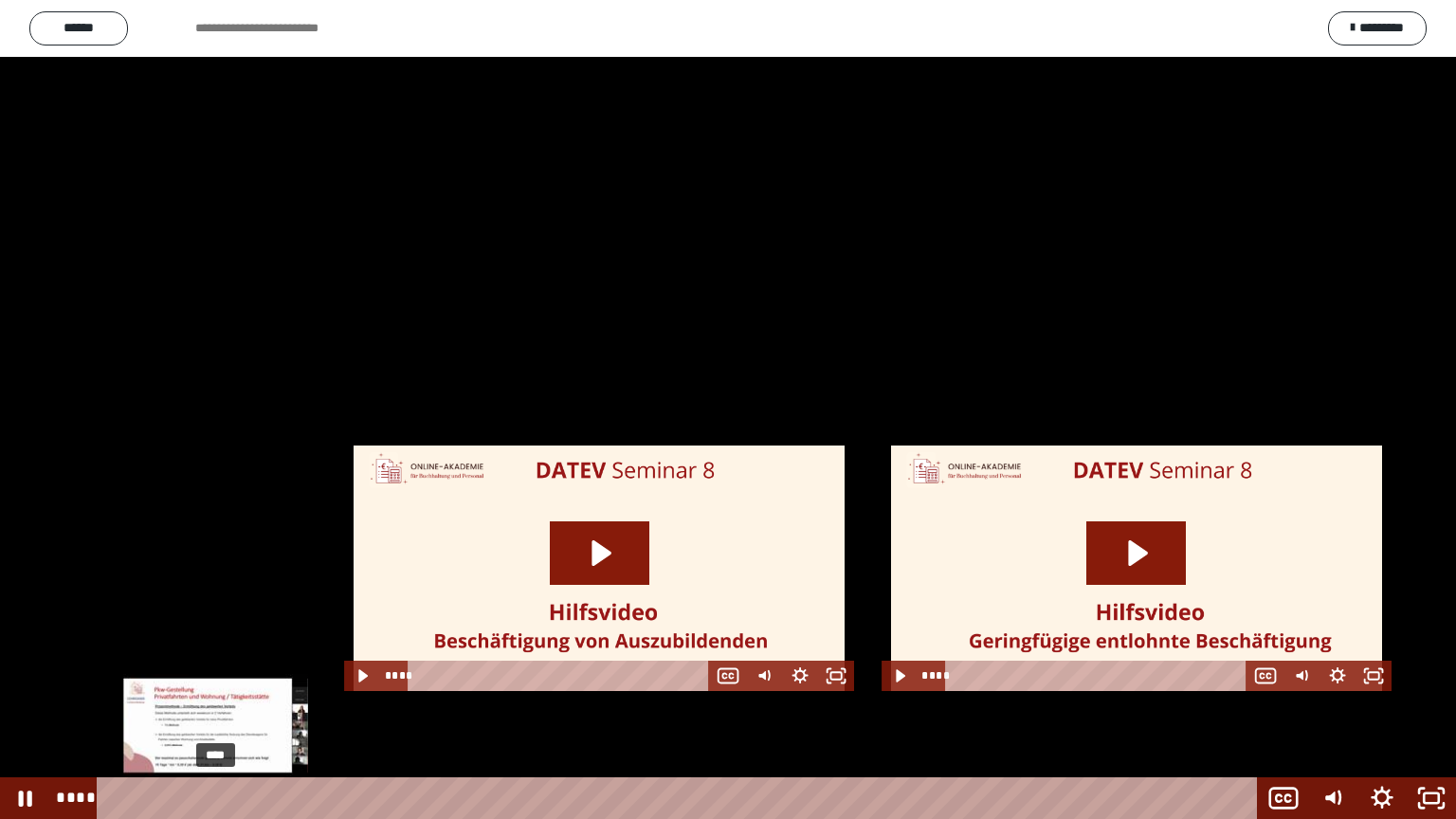 click on "****" at bounding box center (681, 798) 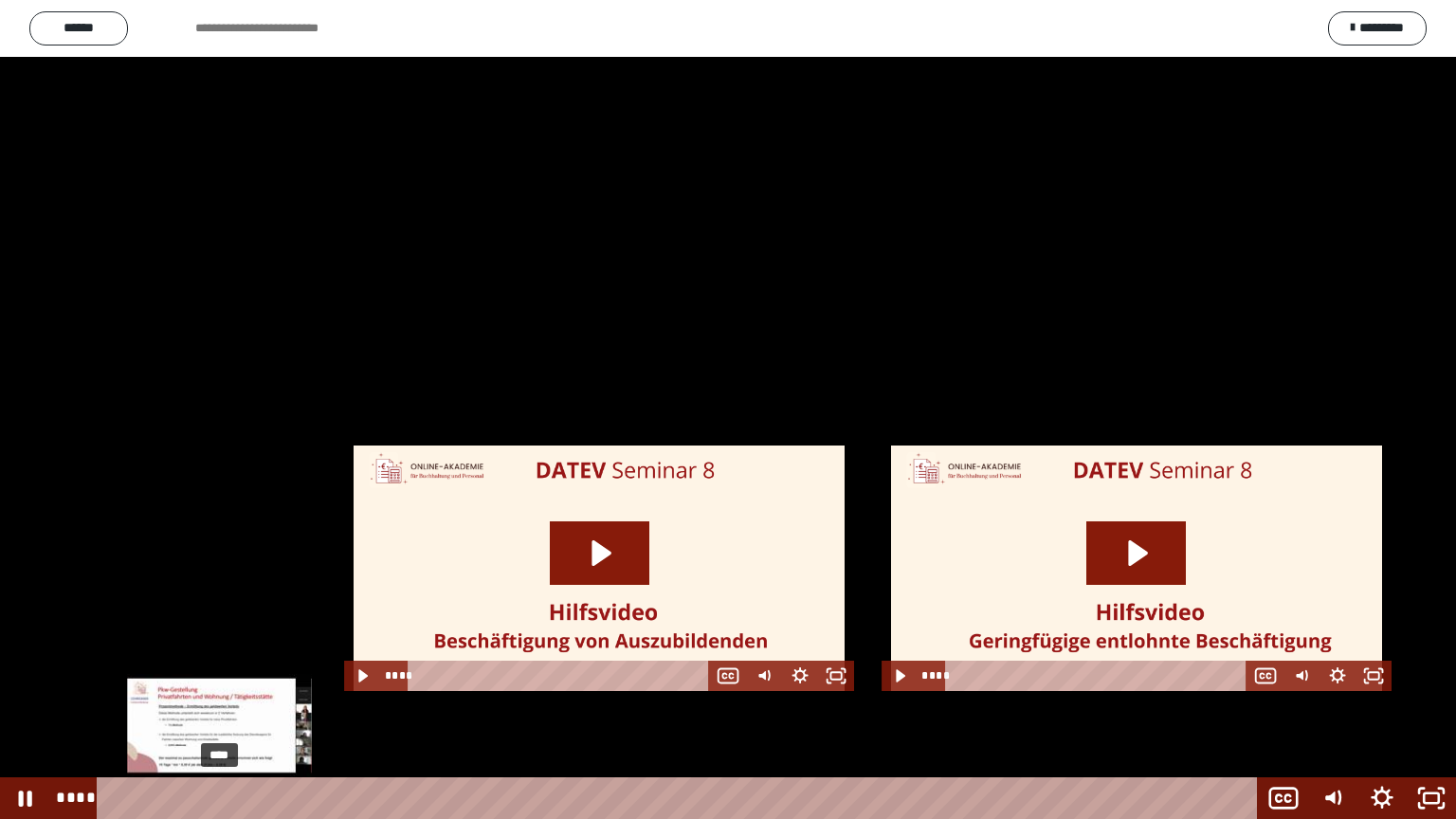 click at bounding box center (216, 798) 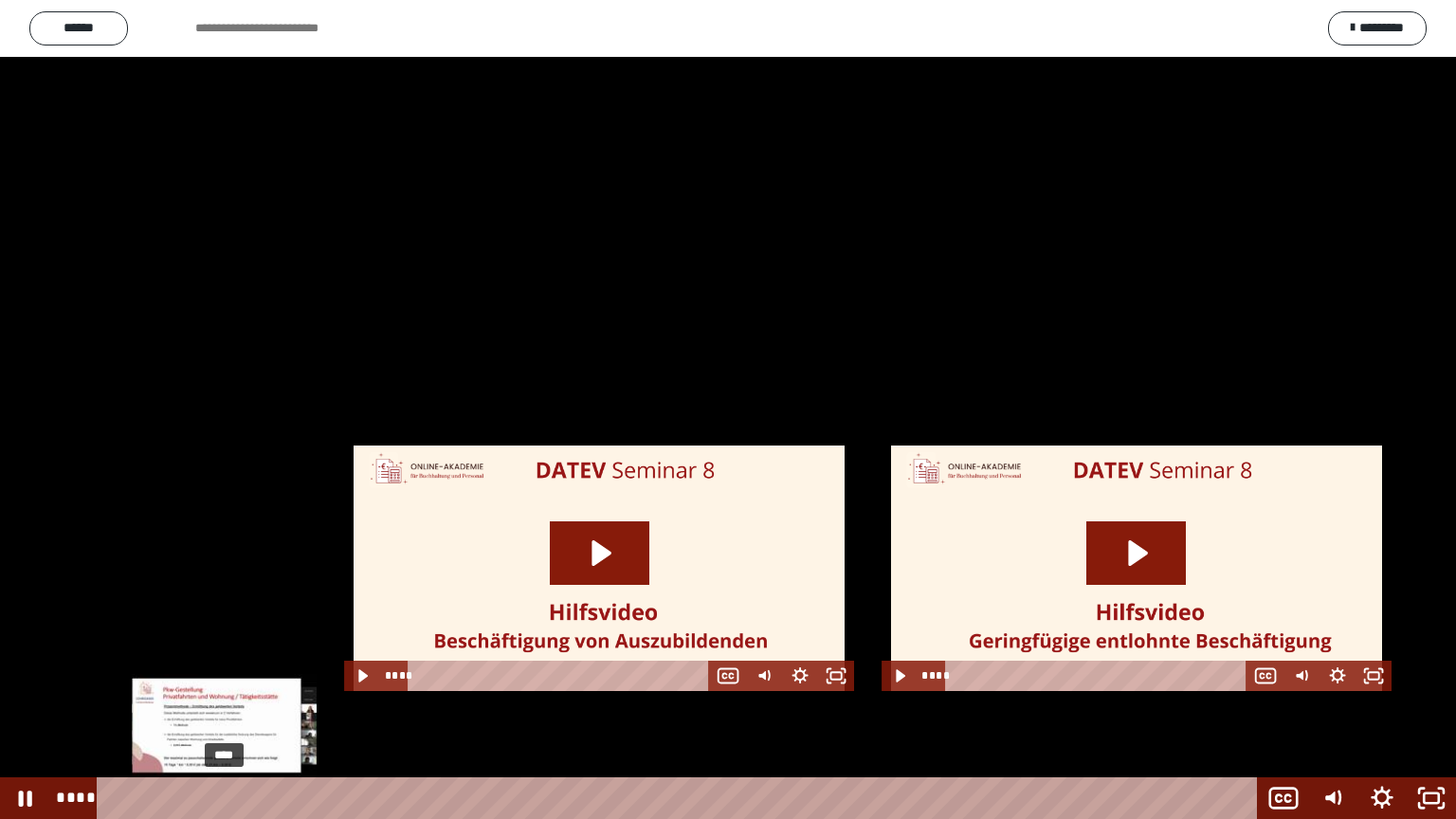 click at bounding box center (225, 798) 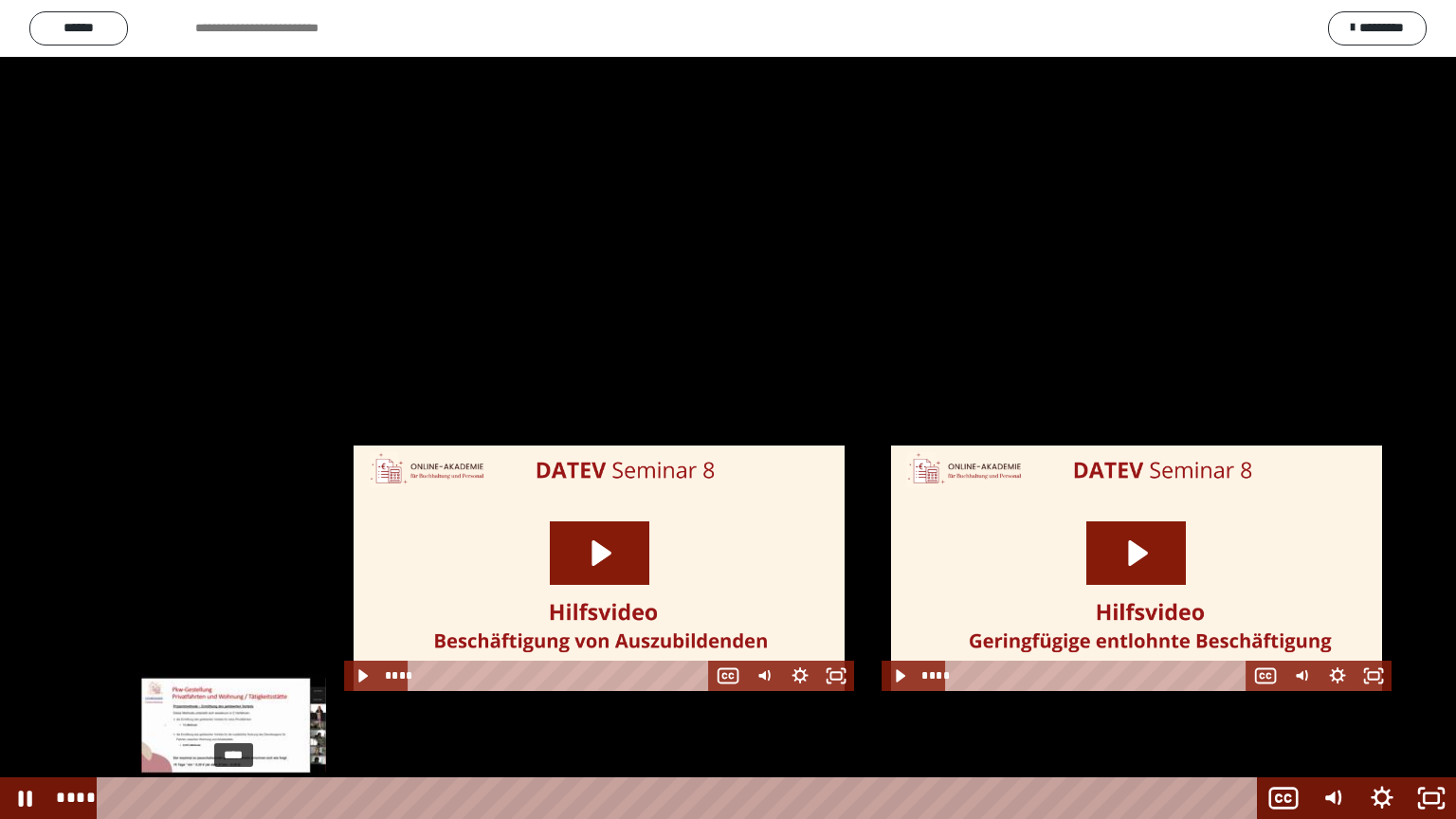 click on "****" at bounding box center [681, 798] 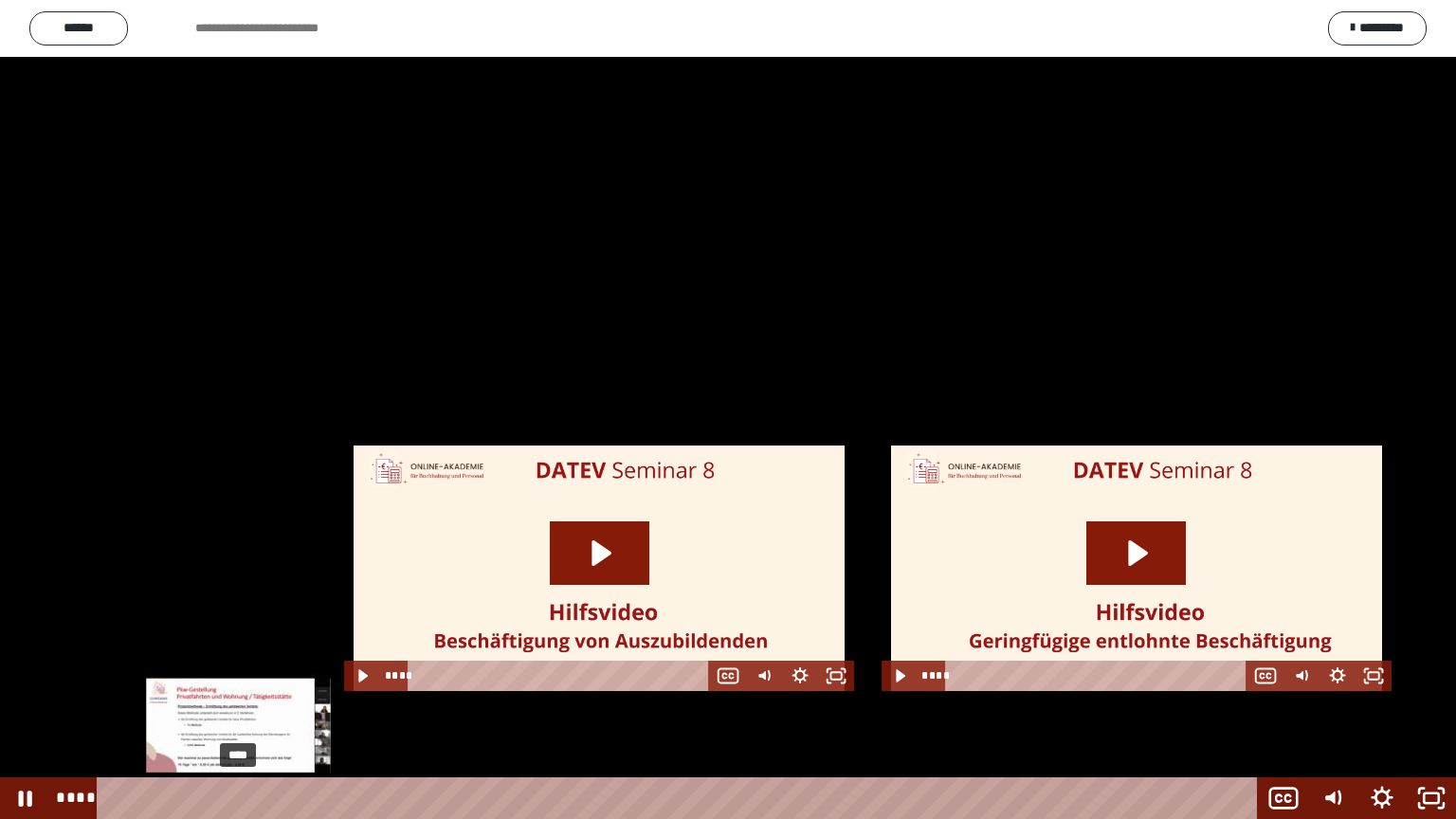 click at bounding box center (239, 798) 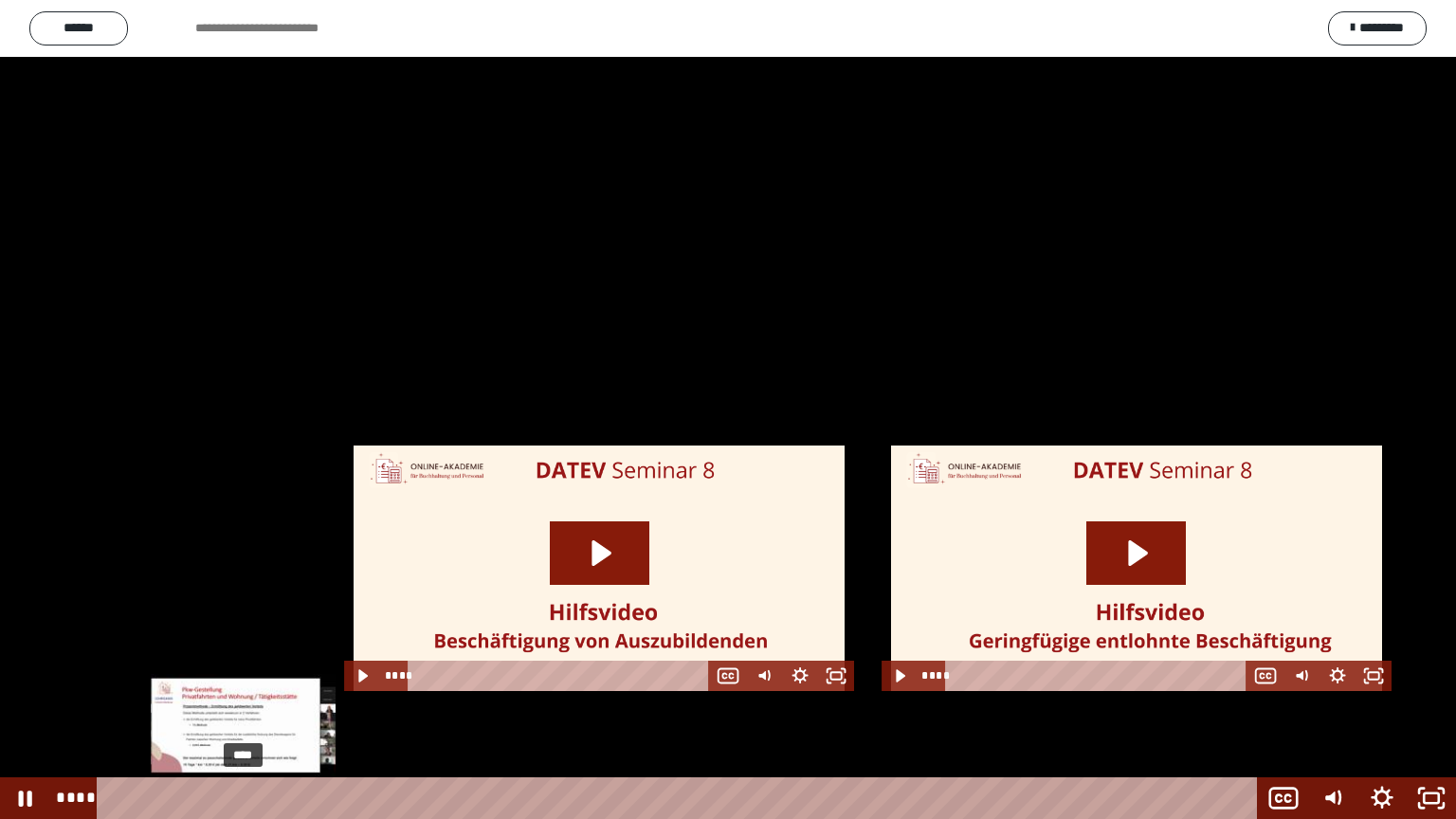 click at bounding box center (239, 798) 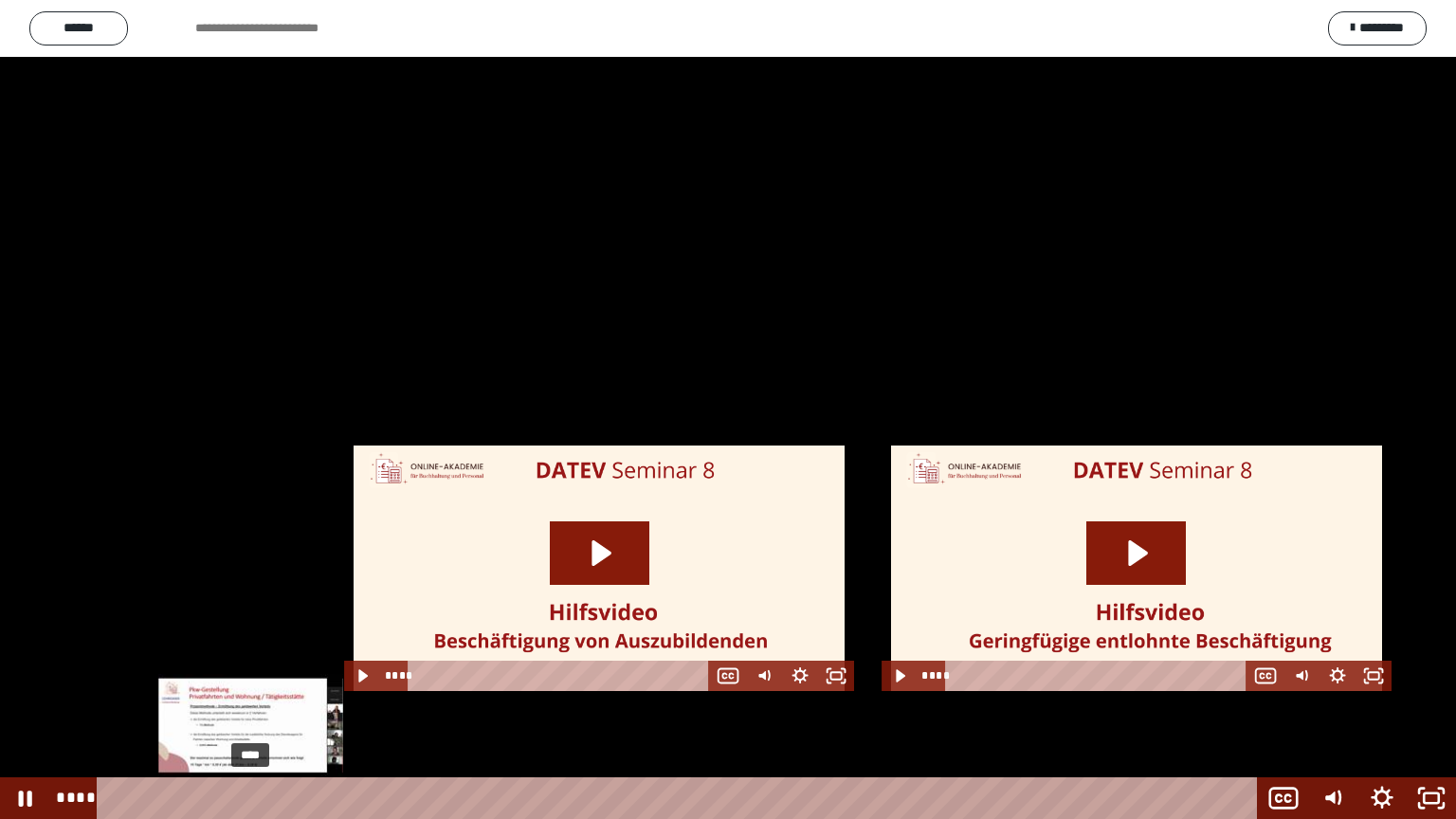 click on "****" at bounding box center (681, 798) 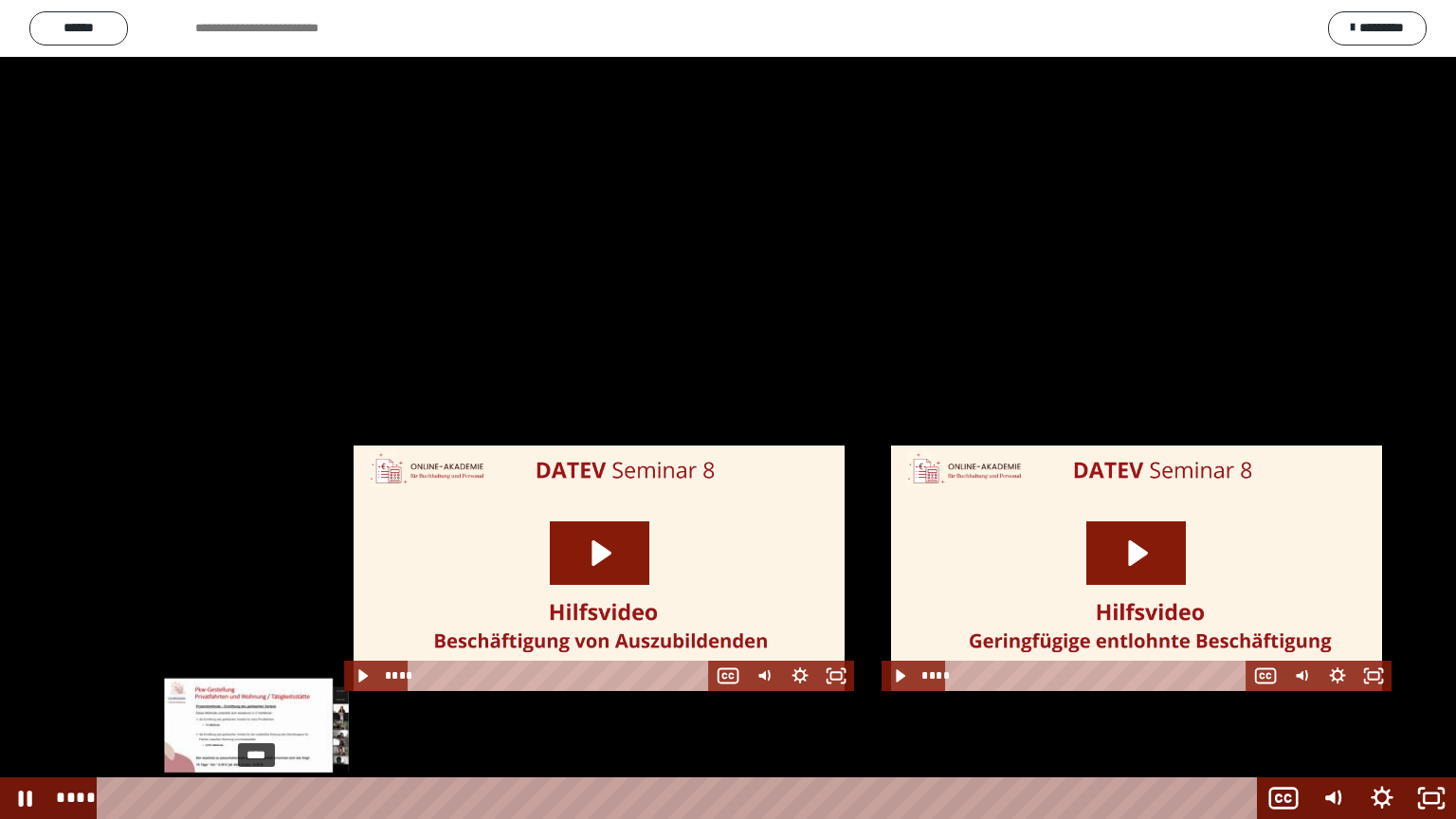 click at bounding box center [256, 798] 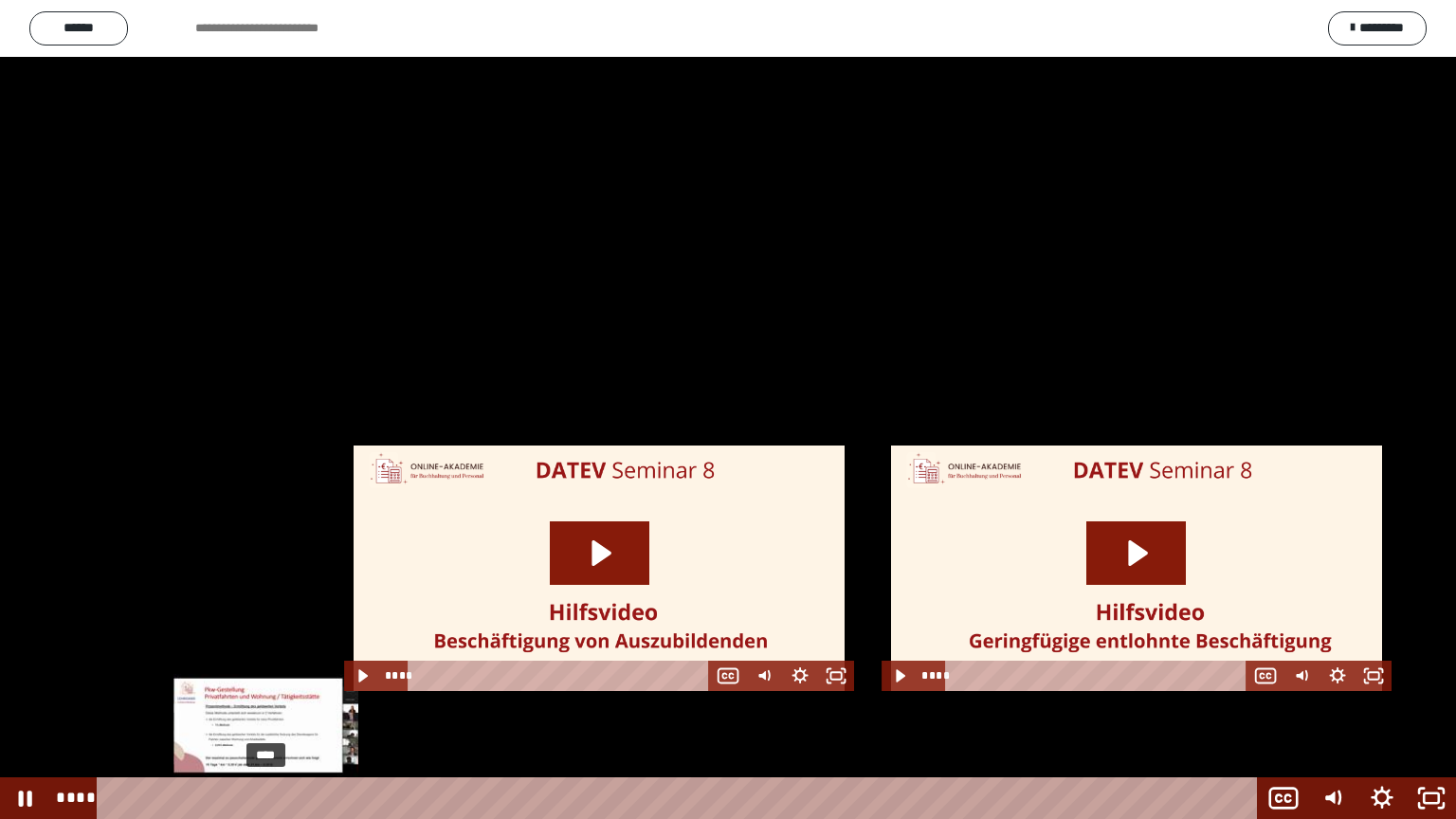 click on "****" at bounding box center [681, 798] 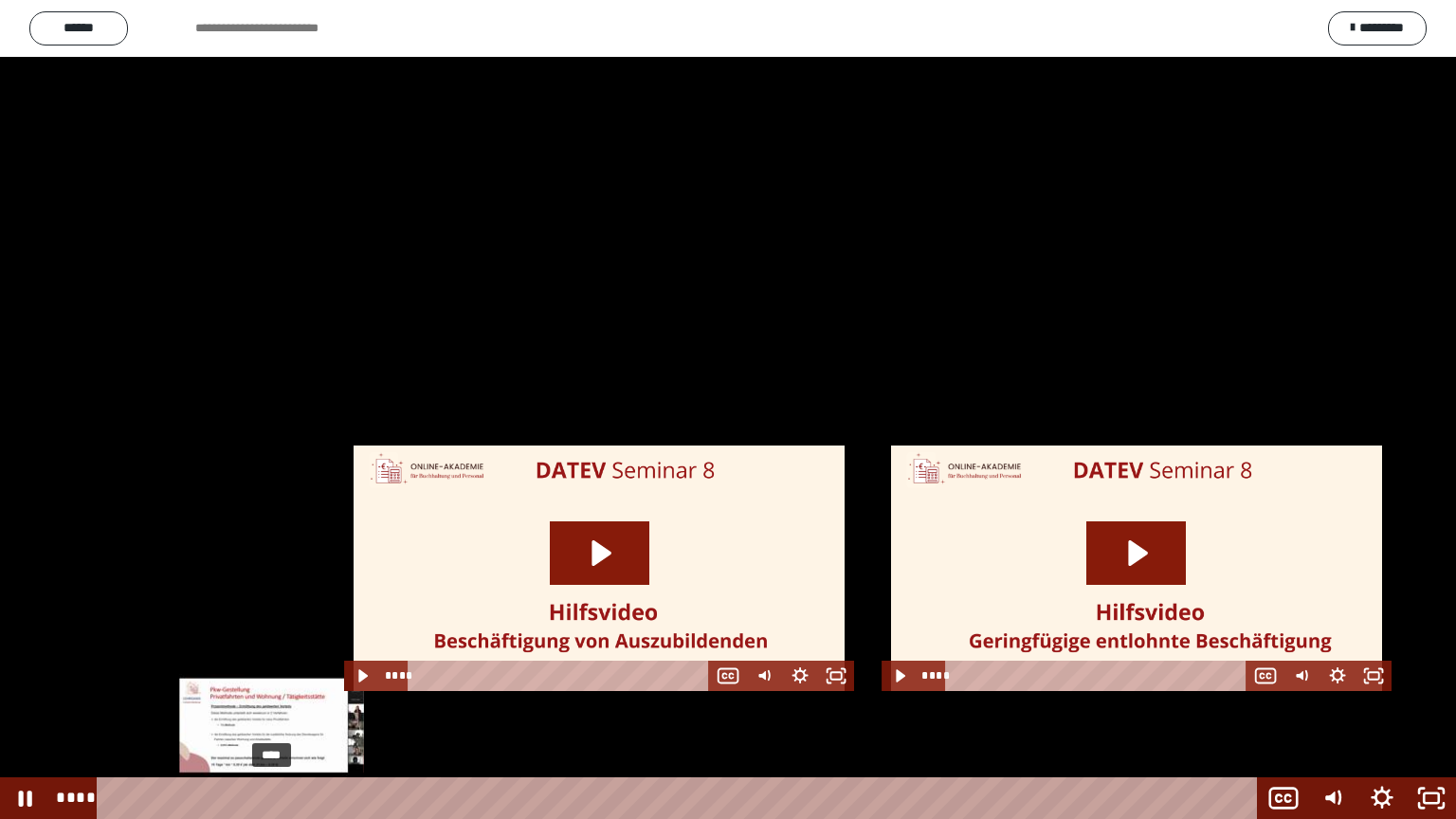 click at bounding box center (266, 798) 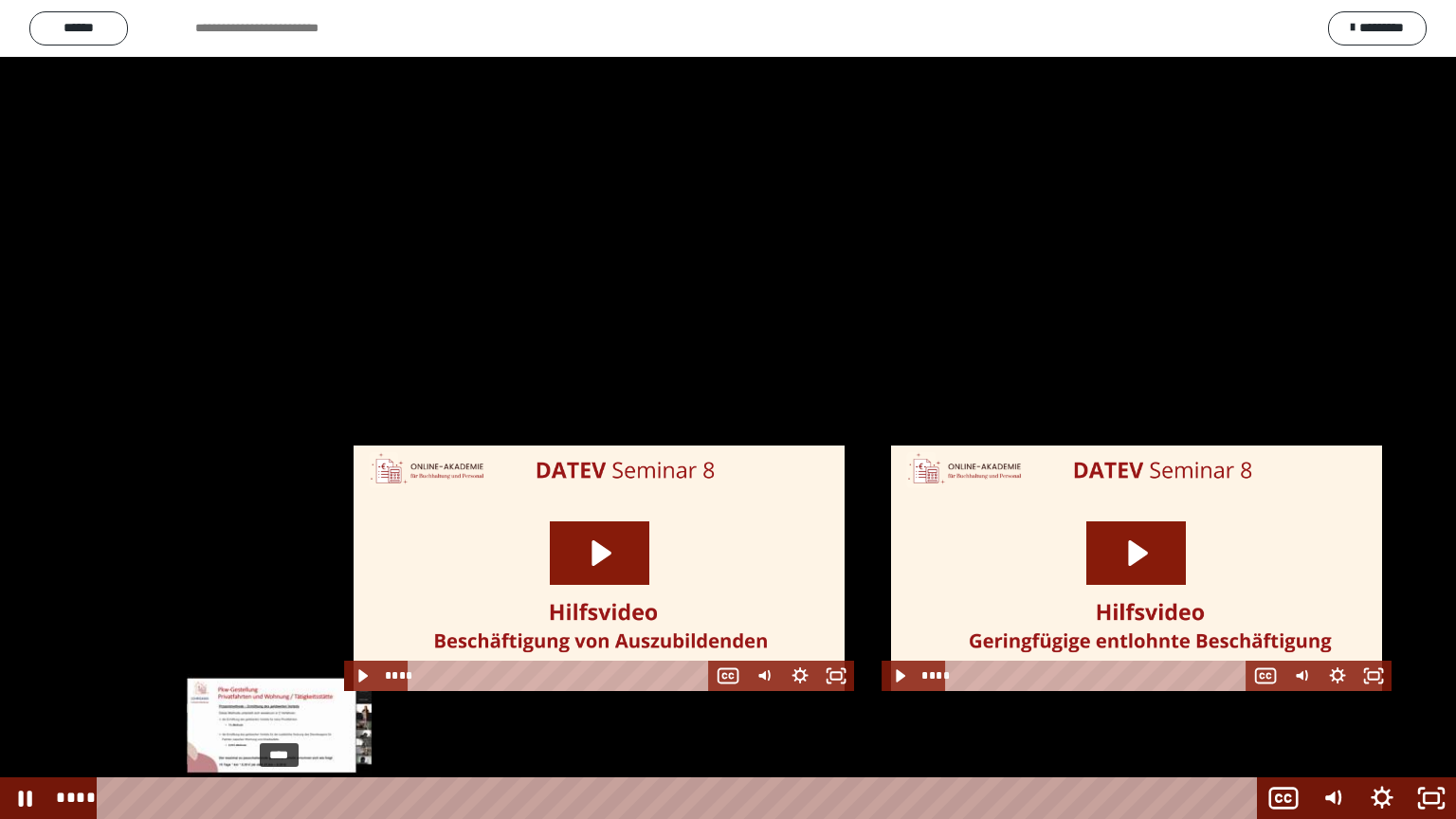 click on "****" at bounding box center (681, 798) 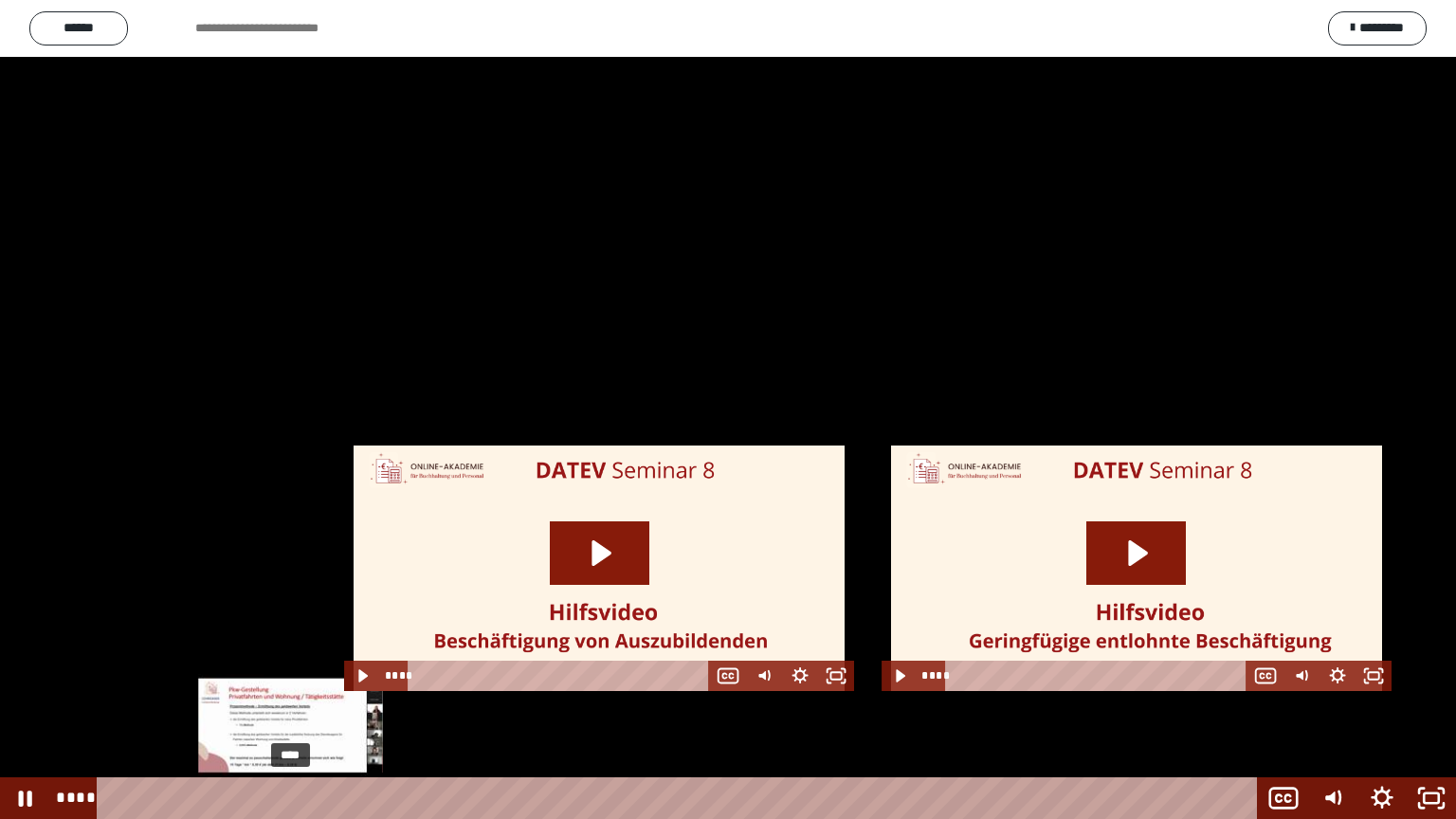 click on "****" at bounding box center (681, 798) 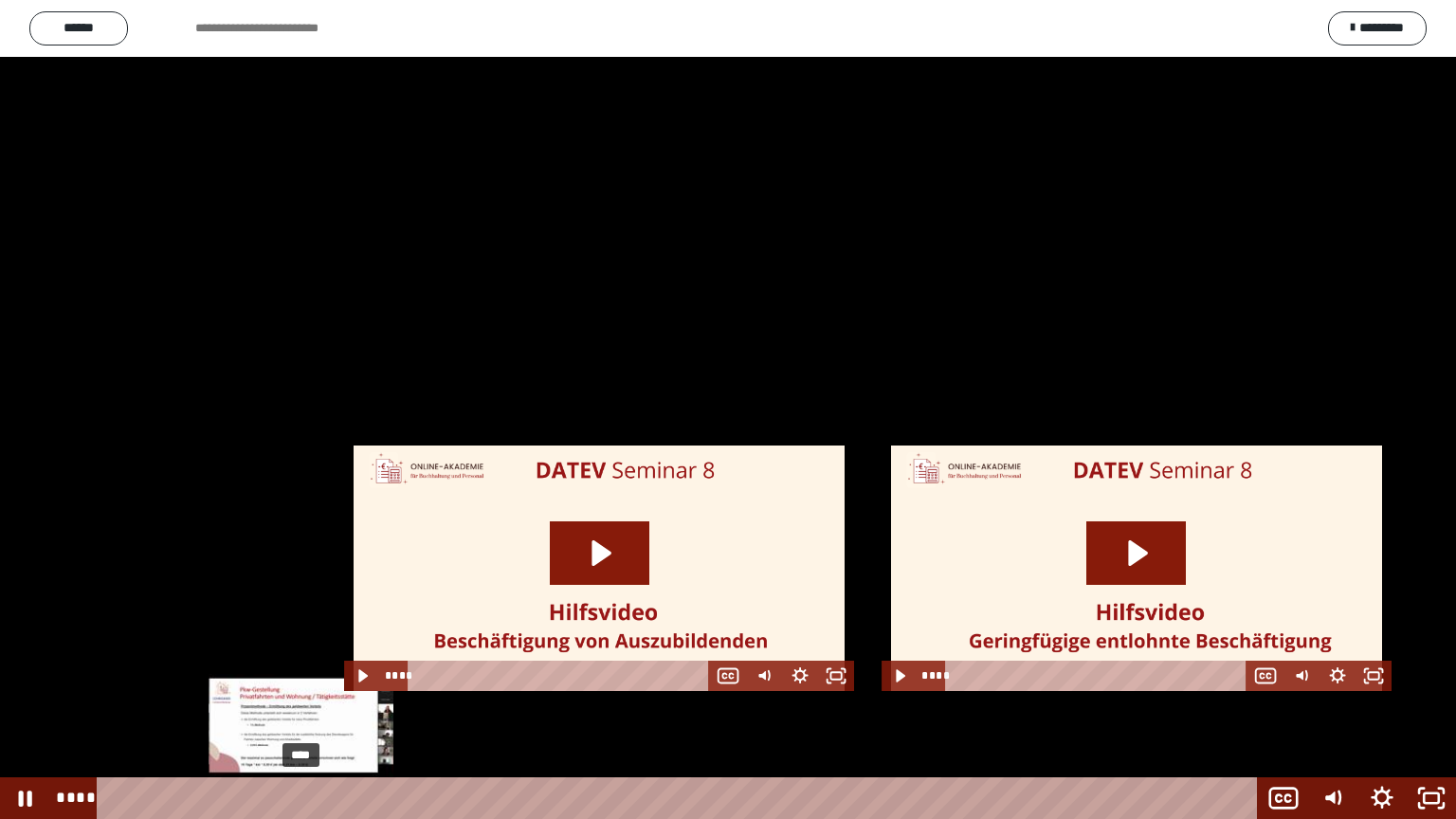 click on "****" at bounding box center [681, 798] 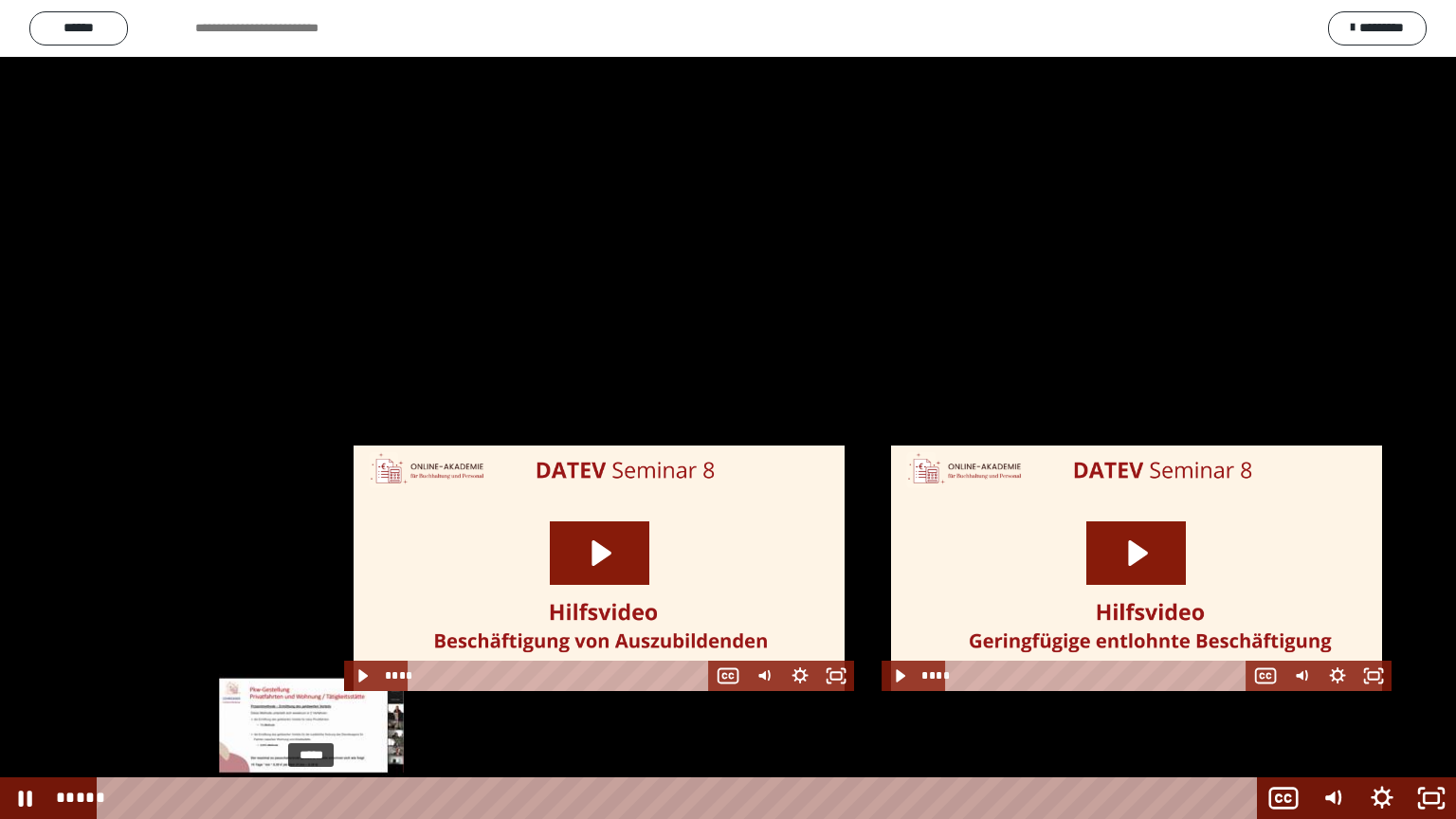 click on "*****" at bounding box center (681, 798) 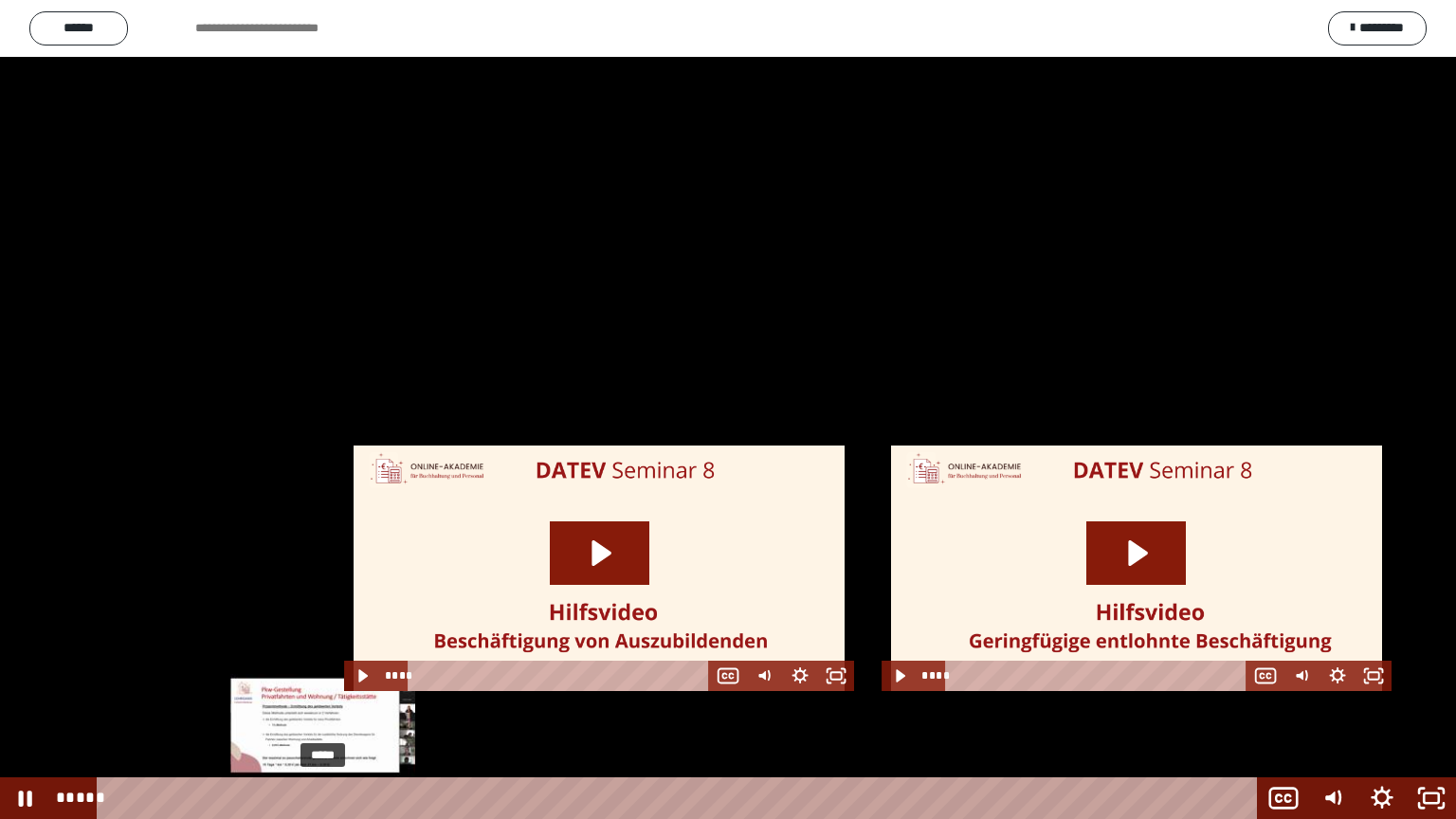 click on "*****" at bounding box center (681, 798) 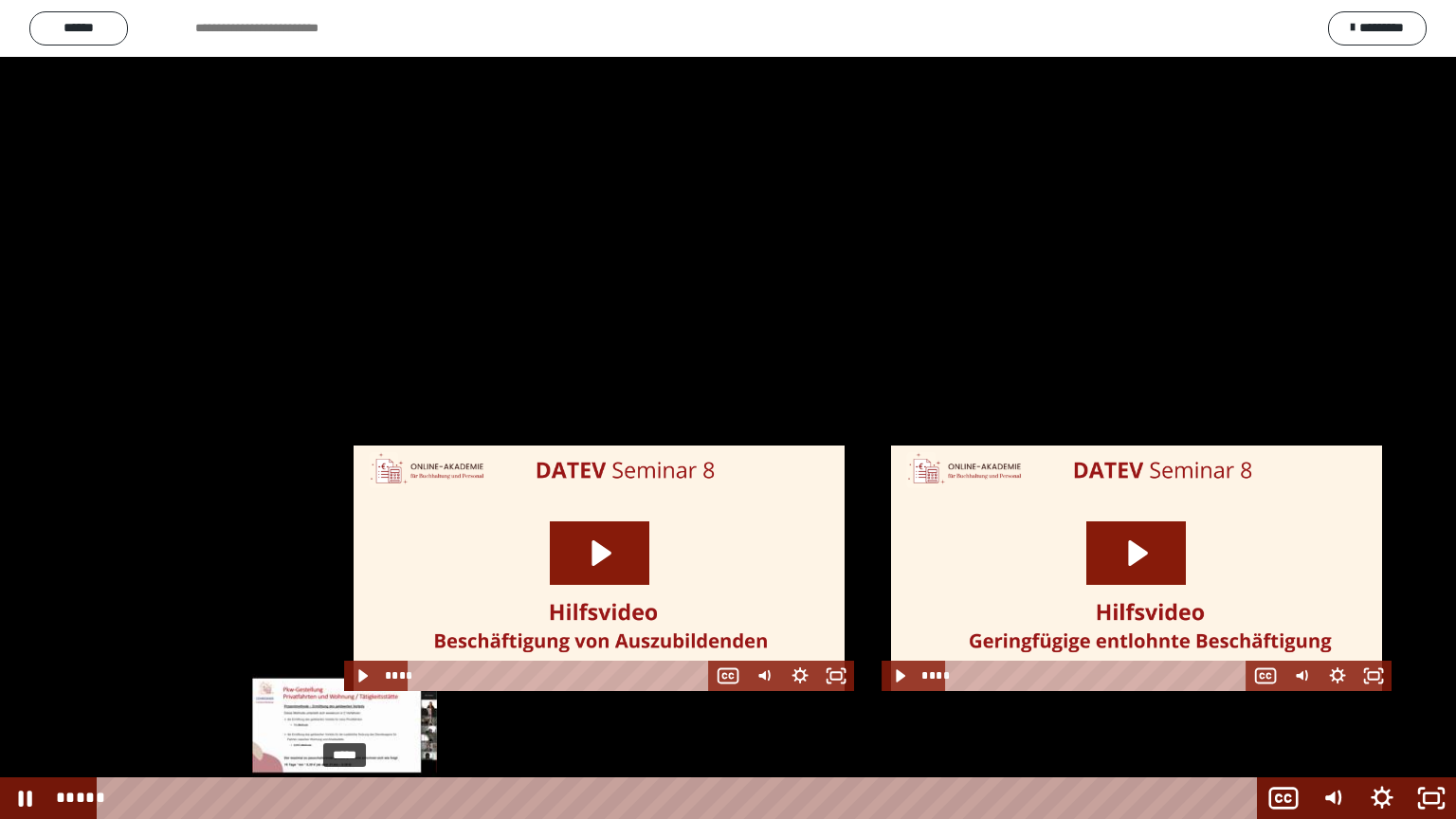click on "*****" at bounding box center (681, 798) 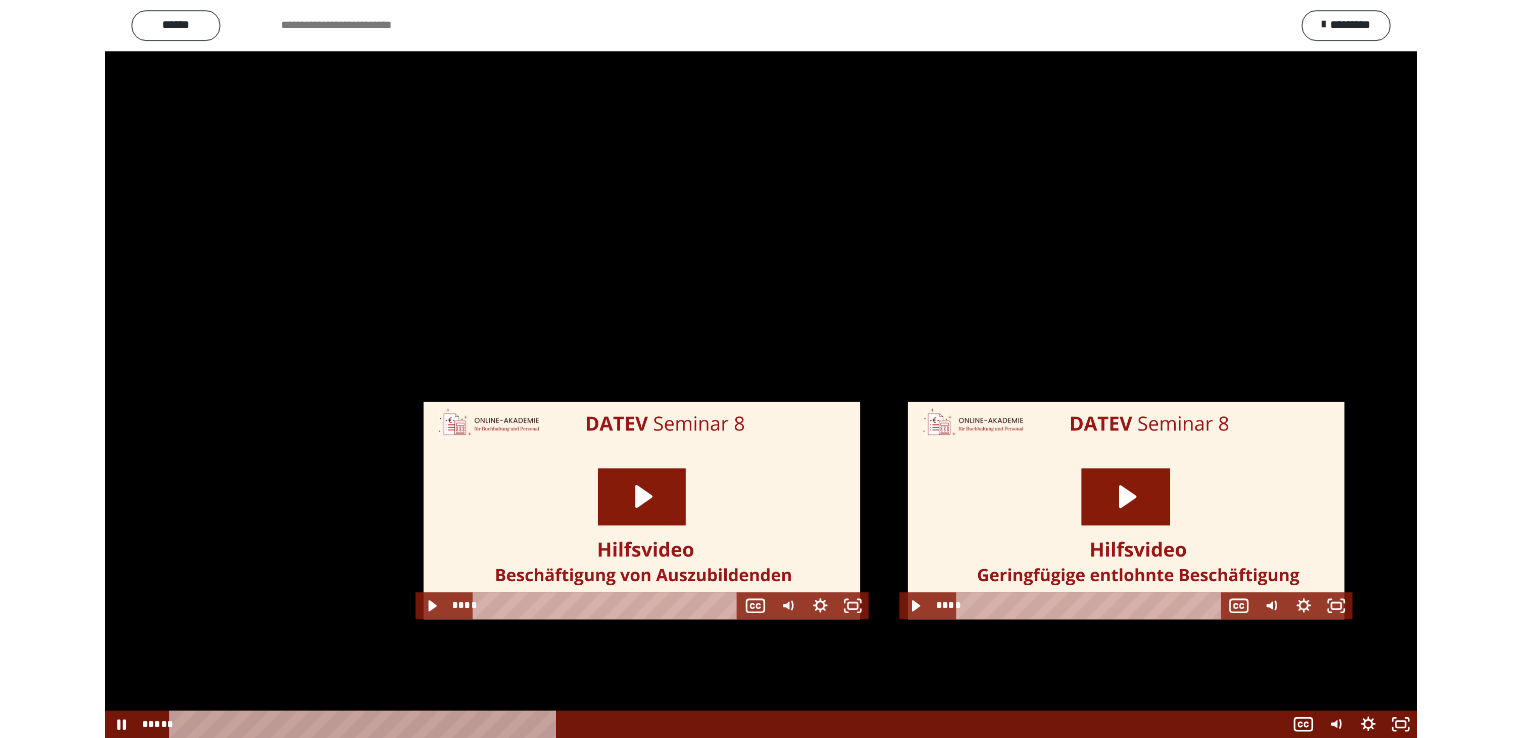 scroll, scrollTop: 2514, scrollLeft: 0, axis: vertical 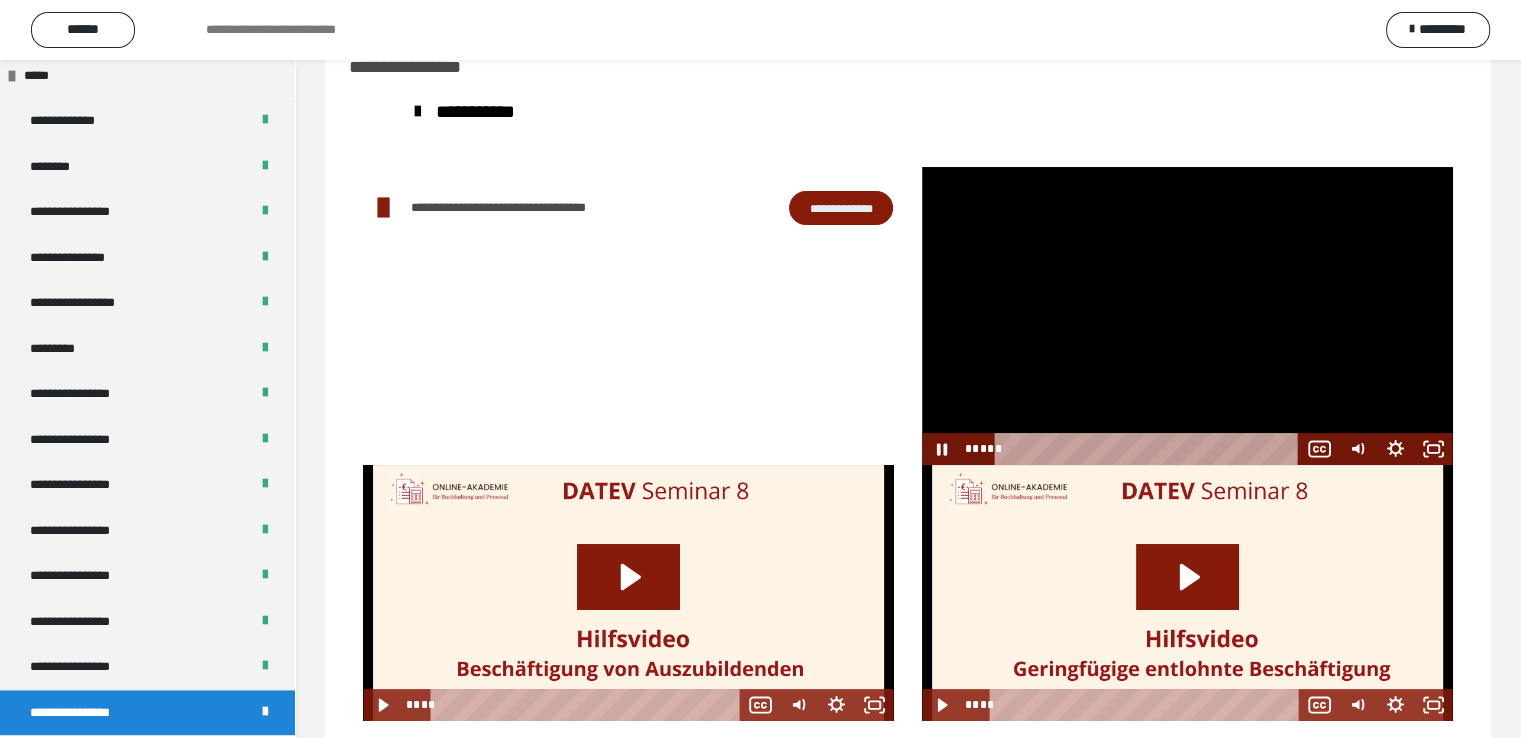 click at bounding box center [1187, 316] 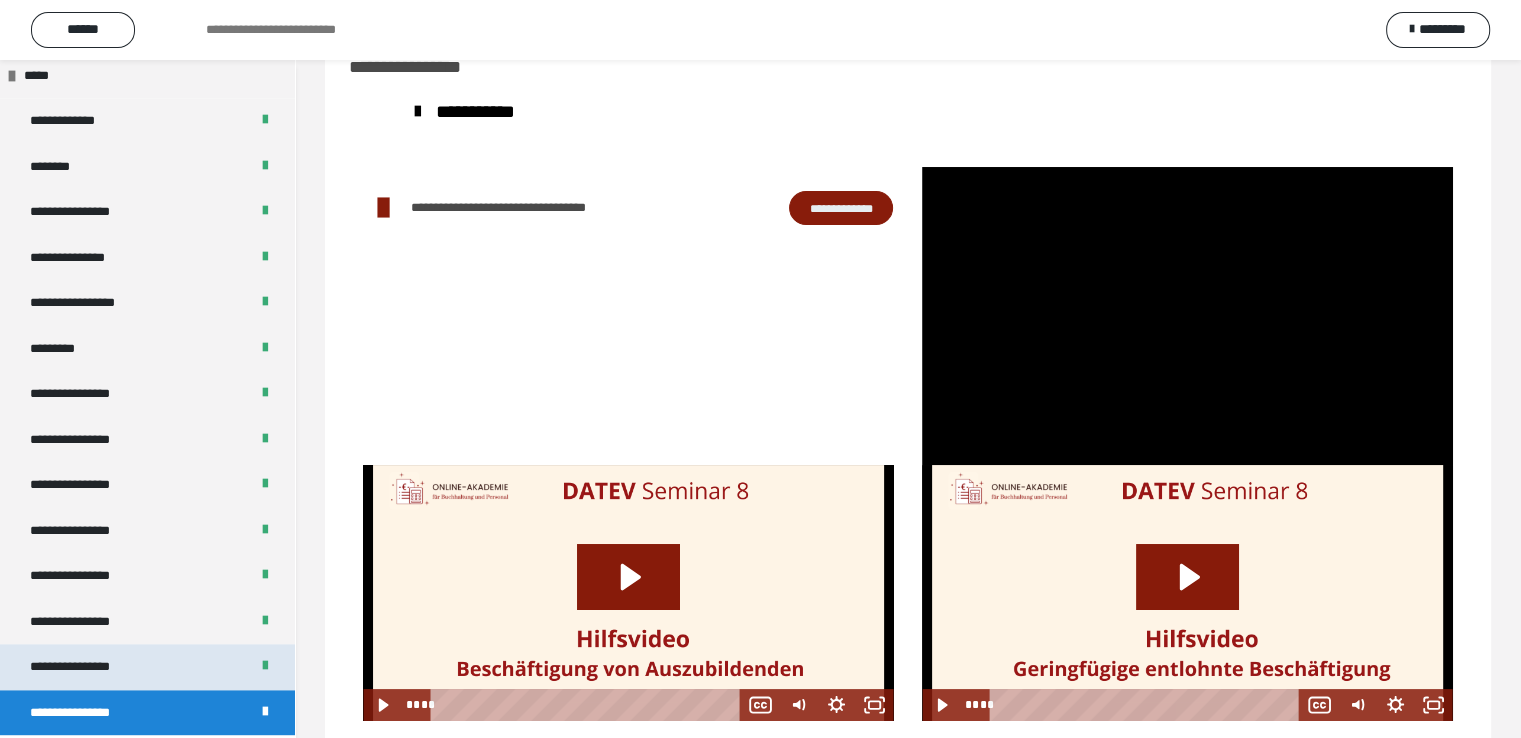 click on "**********" at bounding box center (87, 667) 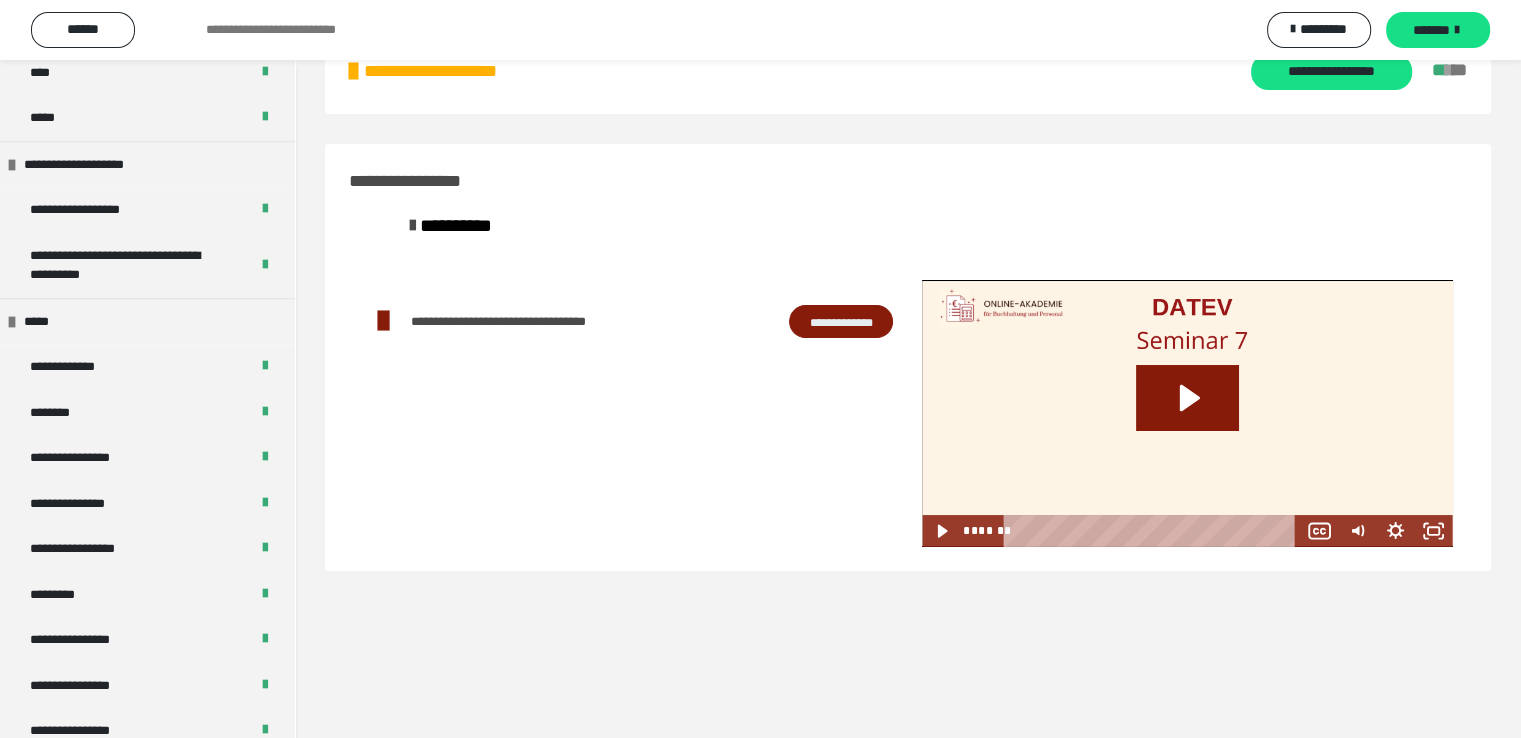 scroll, scrollTop: 2317, scrollLeft: 0, axis: vertical 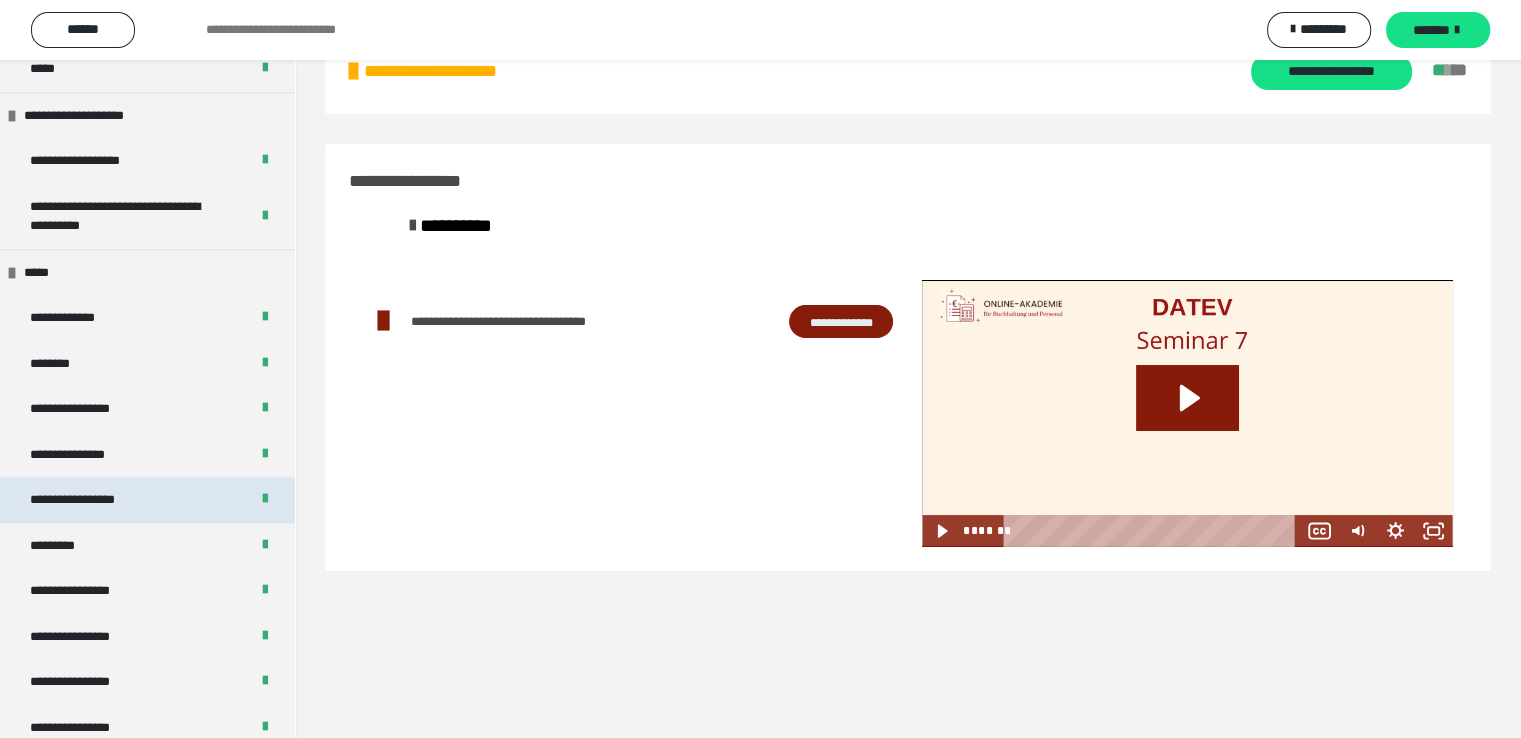 click on "**********" at bounding box center (93, 500) 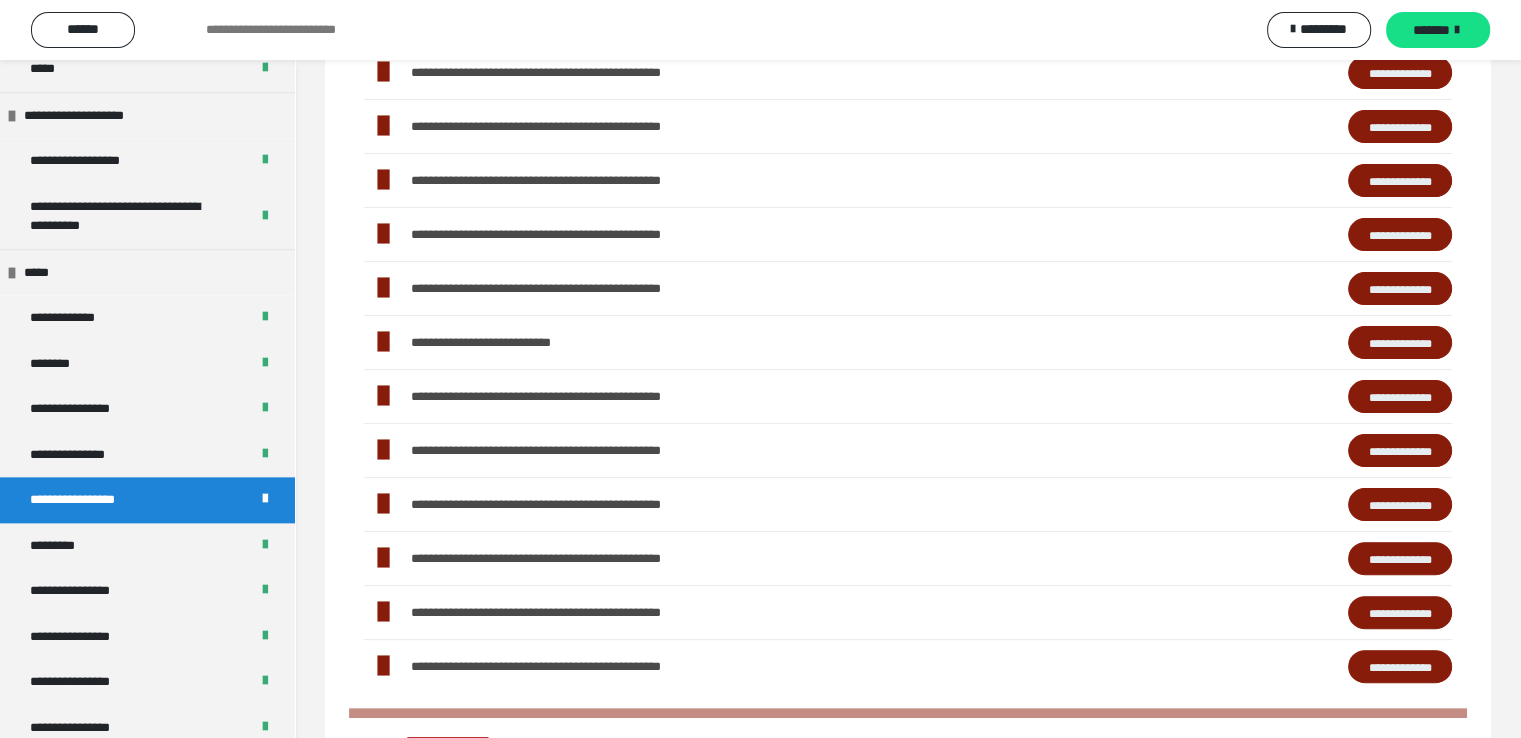 scroll, scrollTop: 418, scrollLeft: 0, axis: vertical 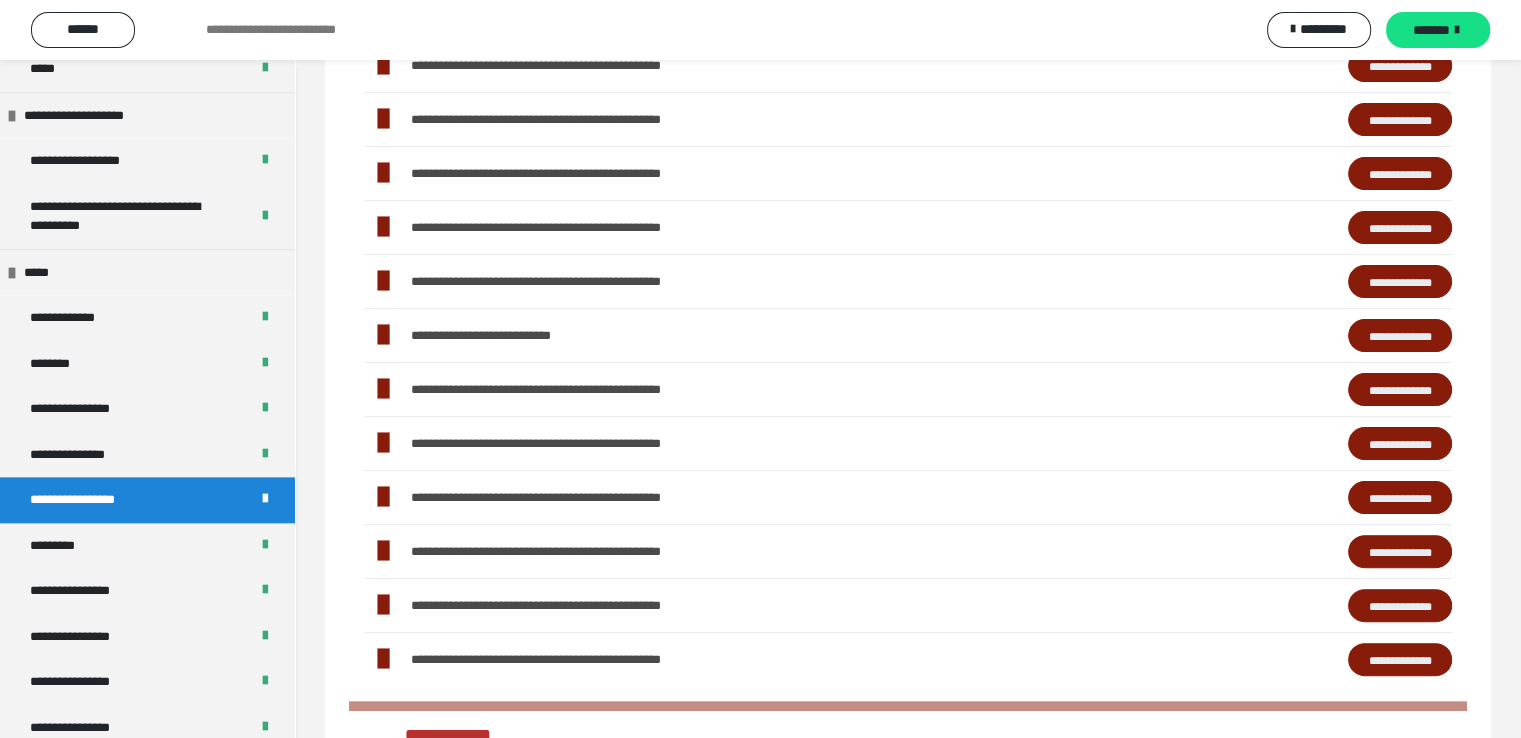 click on "**********" at bounding box center (1400, 390) 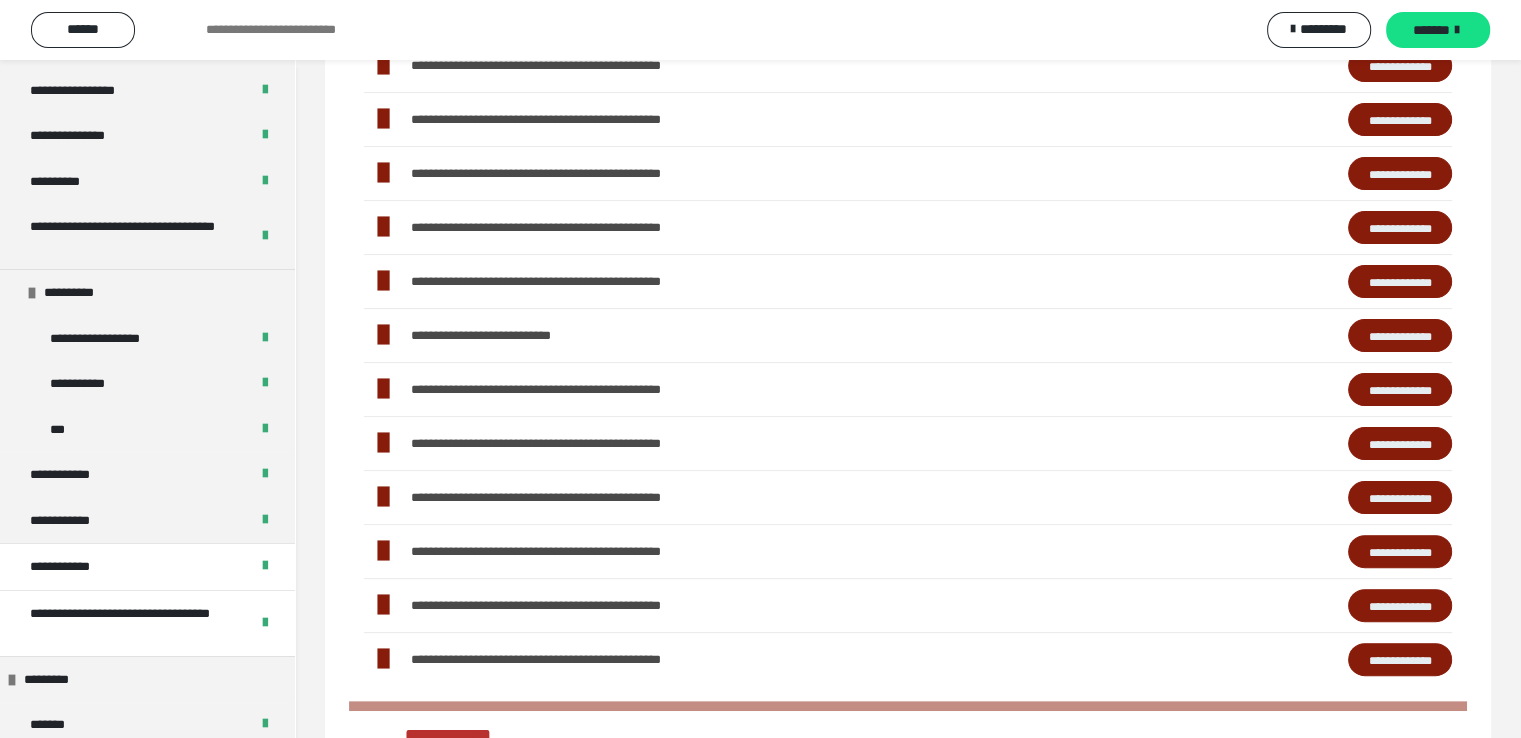 scroll, scrollTop: 0, scrollLeft: 0, axis: both 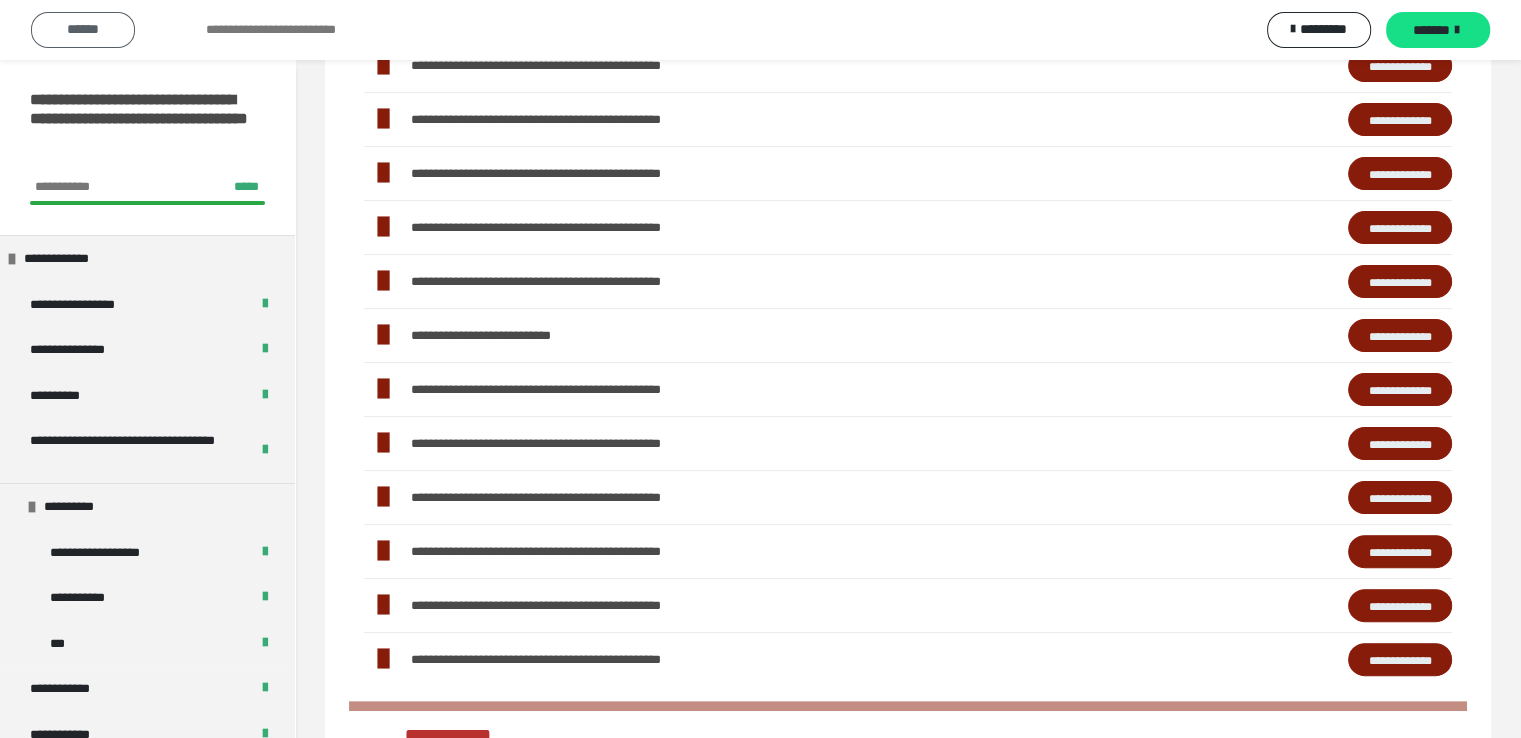 click on "******" at bounding box center (83, 29) 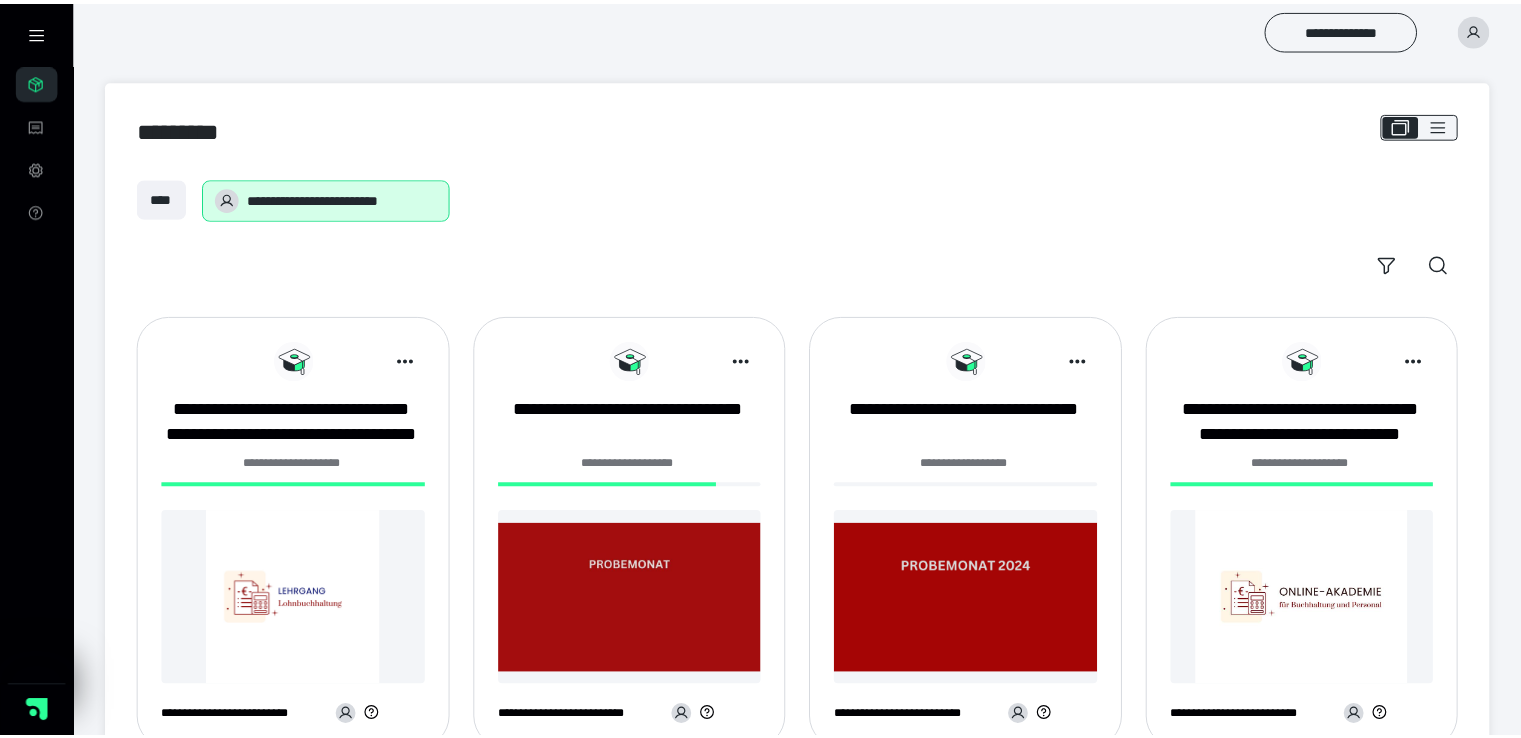 scroll, scrollTop: 0, scrollLeft: 0, axis: both 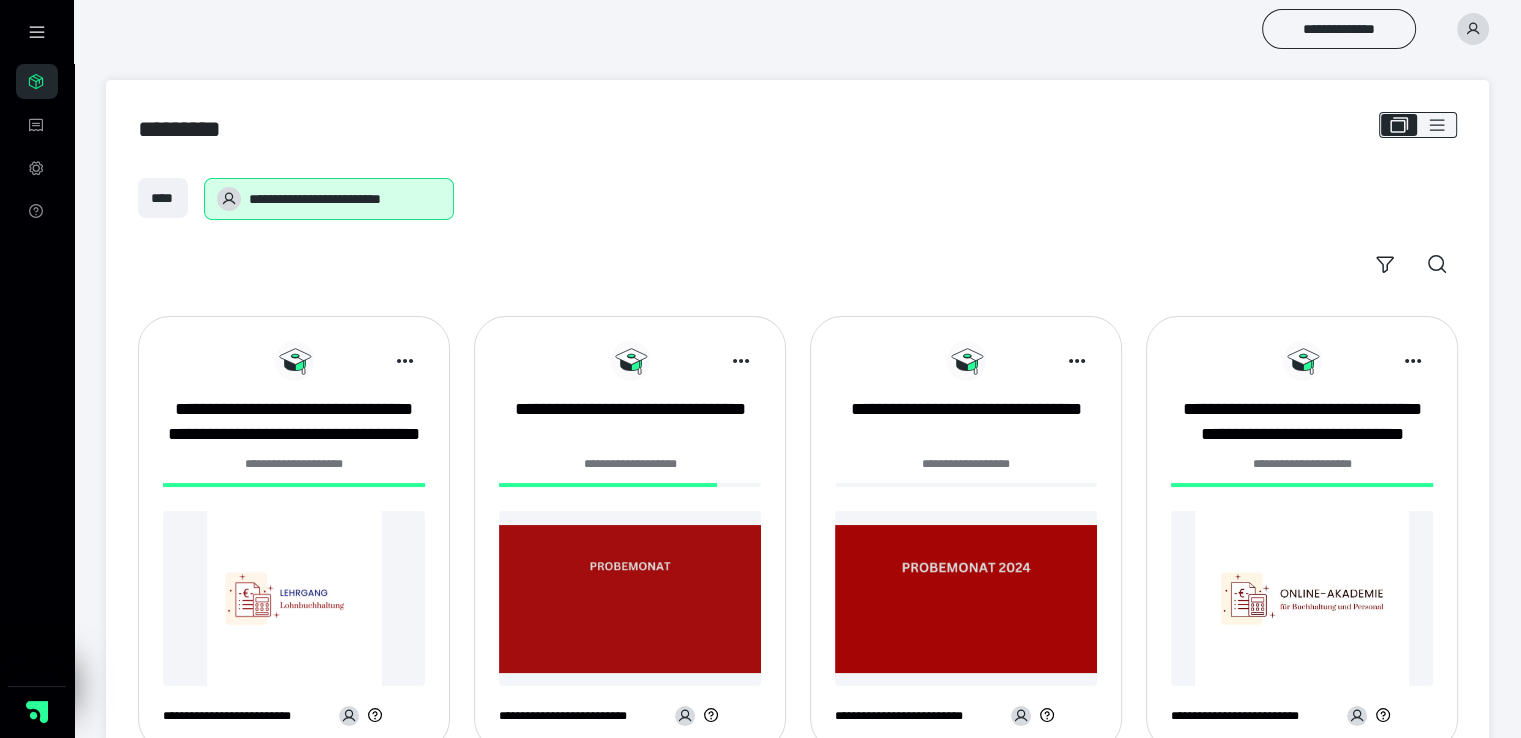 click 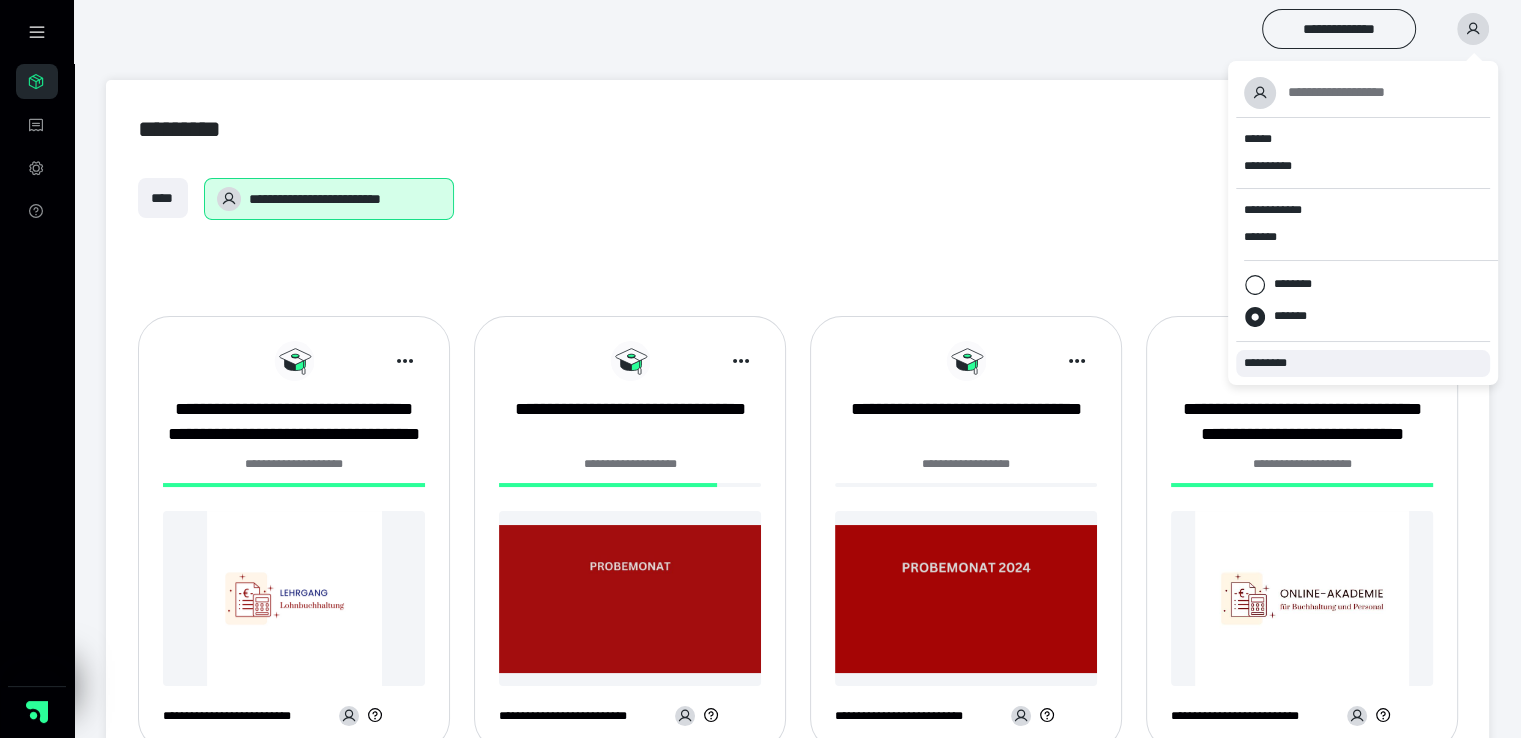 click on "*********" at bounding box center [1274, 363] 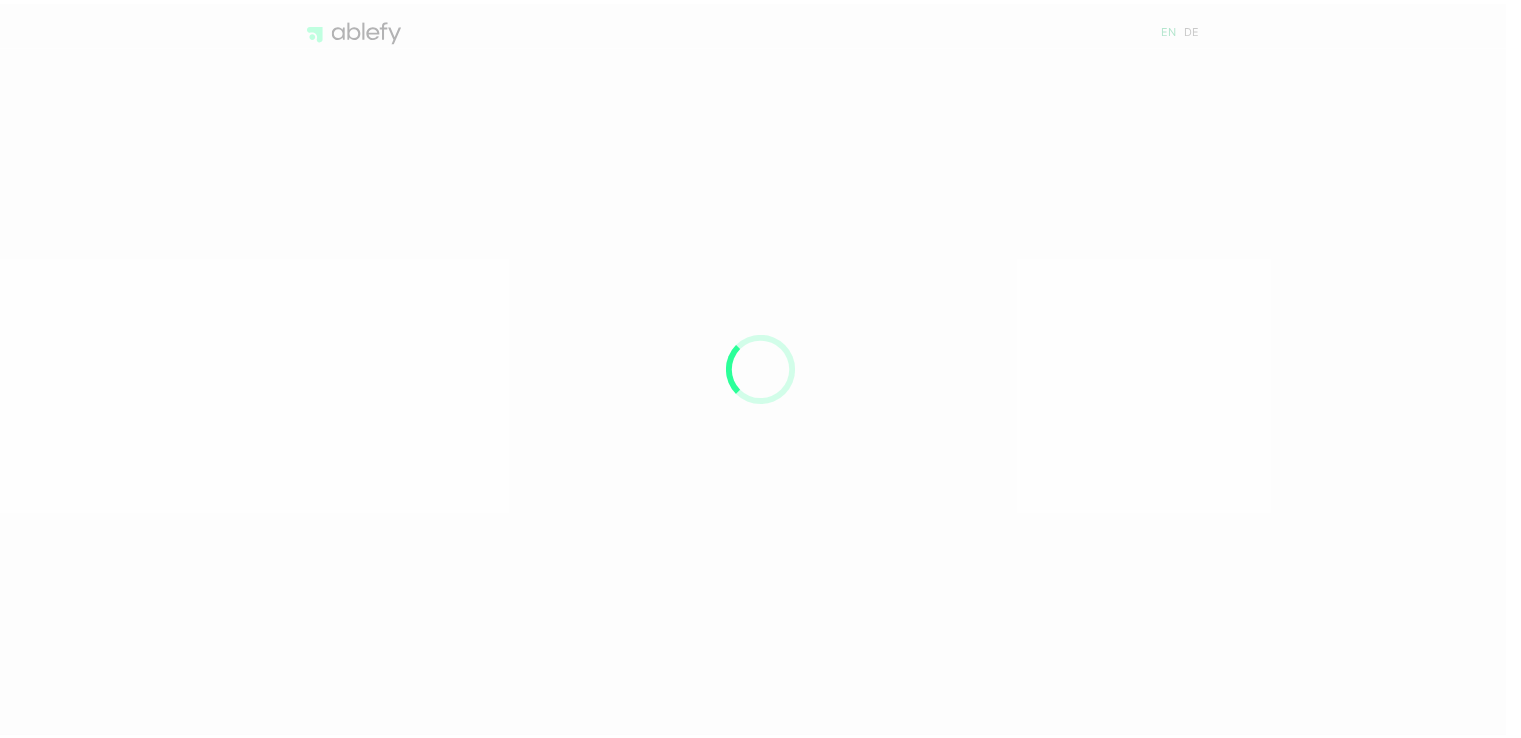 scroll, scrollTop: 0, scrollLeft: 0, axis: both 